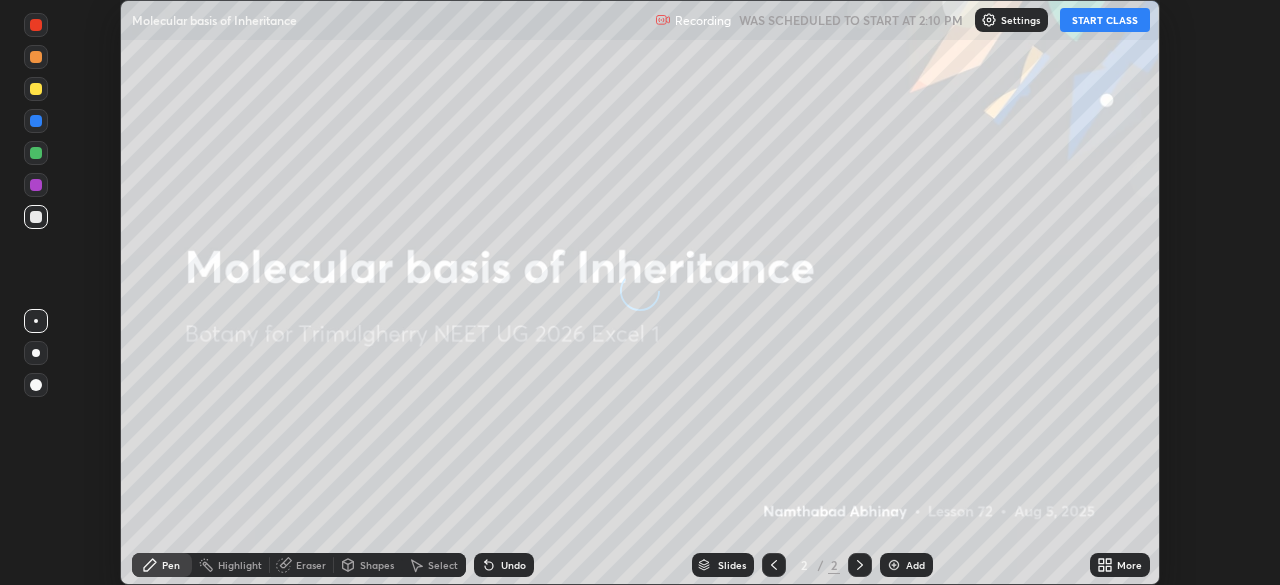 scroll, scrollTop: 0, scrollLeft: 0, axis: both 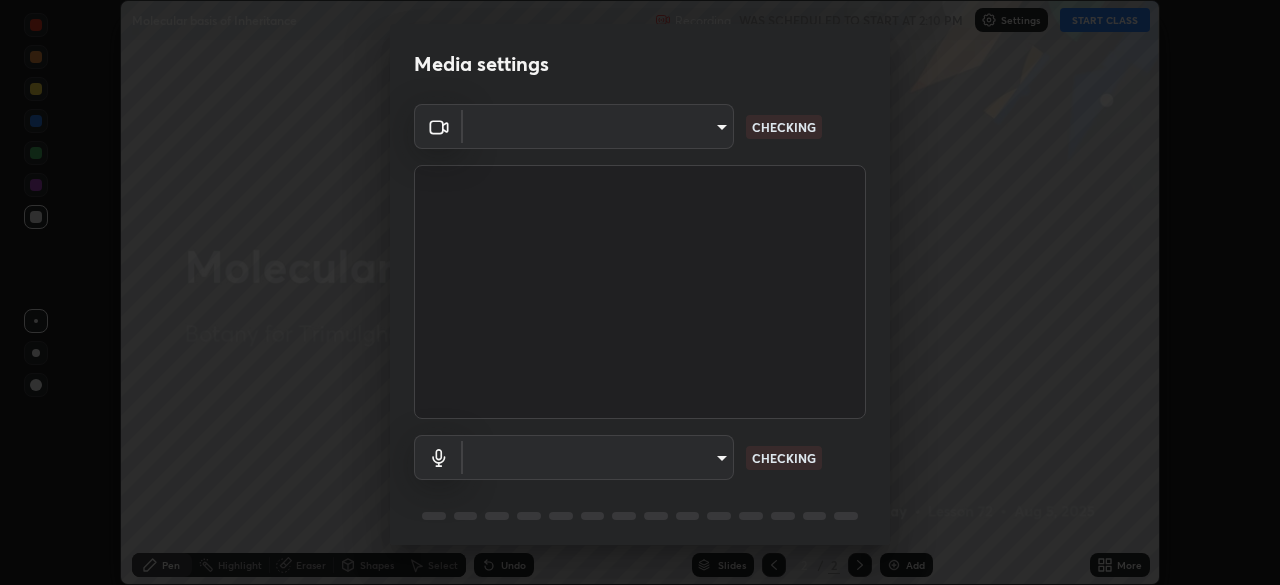type on "fcf4d0096f443ddc4c8080c08426217f711b91229530393b6898498e20240c5e" 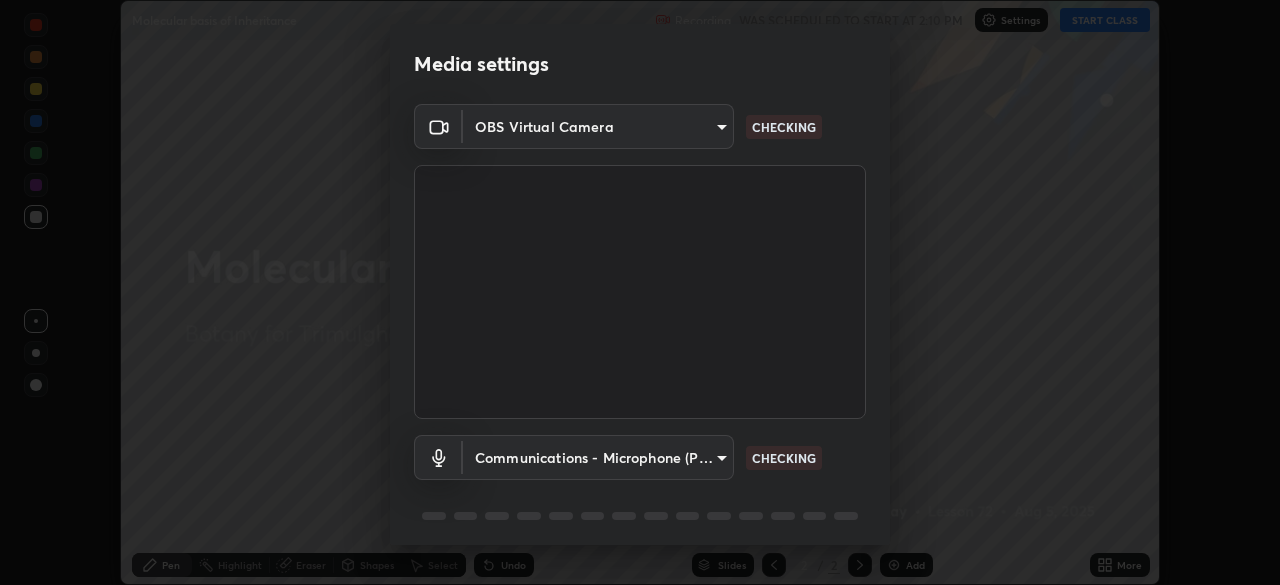 click on "Erase all Molecular basis of Inheritance Recording WAS SCHEDULED TO START AT  2:10 PM Settings START CLASS Setting up your live class Molecular basis of Inheritance • L72 of Botany for Trimulgherry NEET UG 2026 Excel 1 [PERSON] Pen Highlight Eraser Shapes Select Undo Slides 2 / 2 Add More No doubts shared Encourage your learners to ask a doubt for better clarity Report an issue Reason for reporting Buffering Chat not working Audio - Video sync issue Educator video quality low ​ Attach an image Report Media settings OBS Virtual Camera [HASH] CHECKING Communications - Microphone (POROSVOC) communications CHECKING 1 / 5 Next" at bounding box center (640, 292) 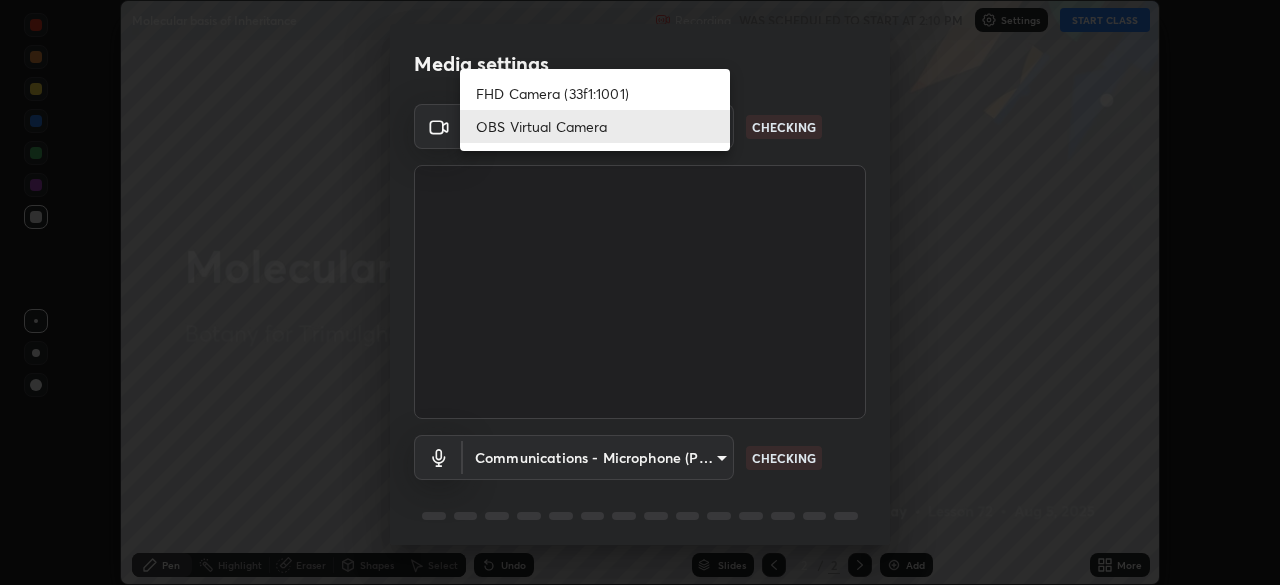 click on "OBS Virtual Camera" at bounding box center [595, 126] 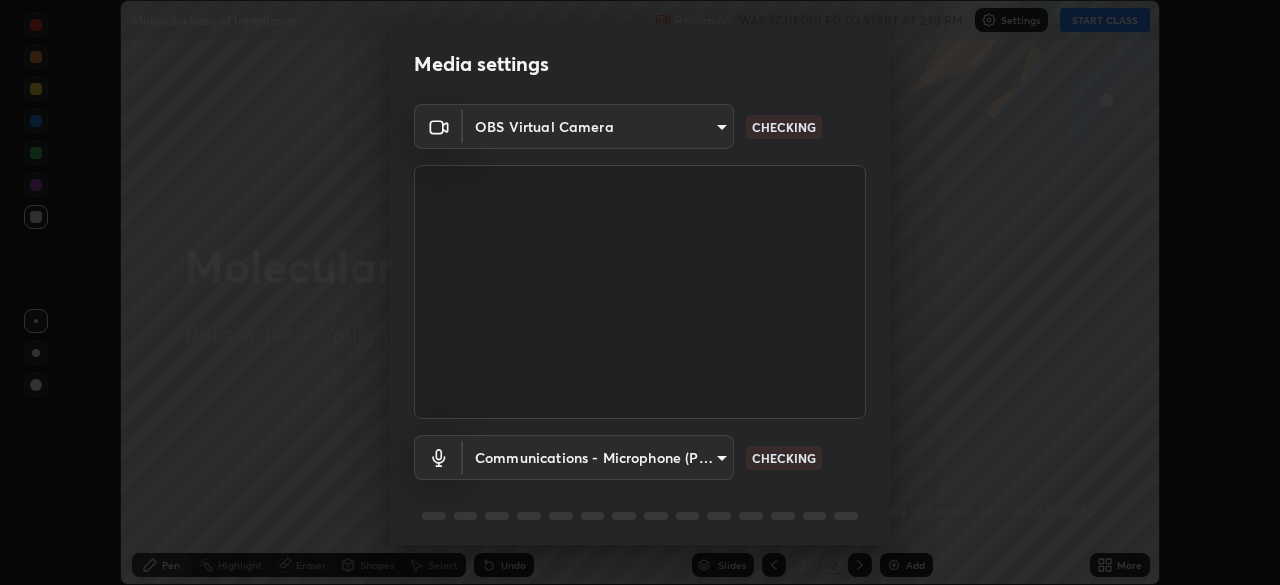 click on "Erase all Molecular basis of Inheritance Recording WAS SCHEDULED TO START AT  2:10 PM Settings START CLASS Setting up your live class Molecular basis of Inheritance • L72 of Botany for Trimulgherry NEET UG 2026 Excel 1 [PERSON] Pen Highlight Eraser Shapes Select Undo Slides 2 / 2 Add More No doubts shared Encourage your learners to ask a doubt for better clarity Report an issue Reason for reporting Buffering Chat not working Audio - Video sync issue Educator video quality low ​ Attach an image Report Media settings OBS Virtual Camera [HASH] CHECKING Communications - Microphone (POROSVOC) communications CHECKING 1 / 5 Next" at bounding box center [640, 292] 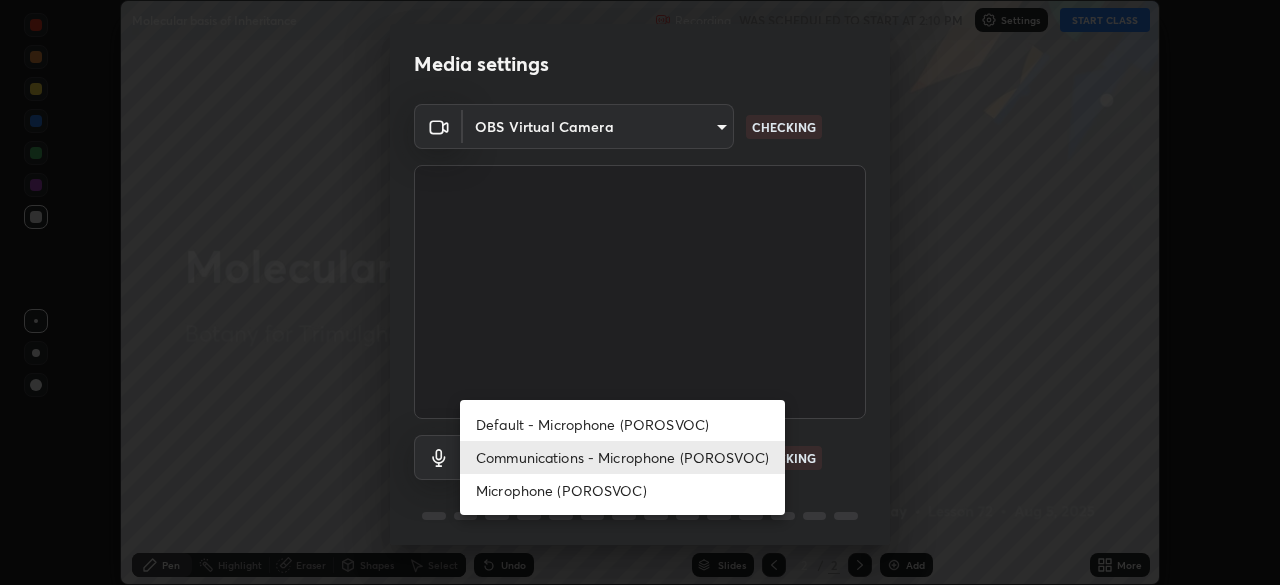 click at bounding box center [640, 292] 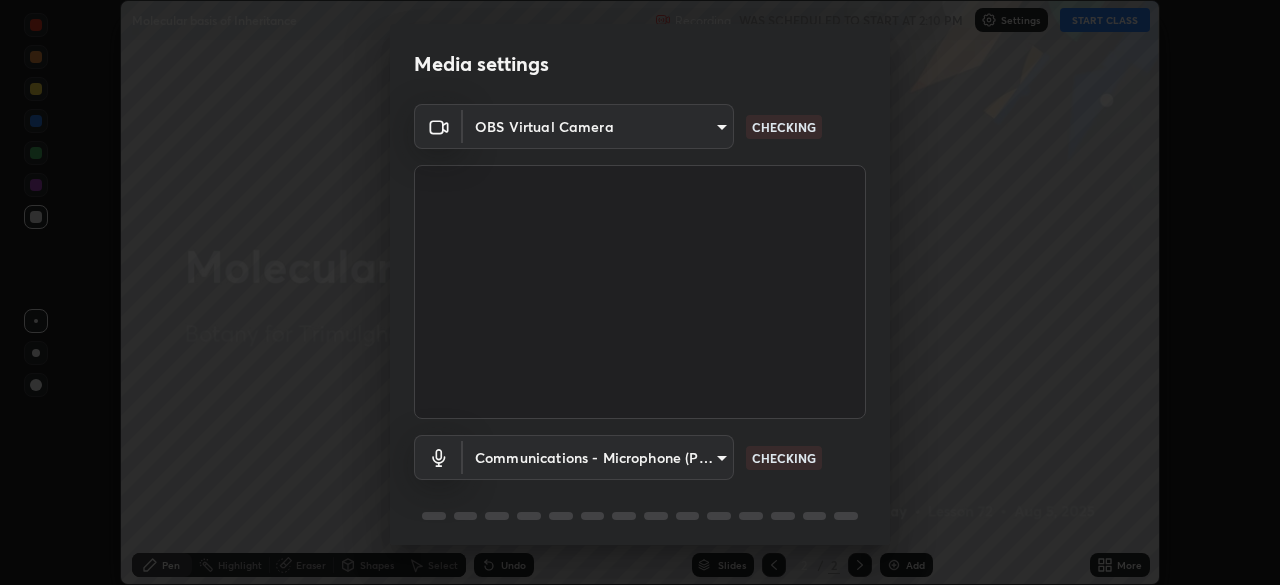 click on "Erase all Molecular basis of Inheritance Recording WAS SCHEDULED TO START AT  2:10 PM Settings START CLASS Setting up your live class Molecular basis of Inheritance • L72 of Botany for Trimulgherry NEET UG 2026 Excel 1 [PERSON] Pen Highlight Eraser Shapes Select Undo Slides 2 / 2 Add More No doubts shared Encourage your learners to ask a doubt for better clarity Report an issue Reason for reporting Buffering Chat not working Audio - Video sync issue Educator video quality low ​ Attach an image Report Media settings OBS Virtual Camera [HASH] CHECKING Communications - Microphone (POROSVOC) communications CHECKING 1 / 5 Next" at bounding box center [640, 292] 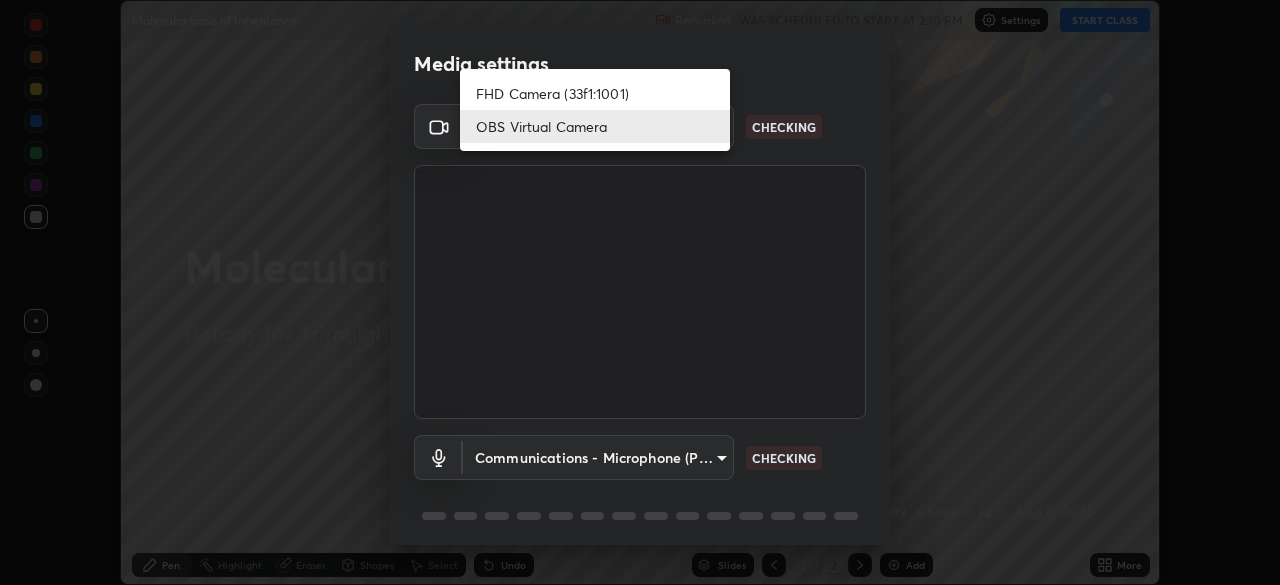 click on "OBS Virtual Camera" at bounding box center (595, 126) 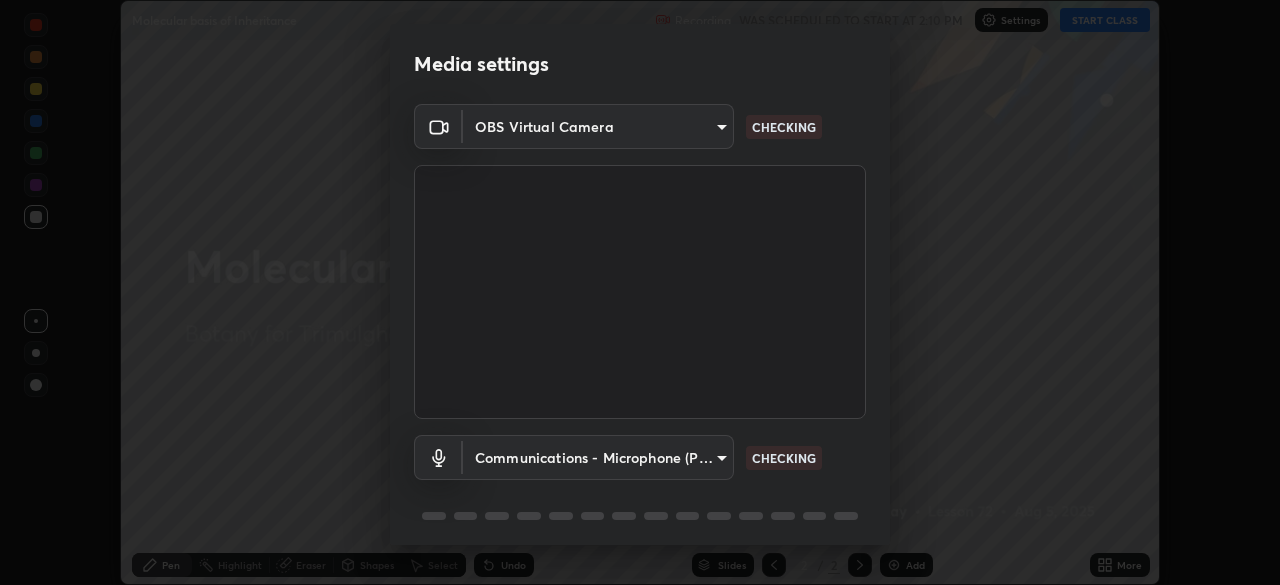 click on "Erase all Molecular basis of Inheritance Recording WAS SCHEDULED TO START AT  2:10 PM Settings START CLASS Setting up your live class Molecular basis of Inheritance • L72 of Botany for Trimulgherry NEET UG 2026 Excel 1 [PERSON] Pen Highlight Eraser Shapes Select Undo Slides 2 / 2 Add More No doubts shared Encourage your learners to ask a doubt for better clarity Report an issue Reason for reporting Buffering Chat not working Audio - Video sync issue Educator video quality low ​ Attach an image Report Media settings OBS Virtual Camera [HASH] CHECKING Communications - Microphone (POROSVOC) communications CHECKING 1 / 5 Next" at bounding box center (640, 292) 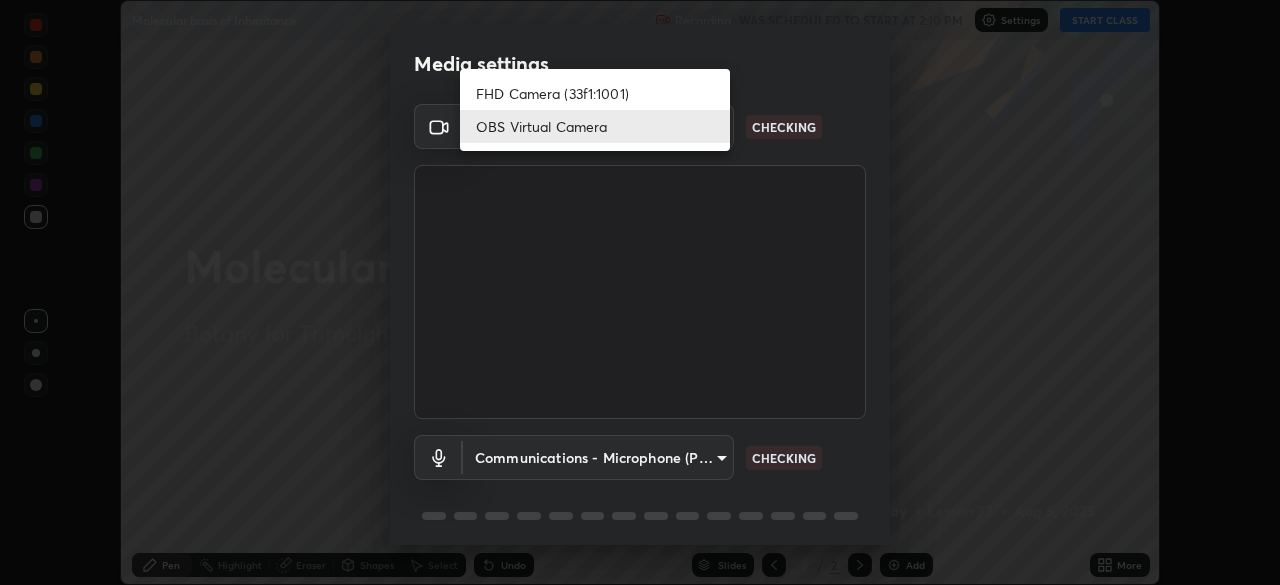 click on "FHD Camera (33f1:1001)" at bounding box center [595, 93] 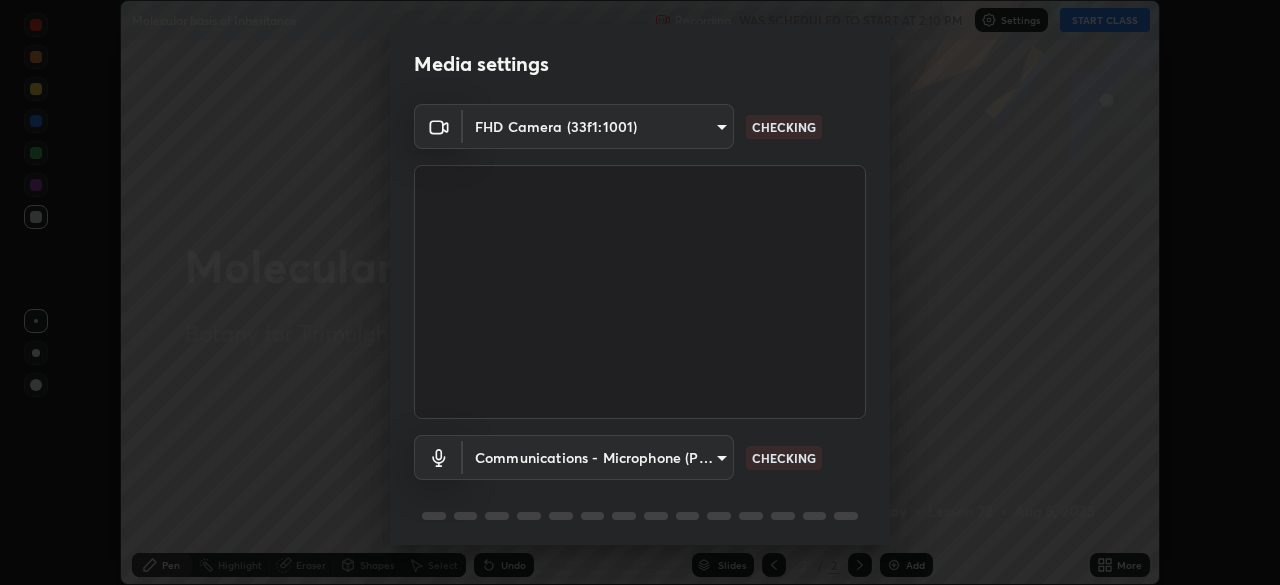 click on "Erase all Molecular basis of Inheritance Recording WAS SCHEDULED TO START AT  2:10 PM Settings START CLASS Setting up your live class Molecular basis of Inheritance • L72 of Botany for Trimulgherry NEET UG 2026 Excel 1 [PERSON] Pen Highlight Eraser Shapes Select Undo Slides 2 / 2 Add More No doubts shared Encourage your learners to ask a doubt for better clarity Report an issue Reason for reporting Buffering Chat not working Audio - Video sync issue Educator video quality low ​ Attach an image Report Media settings FHD Camera (33f1:1001) [HASH] CHECKING Communications - Microphone (POROSVOC) communications CHECKING 1 / 5 Next" at bounding box center (640, 292) 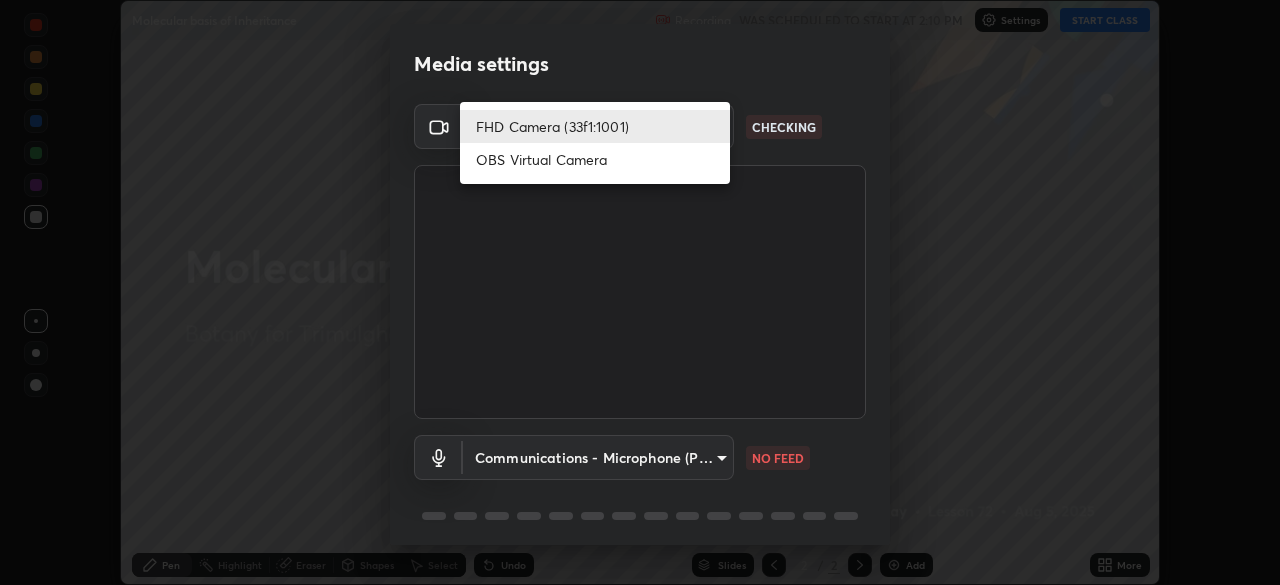 click on "OBS Virtual Camera" at bounding box center (595, 159) 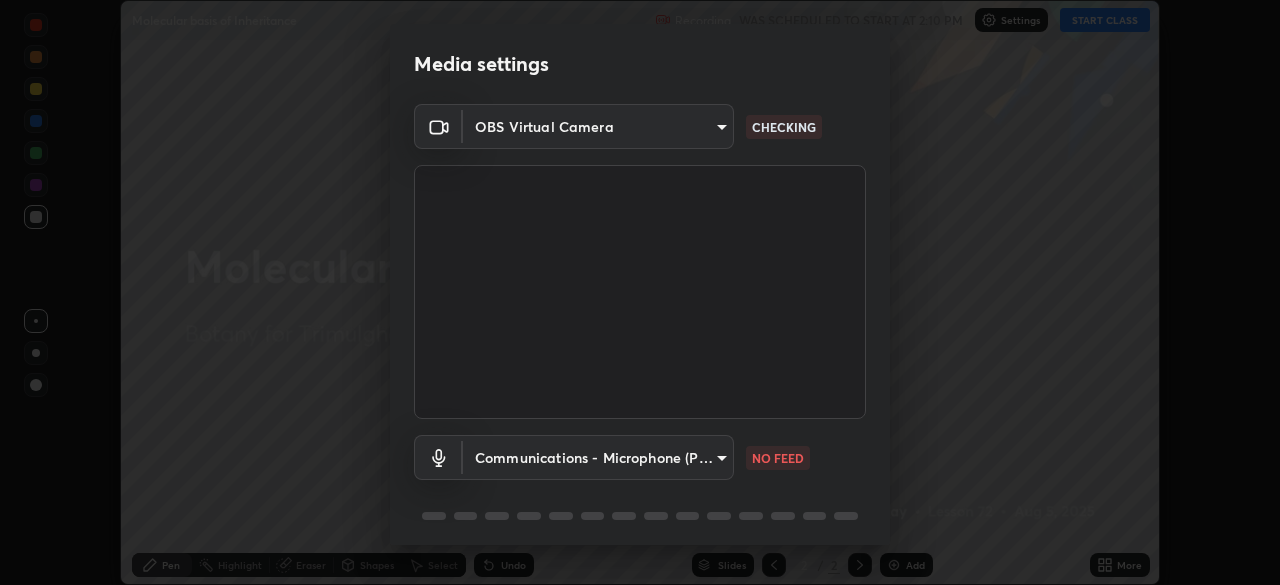 click on "Erase all Molecular basis of Inheritance Recording WAS SCHEDULED TO START AT  2:10 PM Settings START CLASS Setting up your live class Molecular basis of Inheritance • L72 of Botany for Trimulgherry NEET UG 2026 Excel 1 [PERSON] Pen Highlight Eraser Shapes Select Undo Slides 2 / 2 Add More No doubts shared Encourage your learners to ask a doubt for better clarity Report an issue Reason for reporting Buffering Chat not working Audio - Video sync issue Educator video quality low ​ Attach an image Report Media settings OBS Virtual Camera [HASH] CHECKING Communications - Microphone (POROSVOC) communications NO FEED 1 / 5 Next" at bounding box center (640, 292) 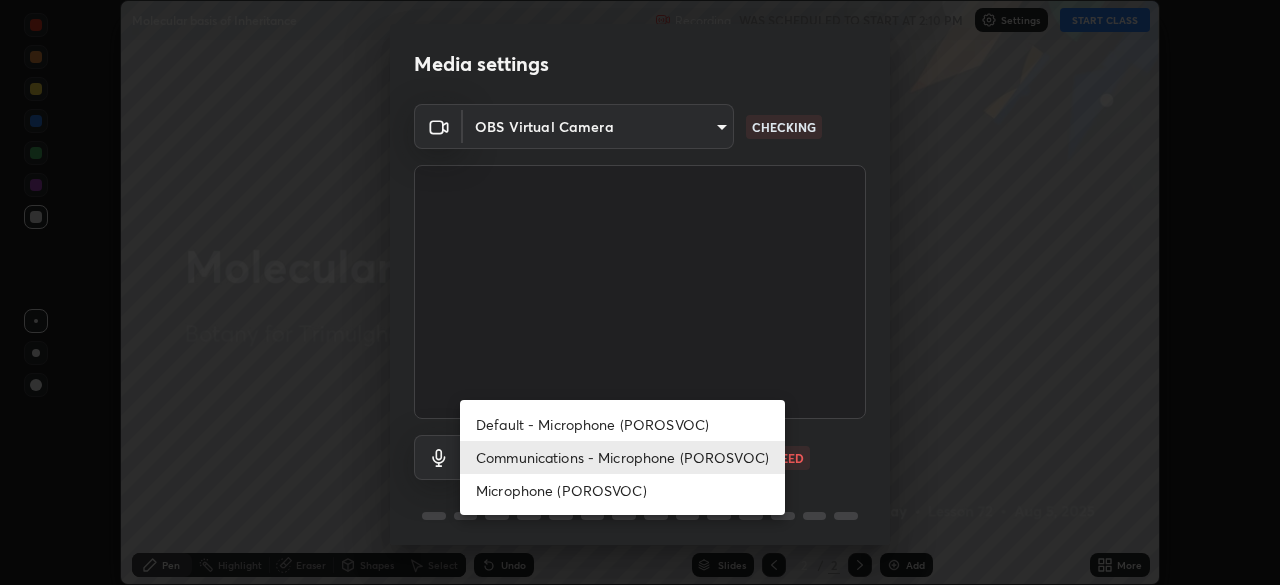 click on "Communications - Microphone (POROSVOC)" at bounding box center [622, 457] 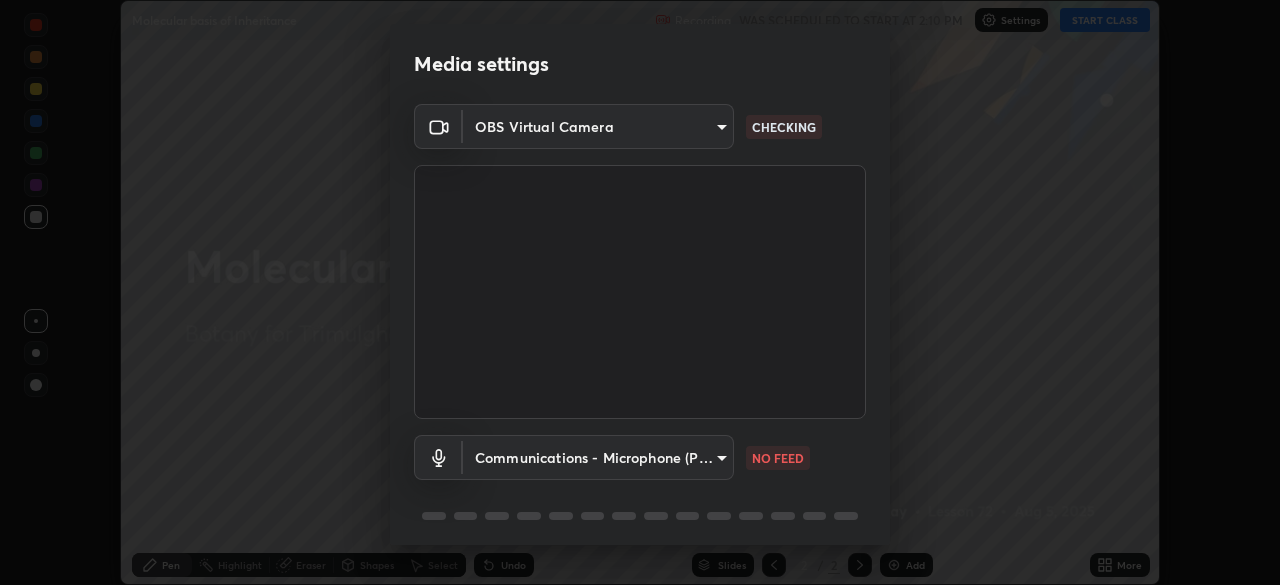 click on "Erase all Molecular basis of Inheritance Recording WAS SCHEDULED TO START AT  2:10 PM Settings START CLASS Setting up your live class Molecular basis of Inheritance • L72 of Botany for Trimulgherry NEET UG 2026 Excel 1 [PERSON] Pen Highlight Eraser Shapes Select Undo Slides 2 / 2 Add More No doubts shared Encourage your learners to ask a doubt for better clarity Report an issue Reason for reporting Buffering Chat not working Audio - Video sync issue Educator video quality low ​ Attach an image Report Media settings OBS Virtual Camera [HASH] CHECKING Communications - Microphone (POROSVOC) communications NO FEED 1 / 5 Next" at bounding box center (640, 292) 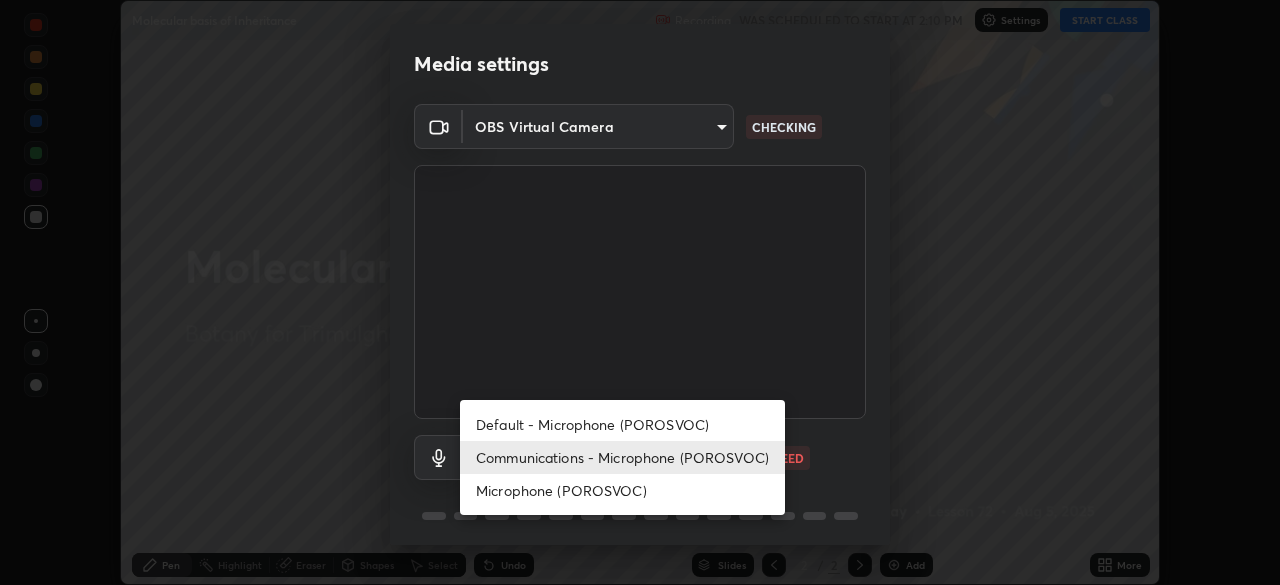 click on "Default - Microphone (POROSVOC)" at bounding box center [622, 424] 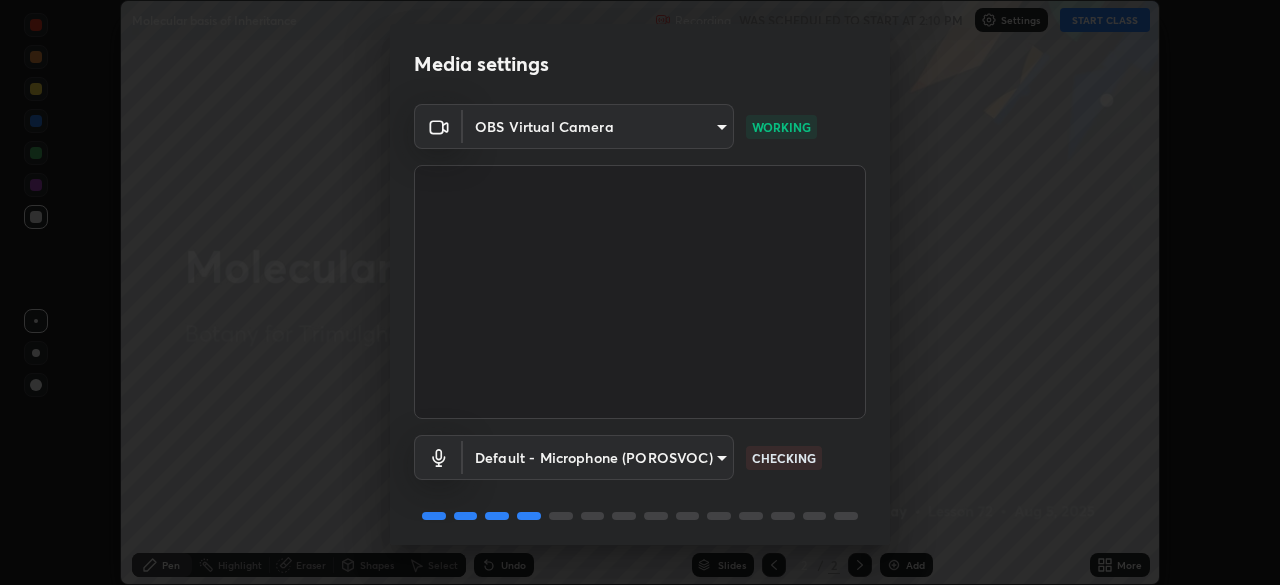 scroll, scrollTop: 71, scrollLeft: 0, axis: vertical 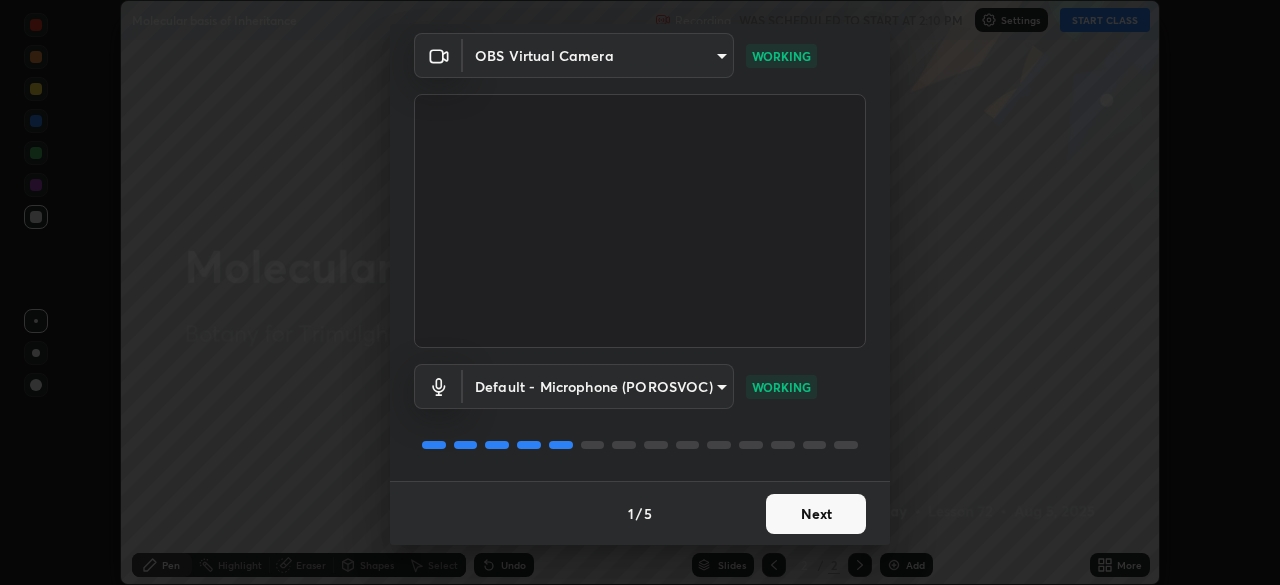click on "Next" at bounding box center [816, 514] 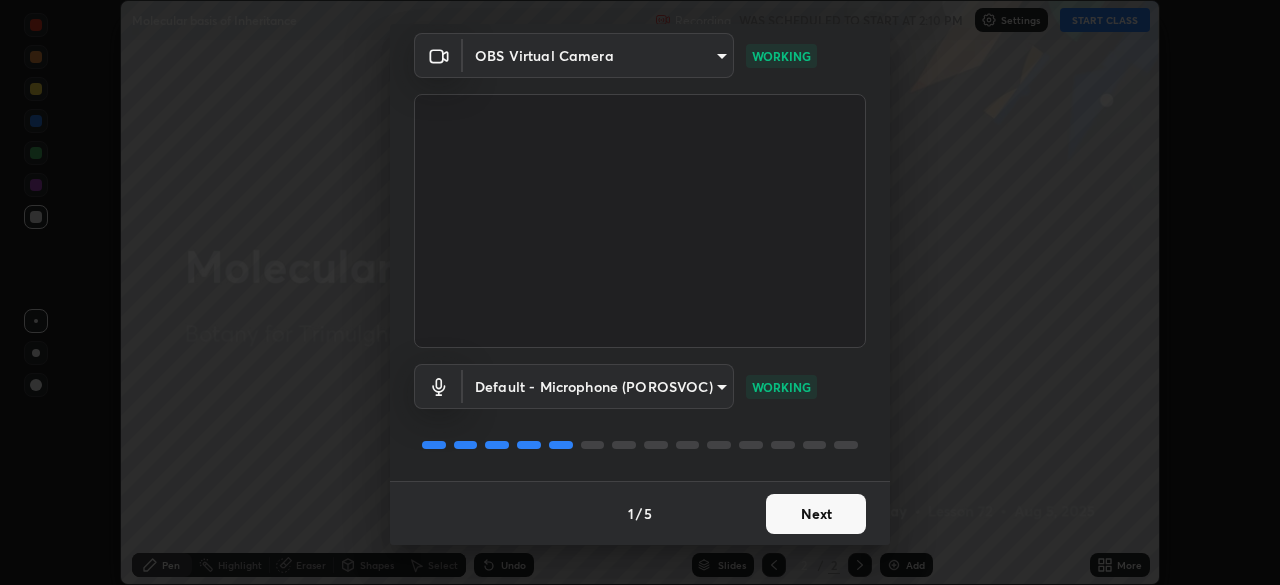 scroll, scrollTop: 0, scrollLeft: 0, axis: both 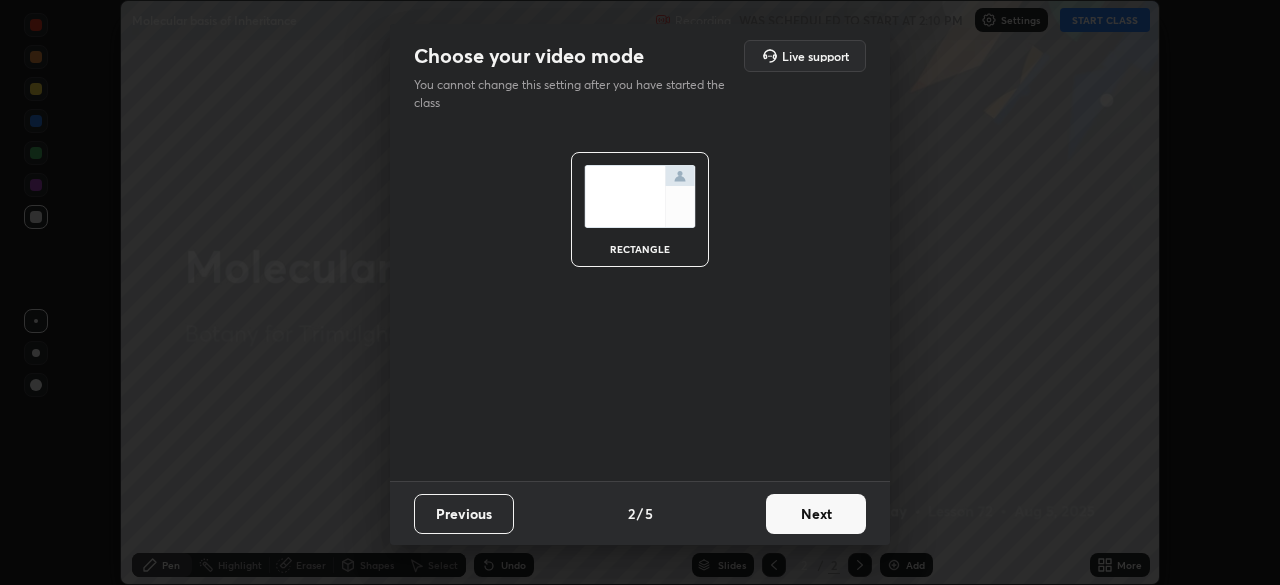 click on "Next" at bounding box center [816, 514] 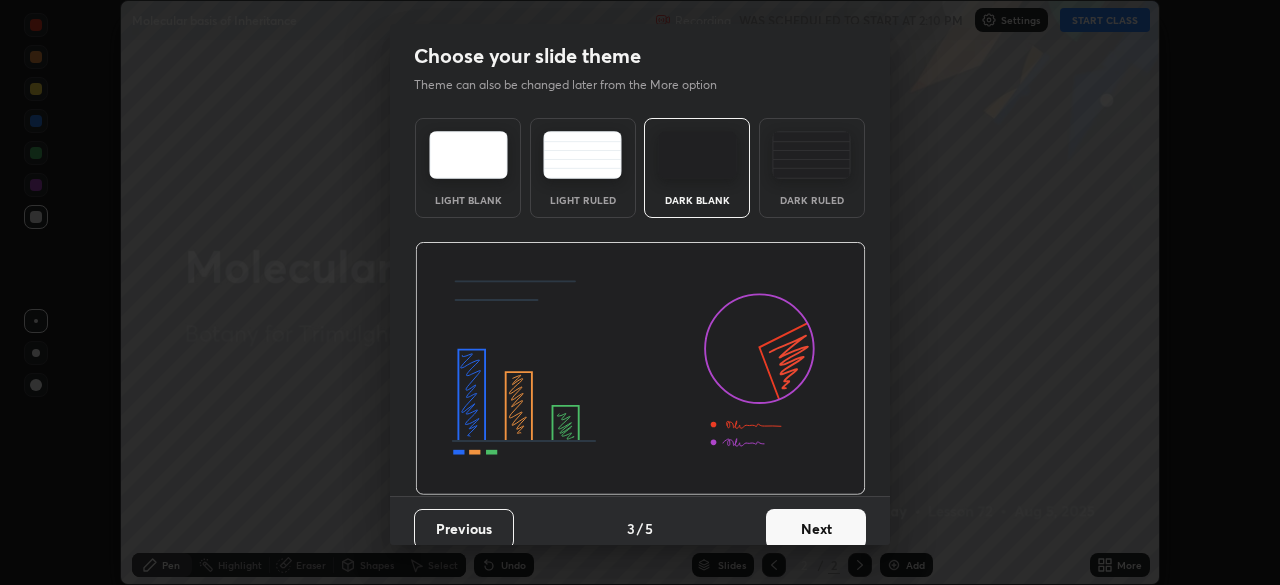 click on "Next" at bounding box center [816, 529] 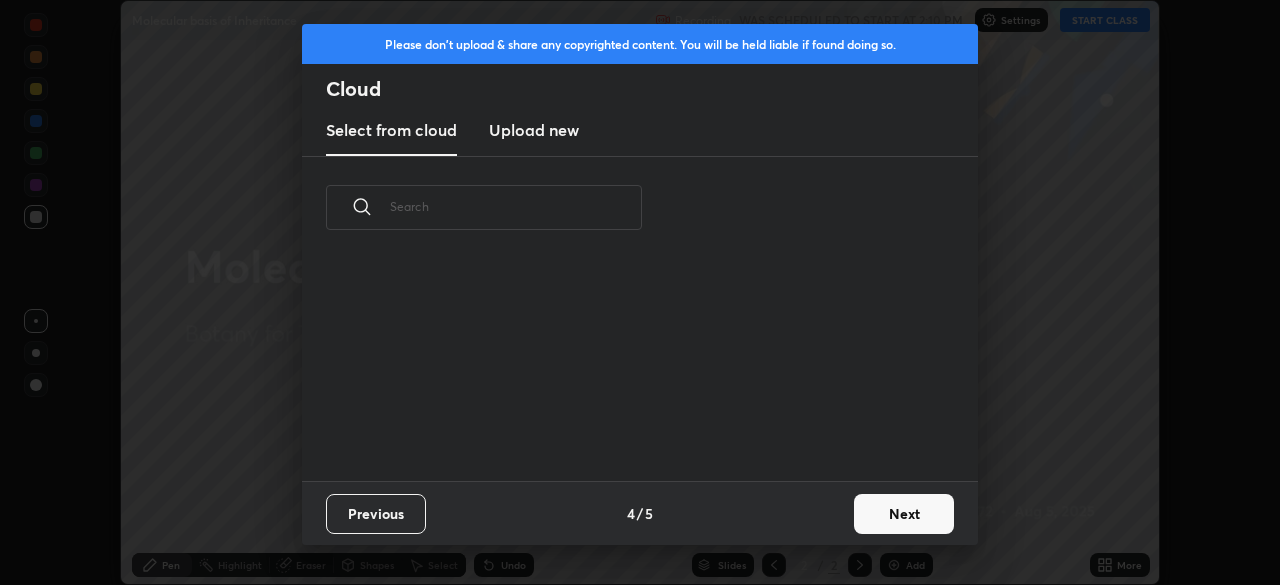 click on "Next" at bounding box center [904, 514] 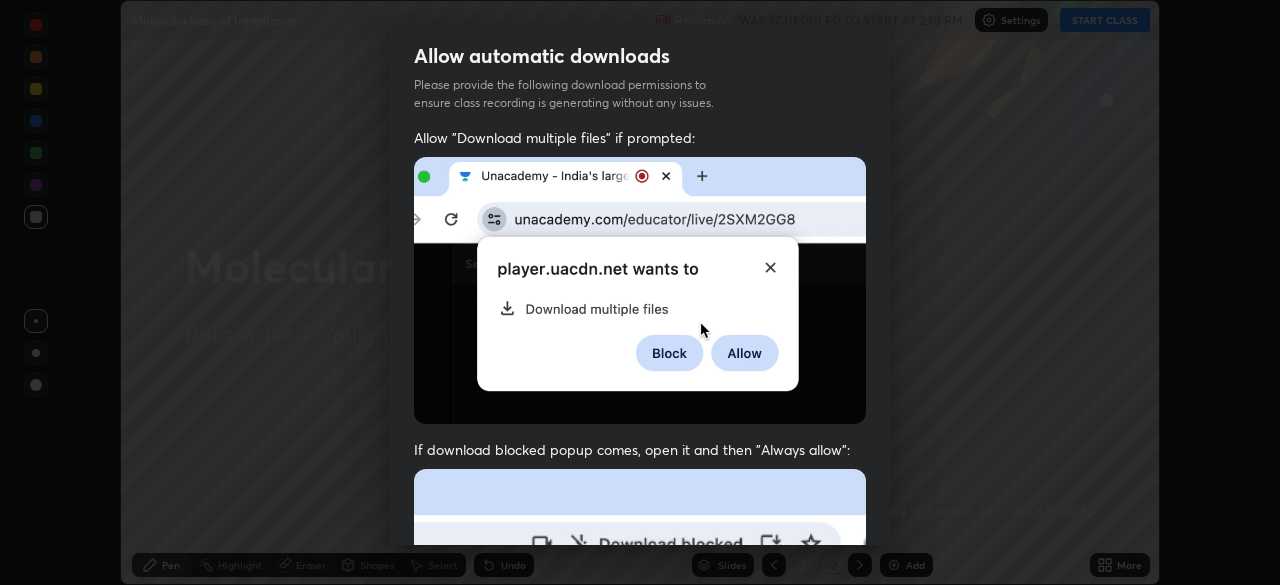 click at bounding box center (640, 687) 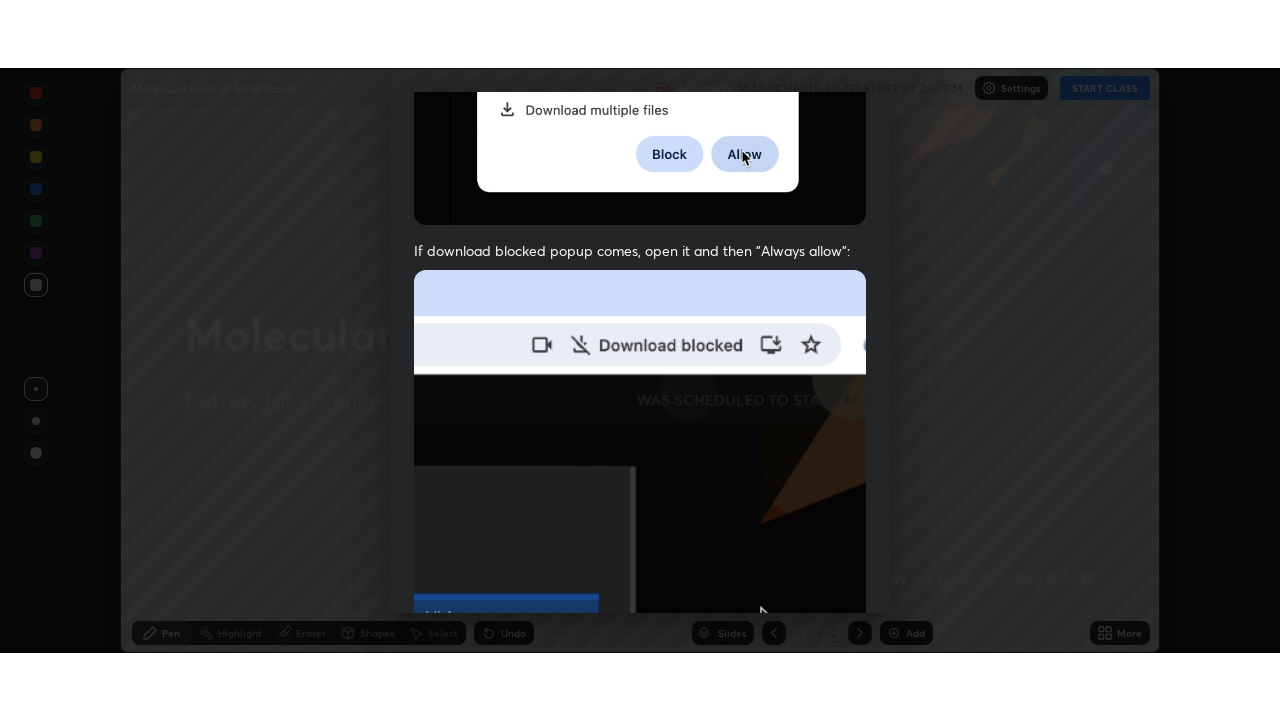 scroll, scrollTop: 479, scrollLeft: 0, axis: vertical 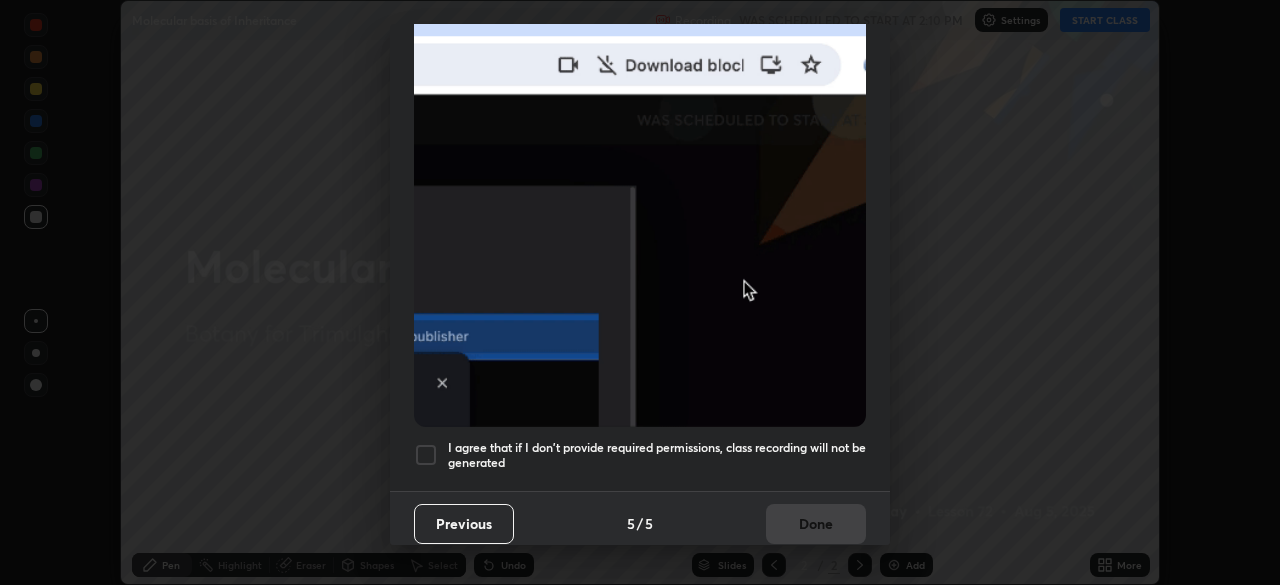 click at bounding box center (426, 455) 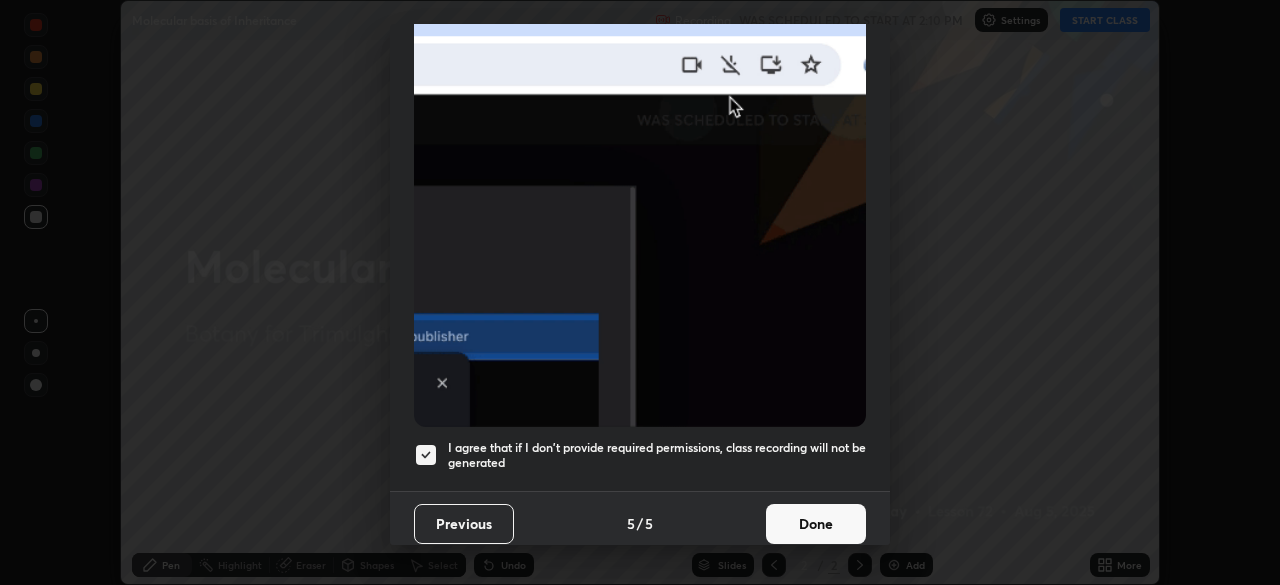 click on "Done" at bounding box center [816, 524] 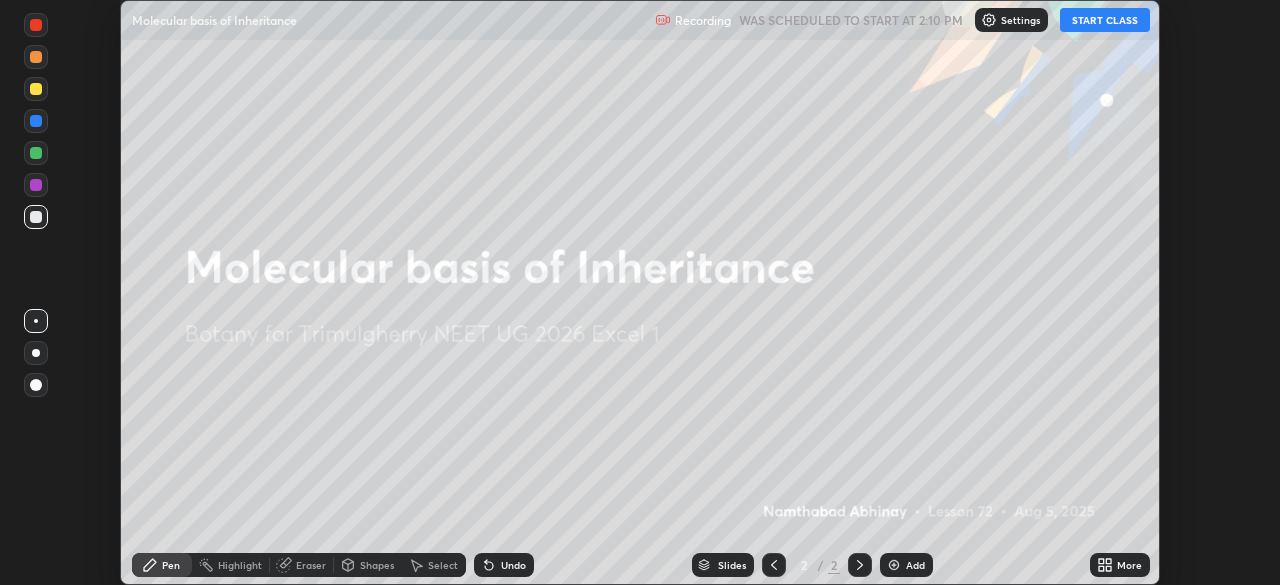 click on "Slides 2 / 2 Add" at bounding box center (812, 565) 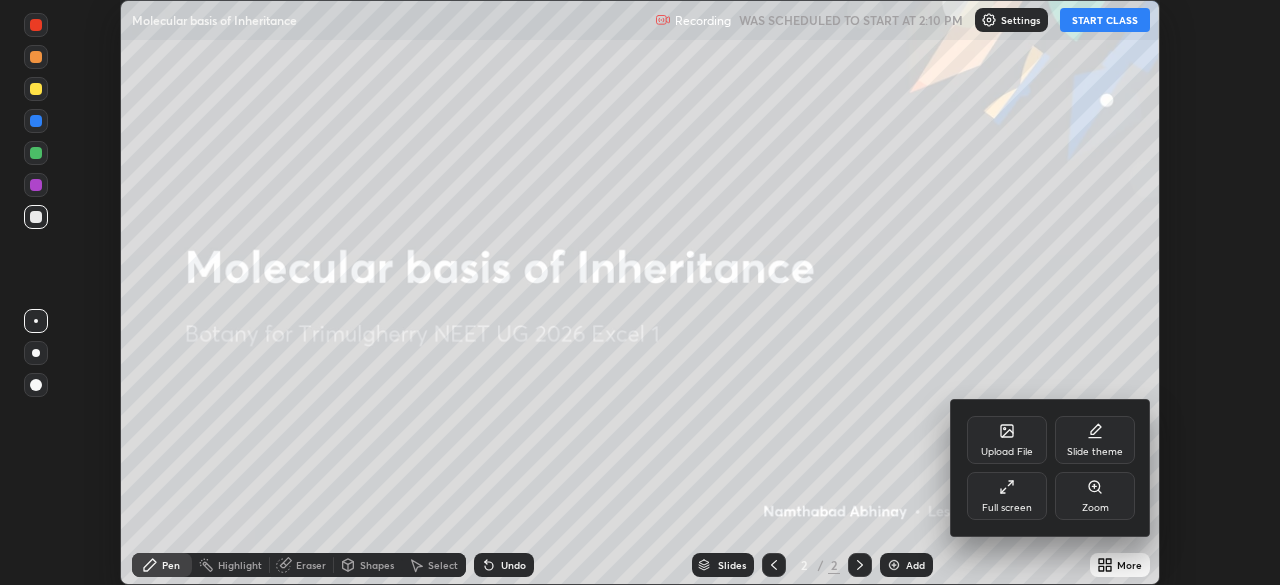 click on "Full screen" at bounding box center (1007, 508) 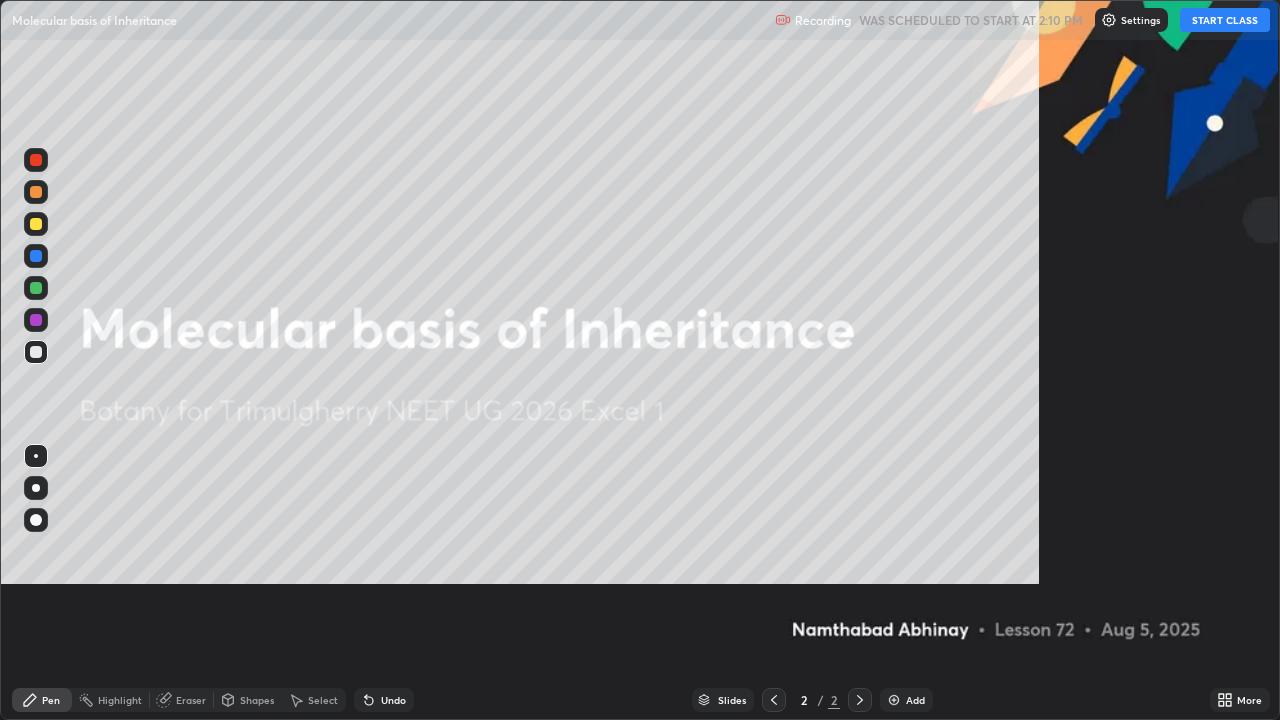 scroll, scrollTop: 99280, scrollLeft: 98720, axis: both 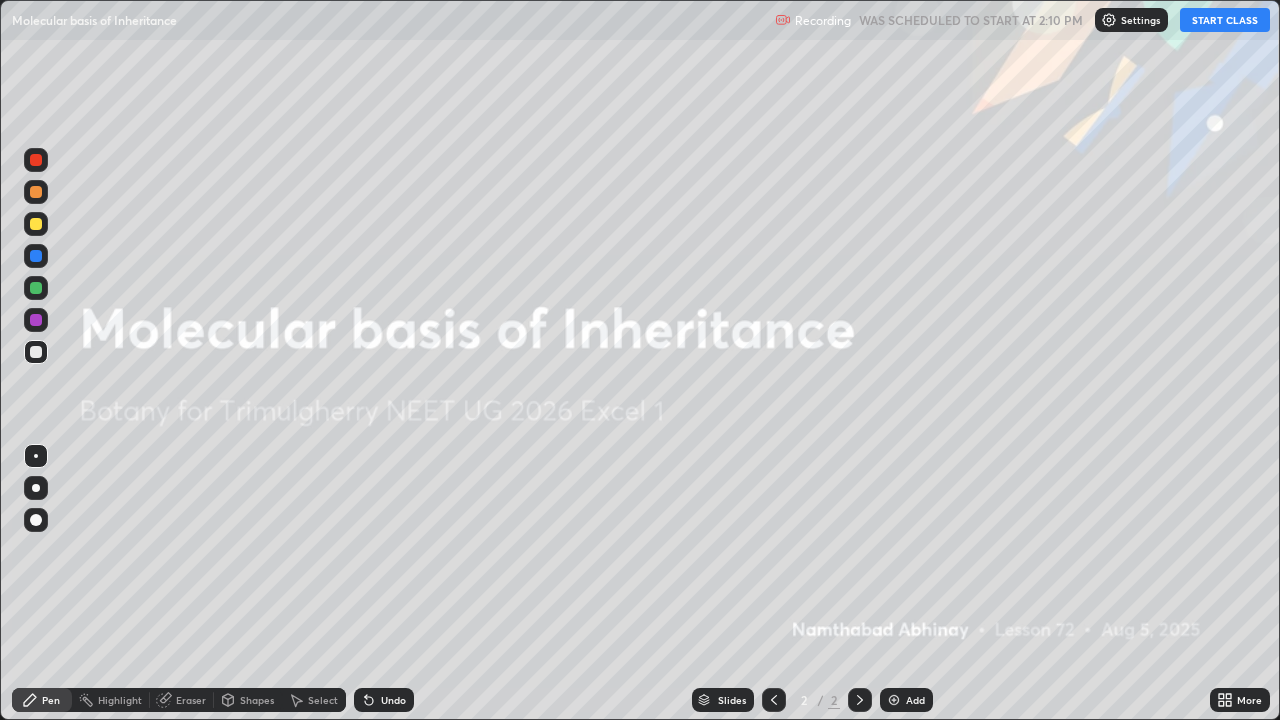 click on "START CLASS" at bounding box center [1225, 20] 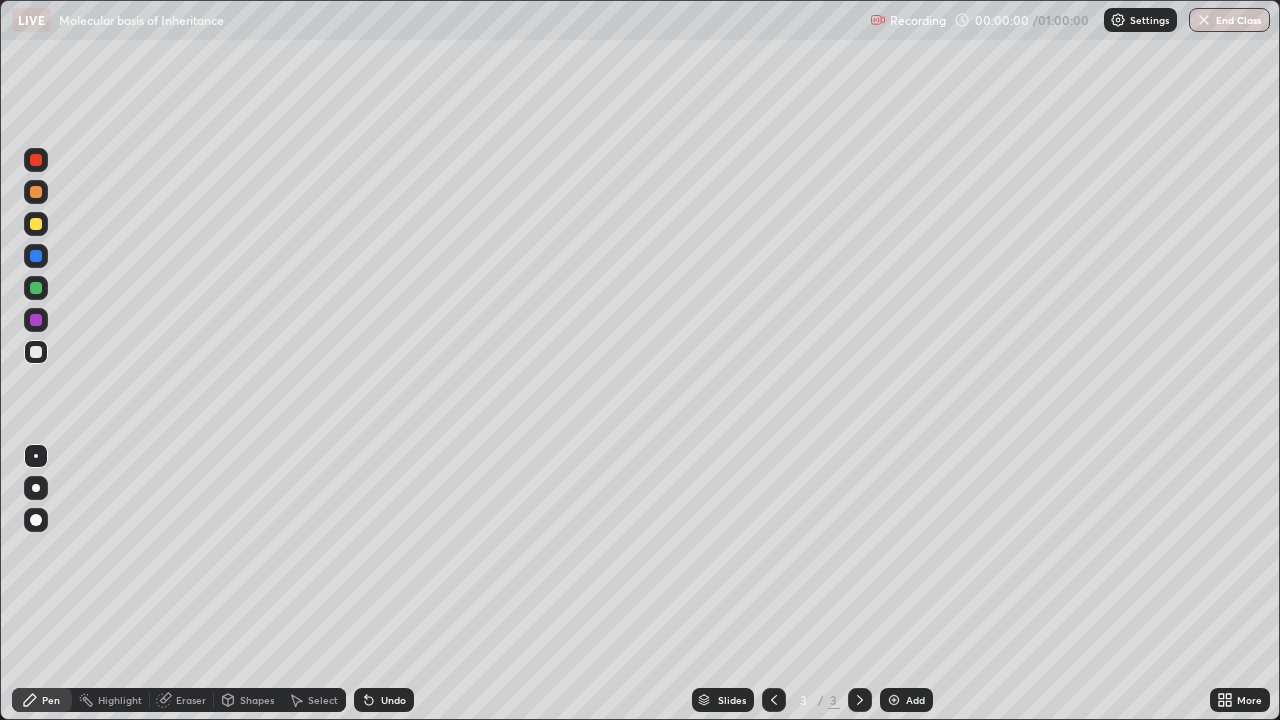 click on "More" at bounding box center [1240, 700] 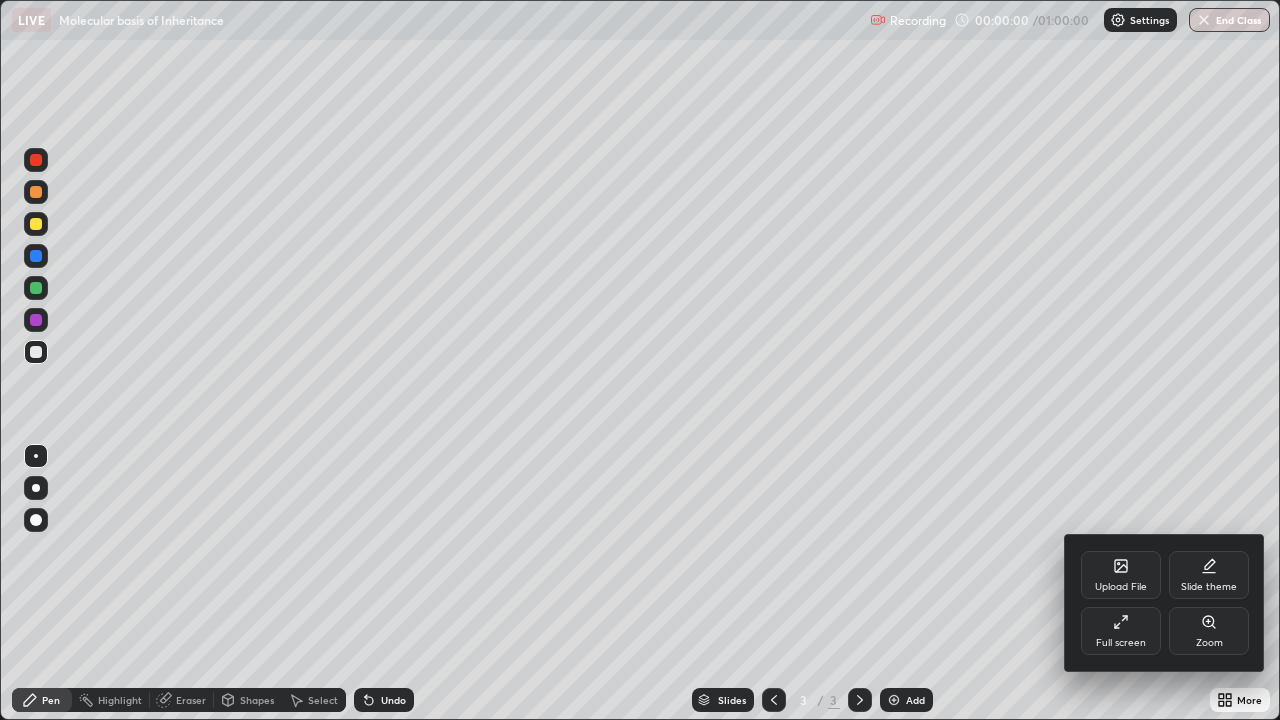 click on "Zoom" at bounding box center (1209, 631) 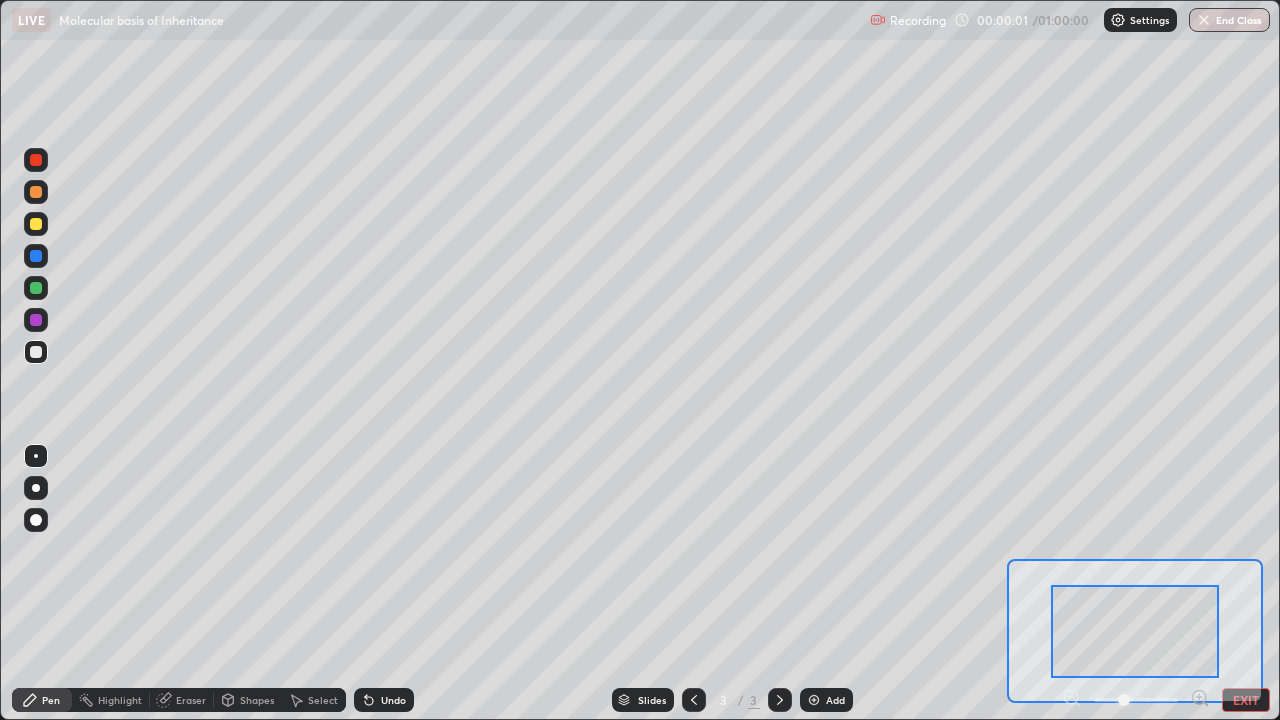 click 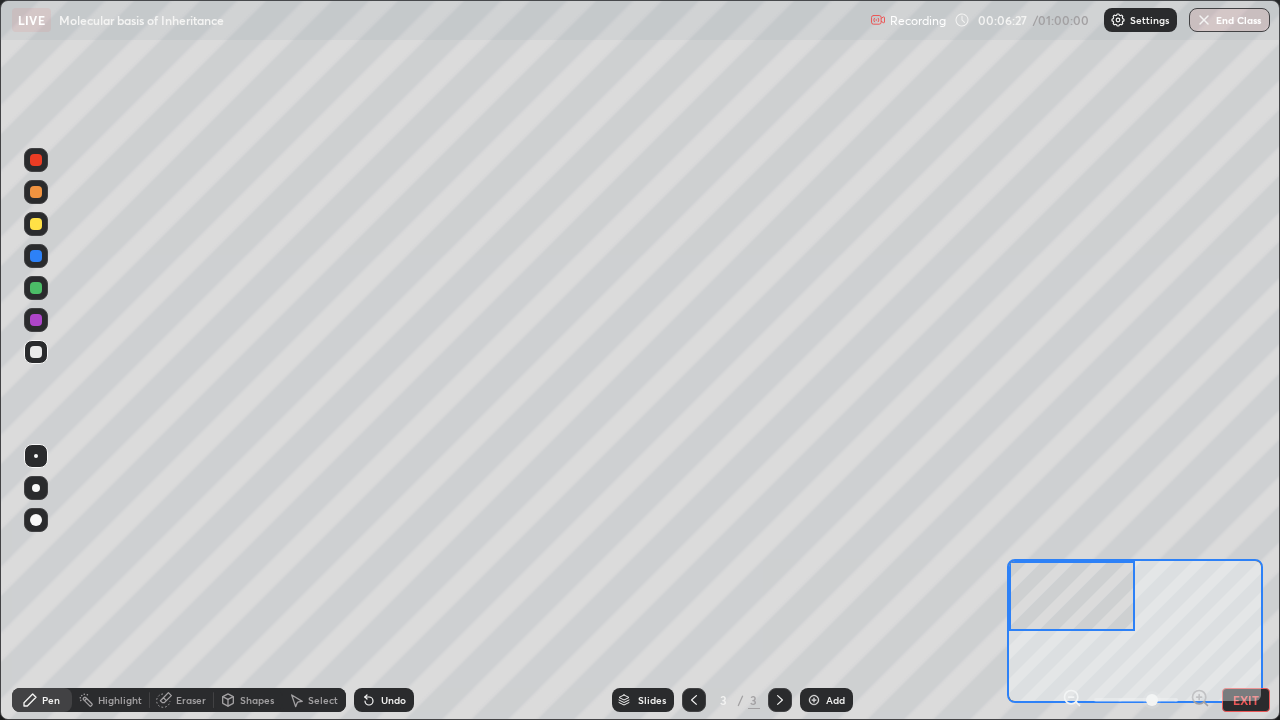 click at bounding box center (36, 160) 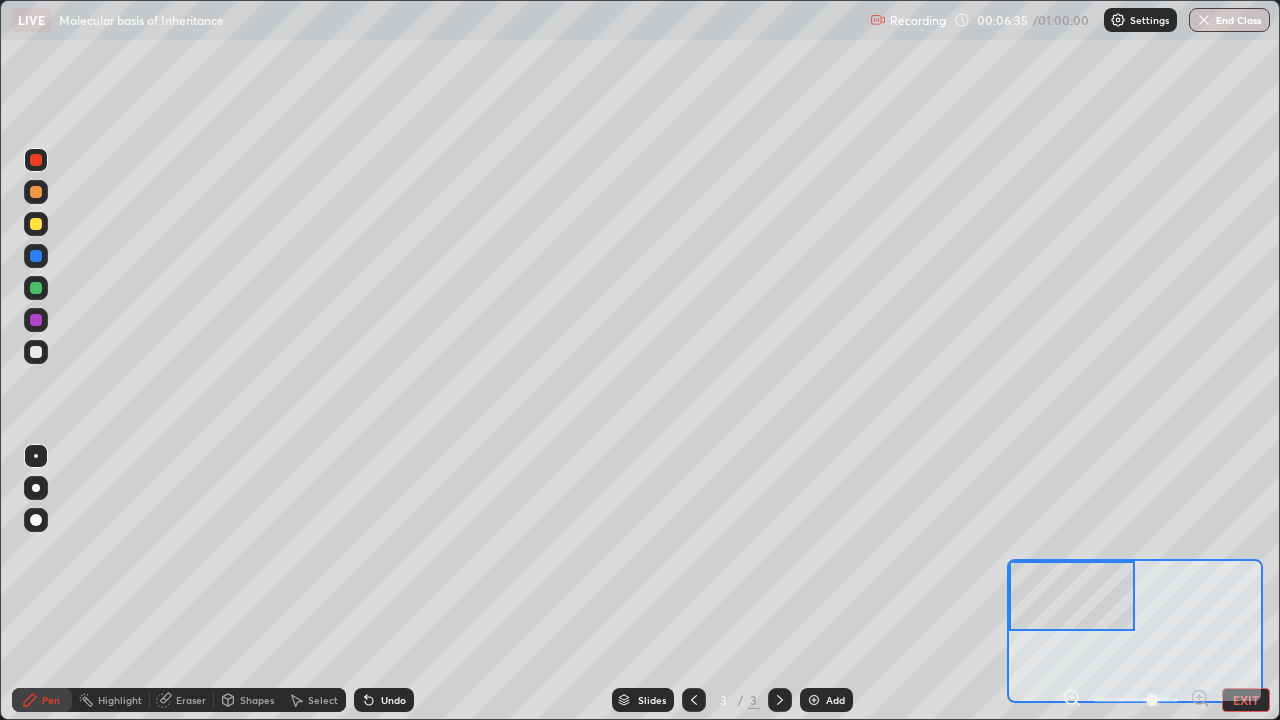 click at bounding box center (36, 160) 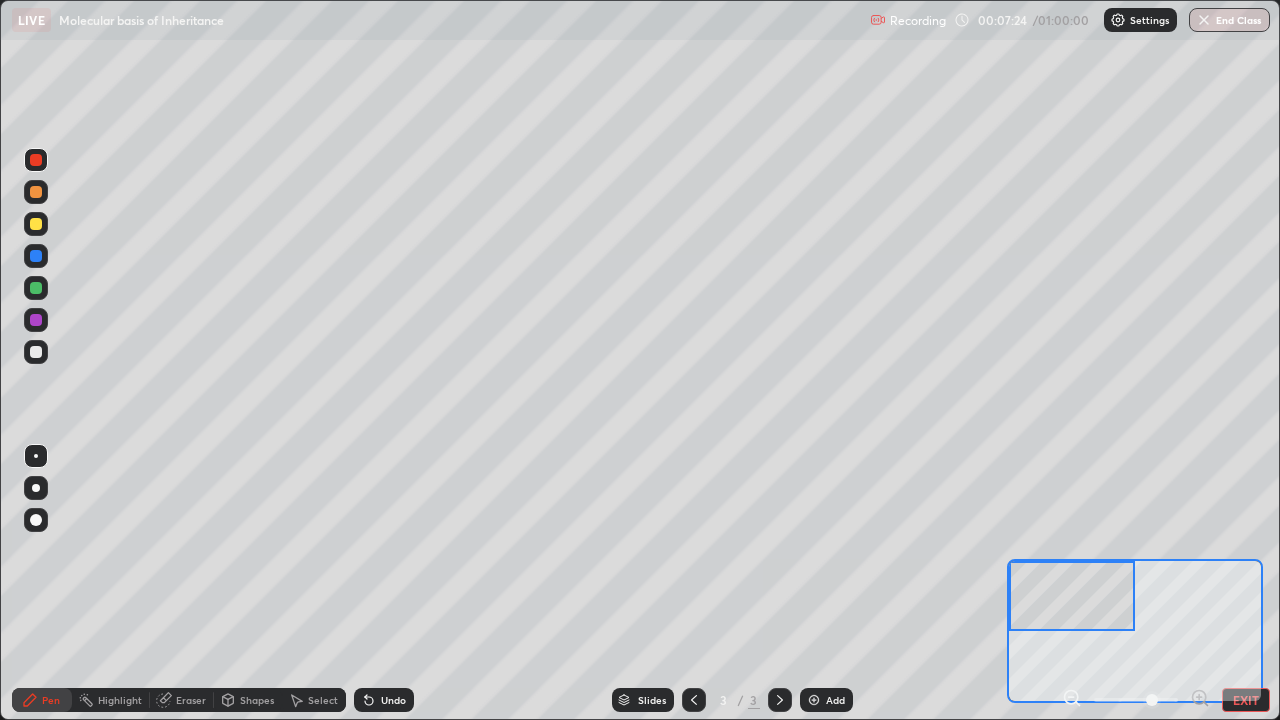 click at bounding box center (36, 224) 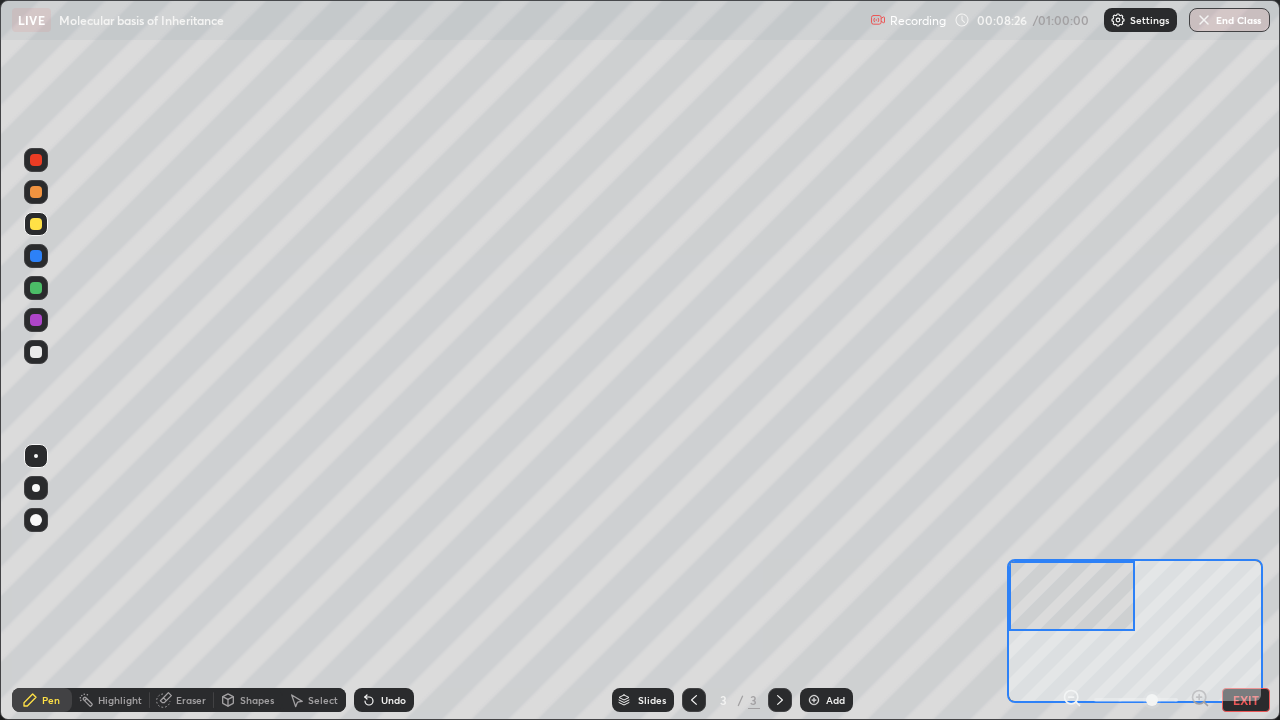 click at bounding box center (36, 352) 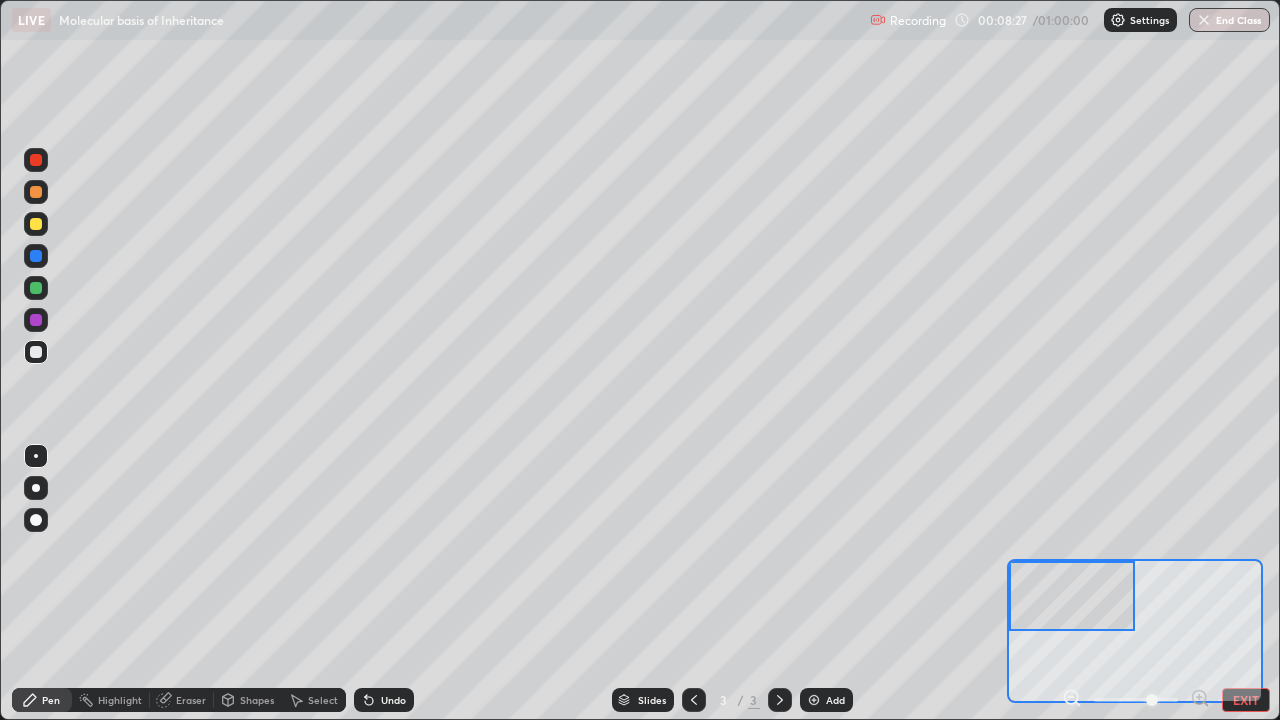 click at bounding box center (36, 224) 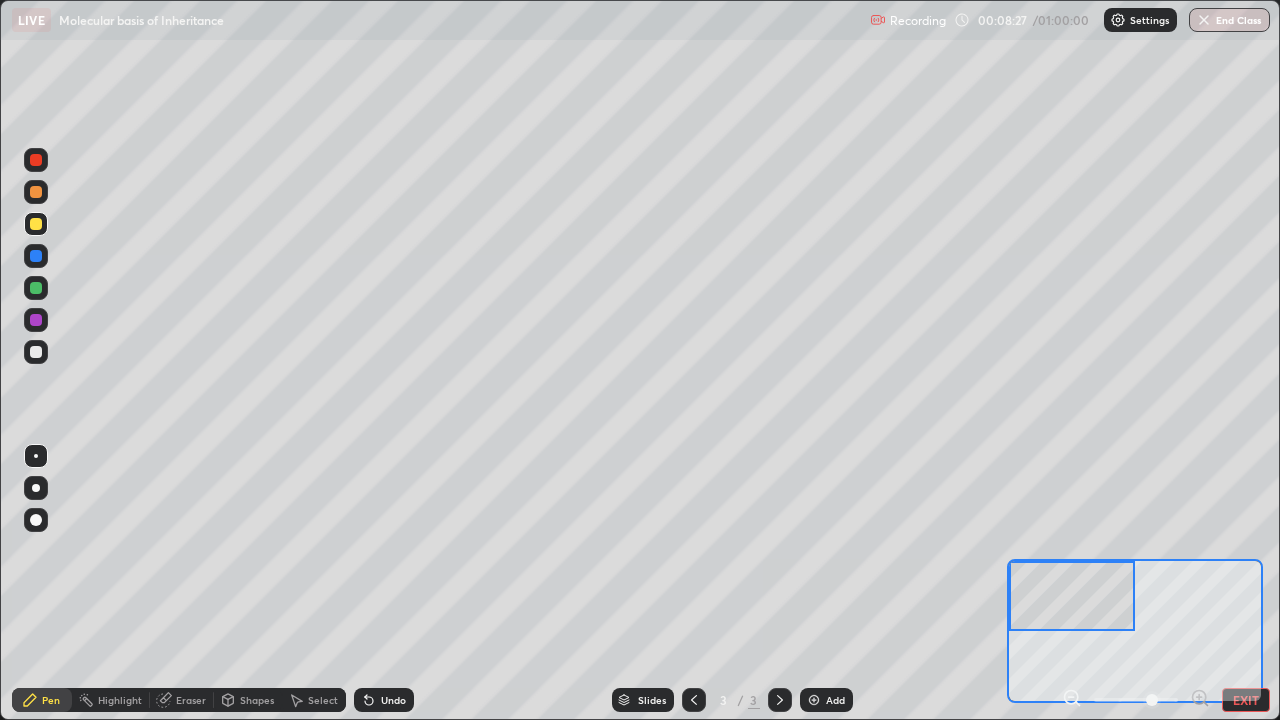 click at bounding box center (36, 288) 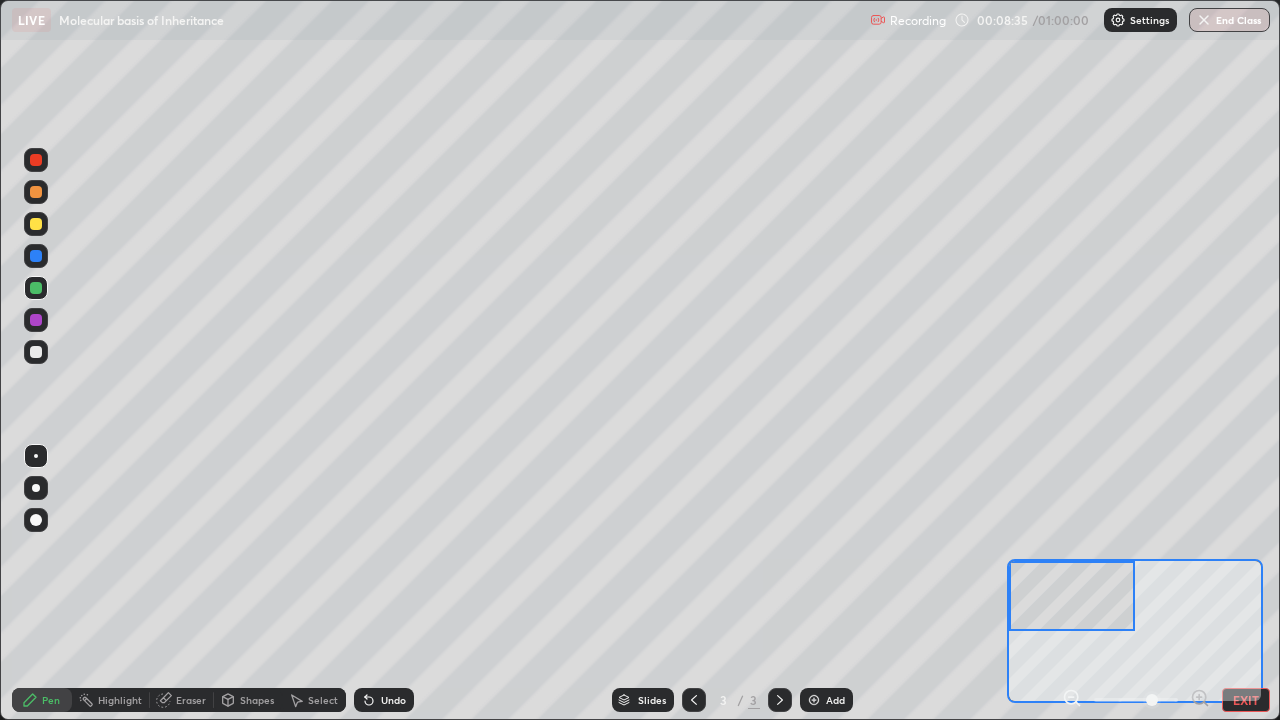 click 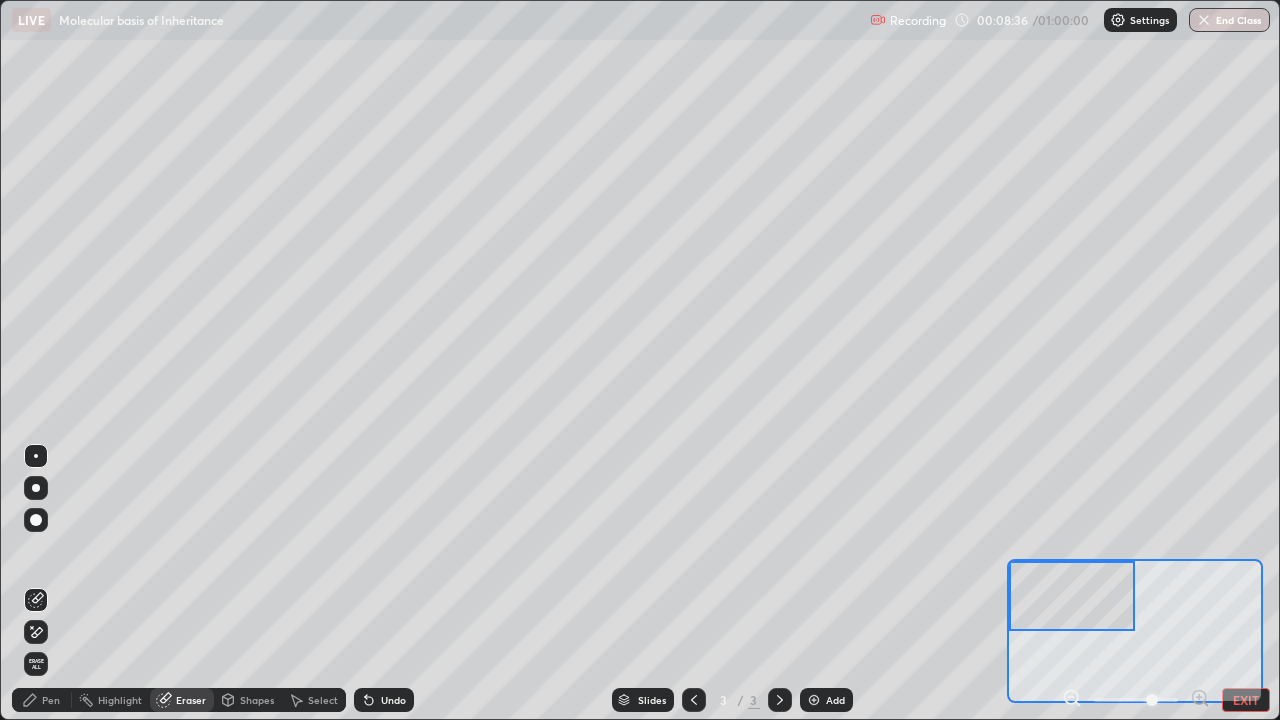 click on "Pen" at bounding box center [51, 700] 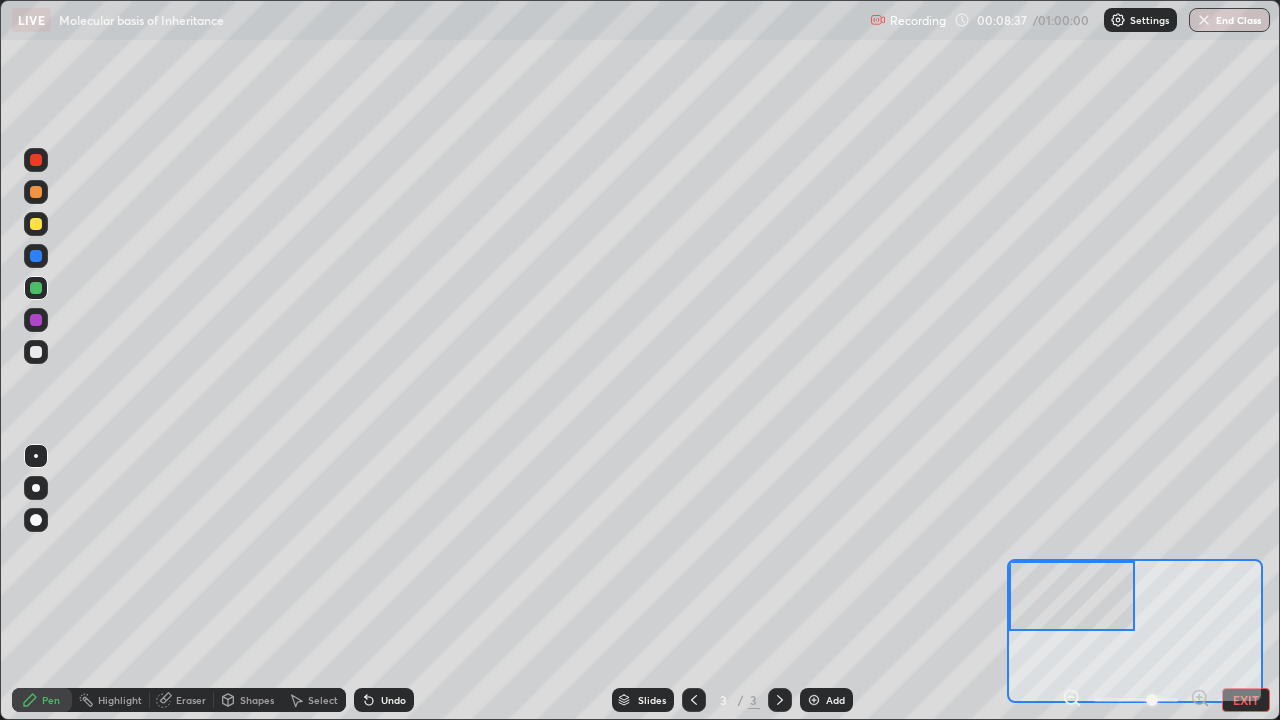 click at bounding box center [36, 352] 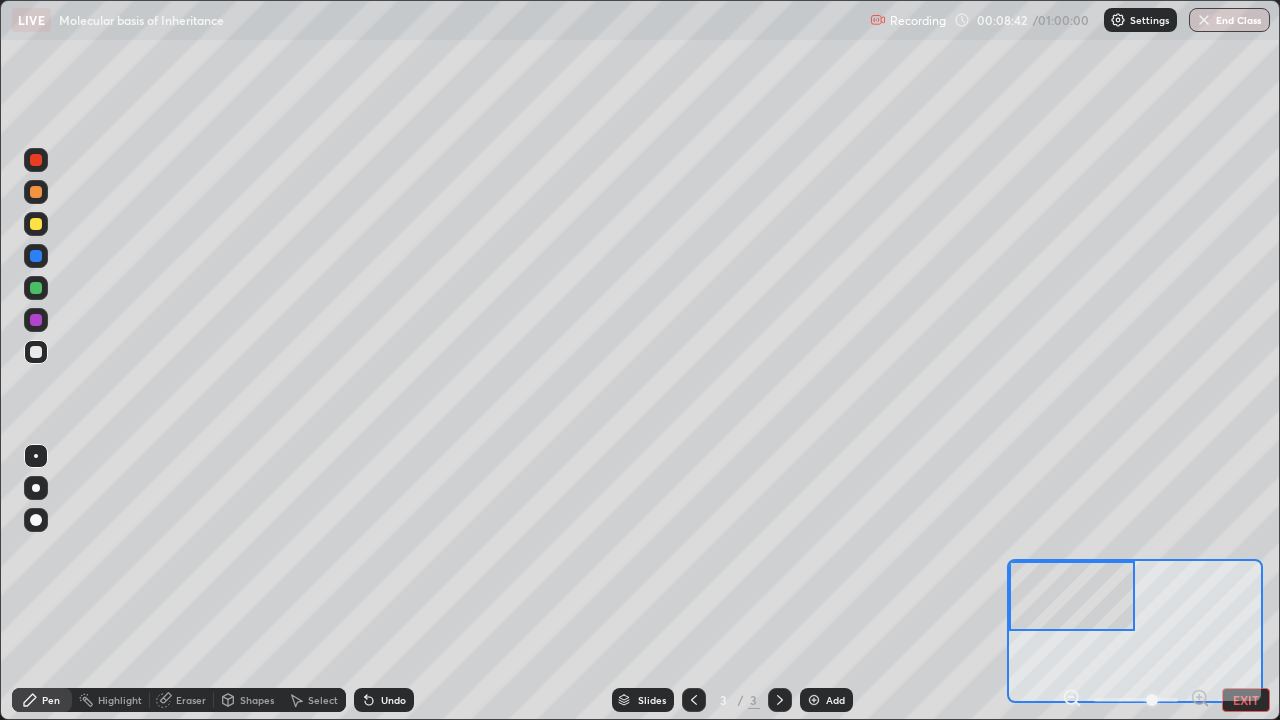 click on "Eraser" at bounding box center [191, 700] 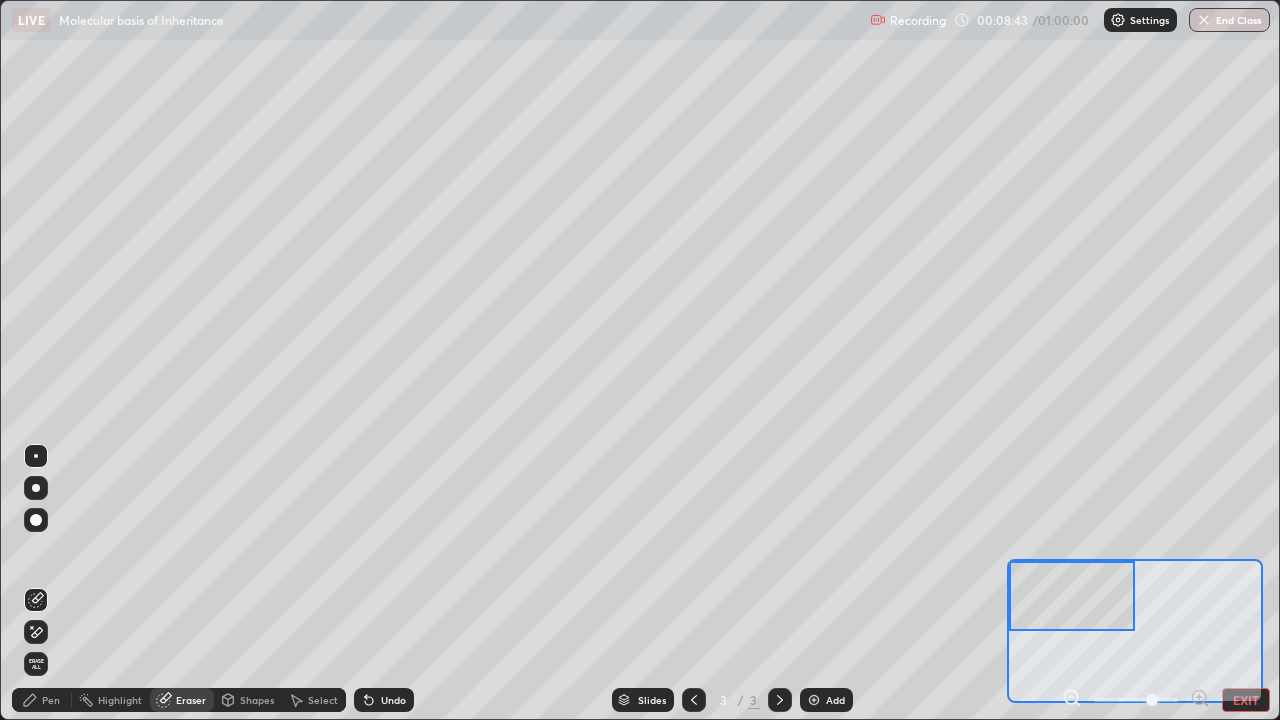click on "Pen" at bounding box center (42, 700) 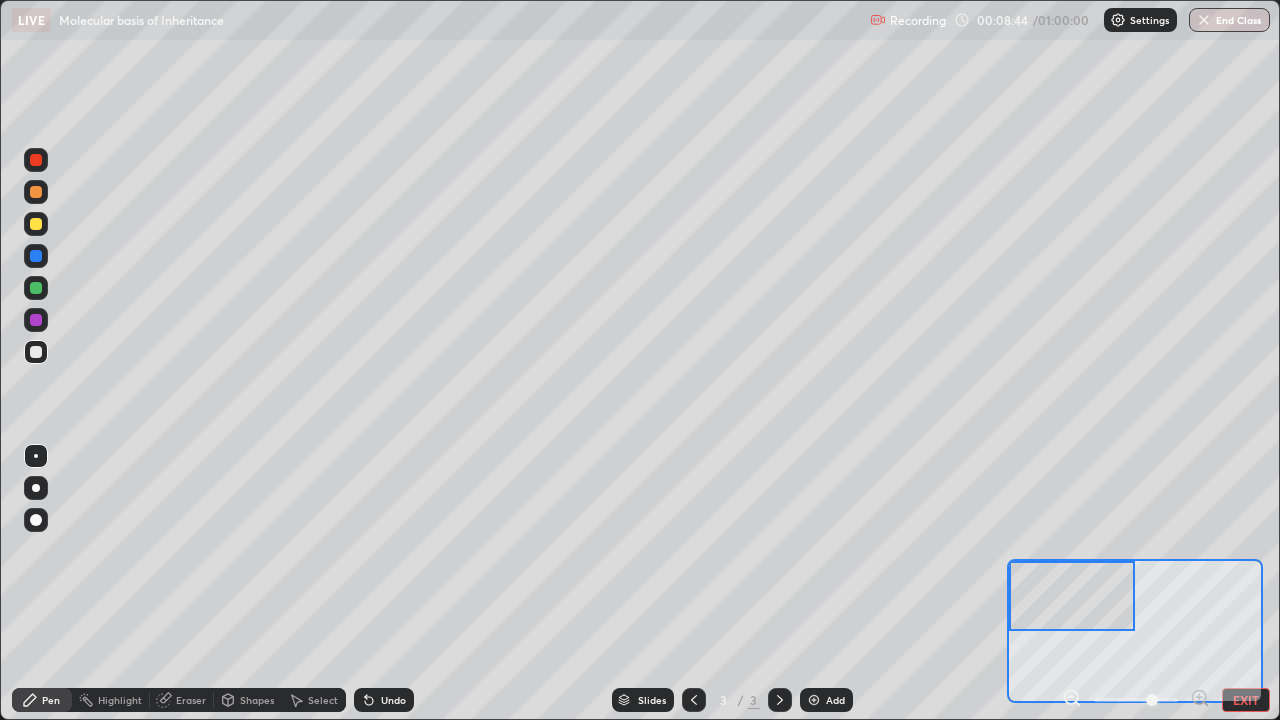 click on "Pen" at bounding box center (51, 700) 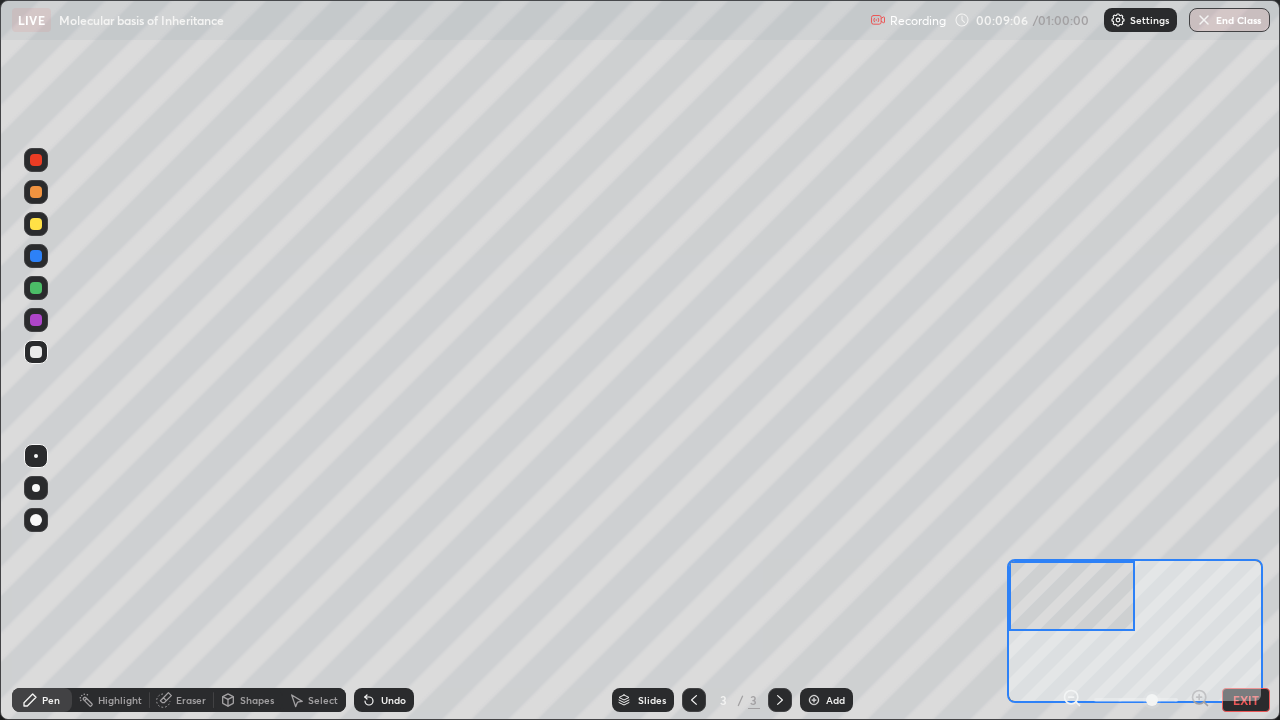 click at bounding box center (36, 288) 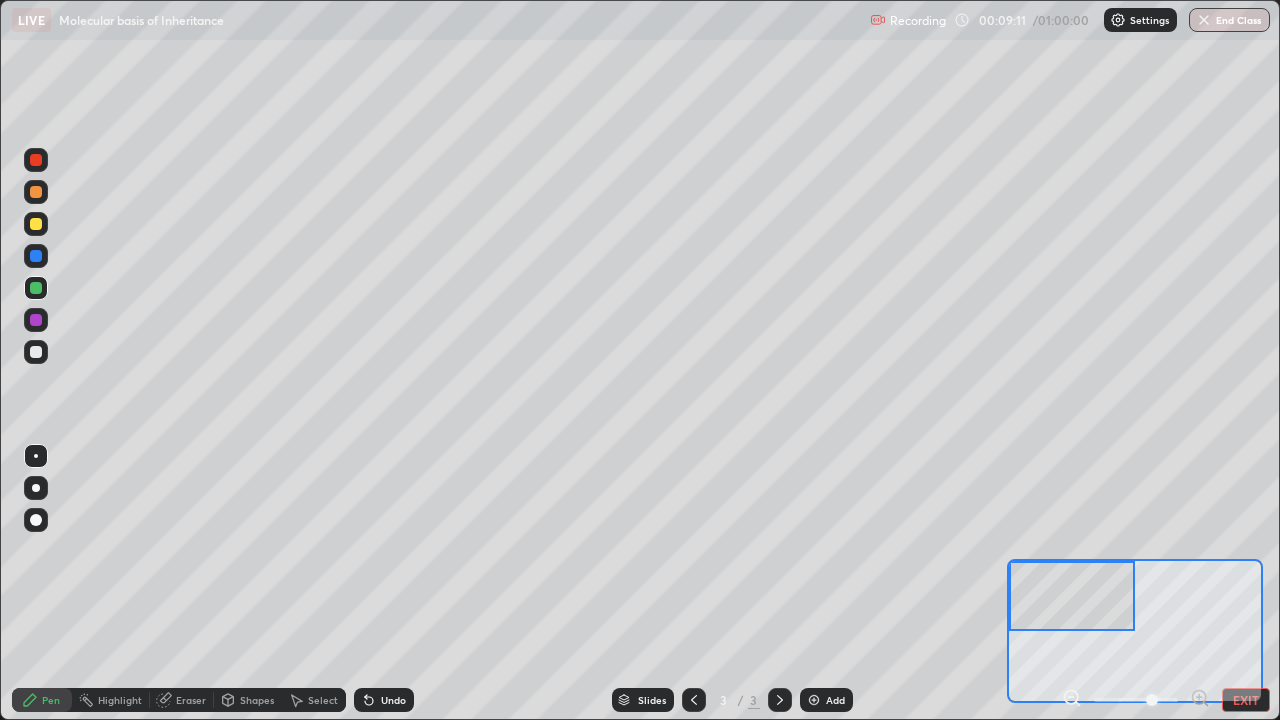 click at bounding box center (36, 352) 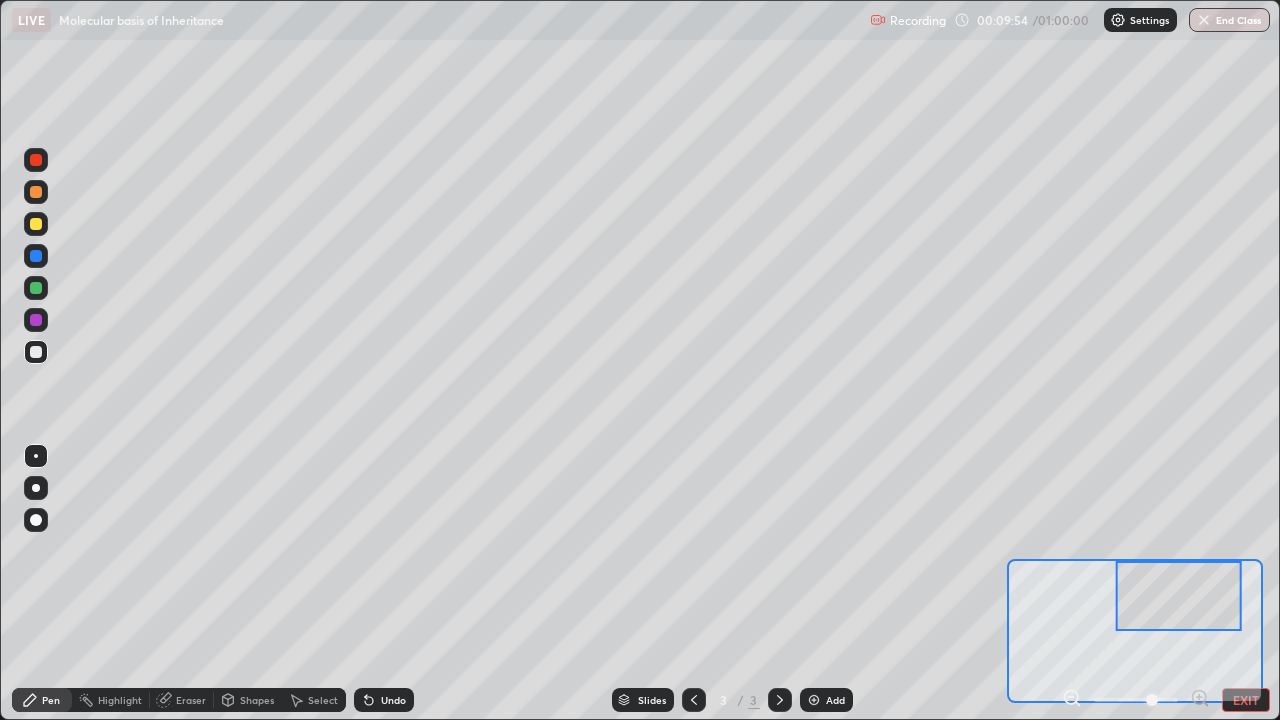 click at bounding box center [36, 160] 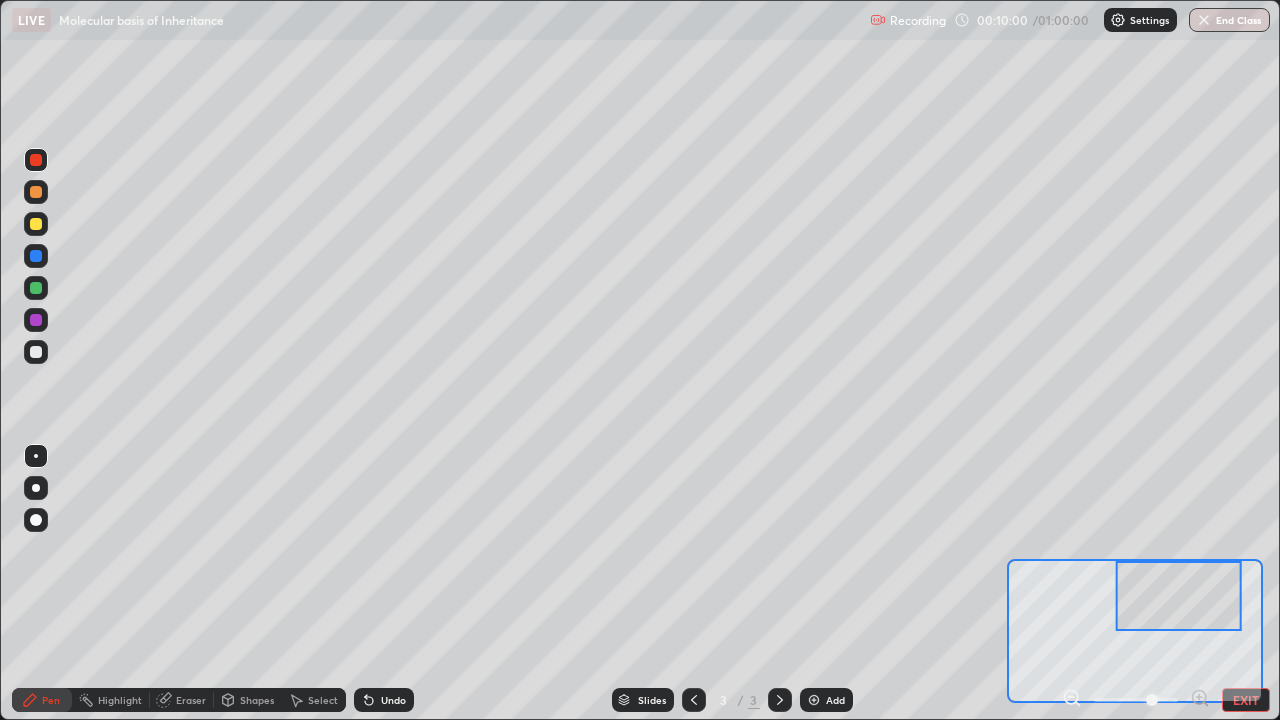click at bounding box center (36, 352) 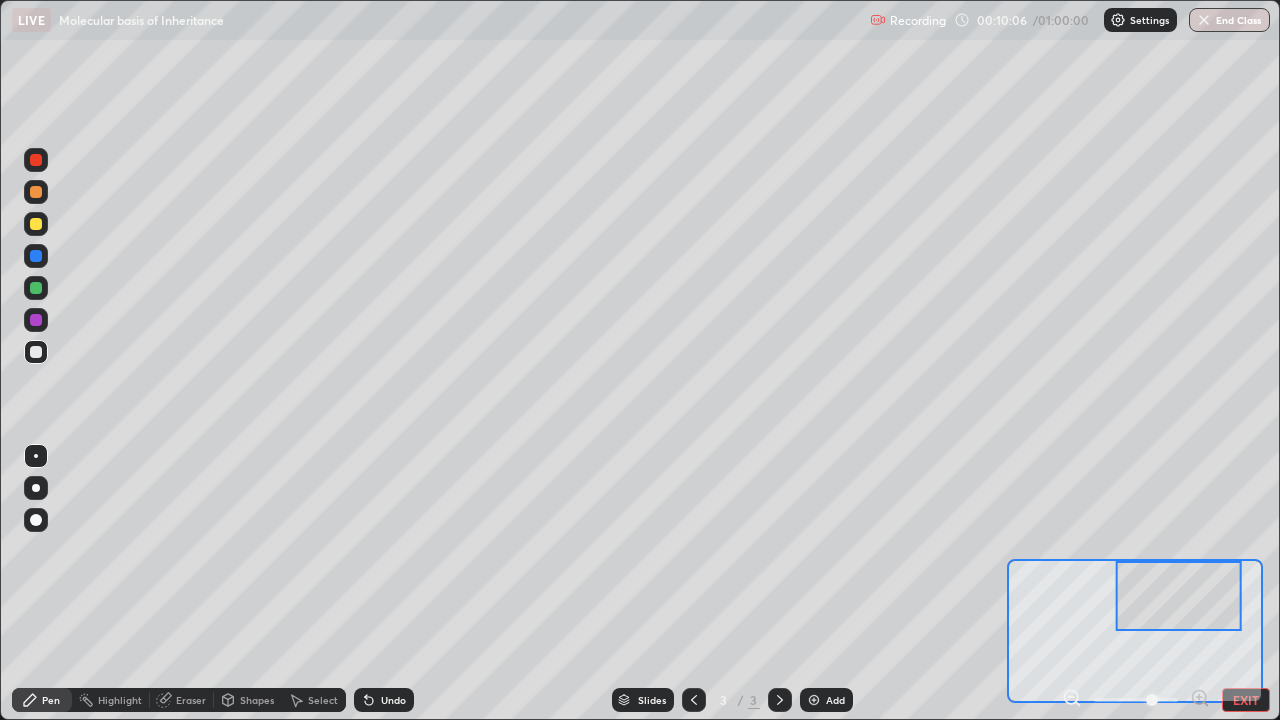 click at bounding box center (36, 160) 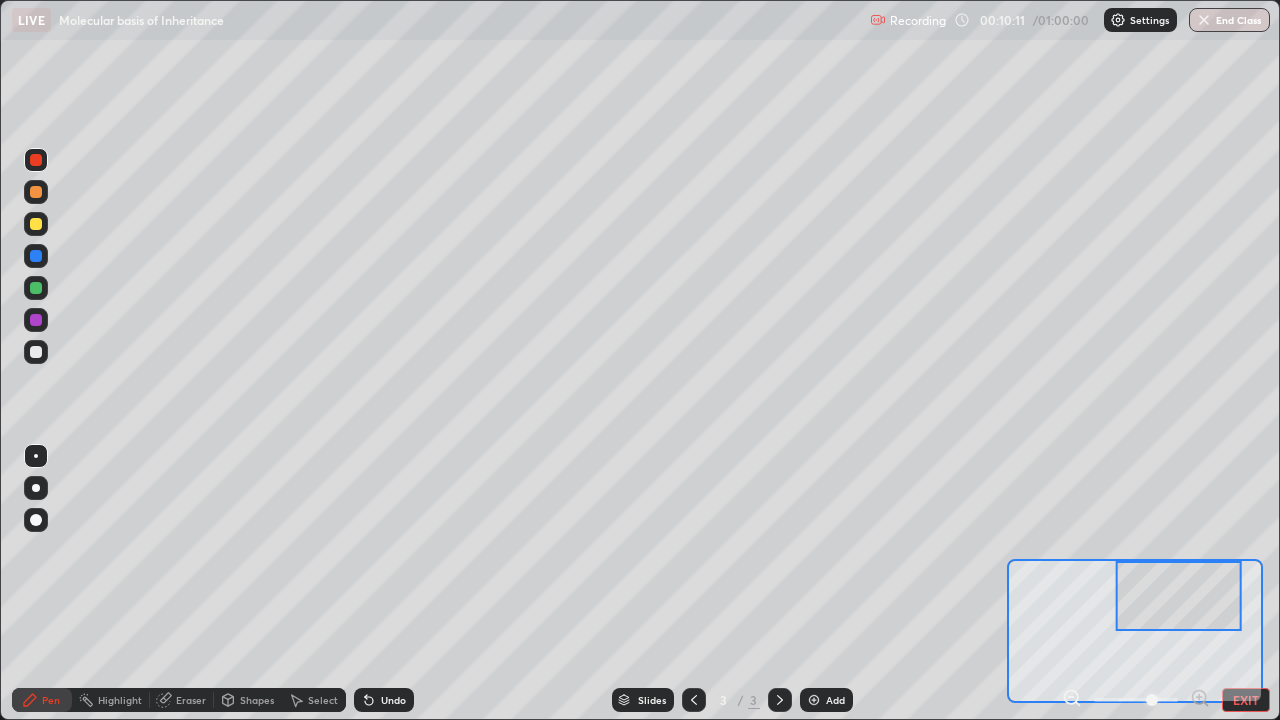 click at bounding box center [36, 224] 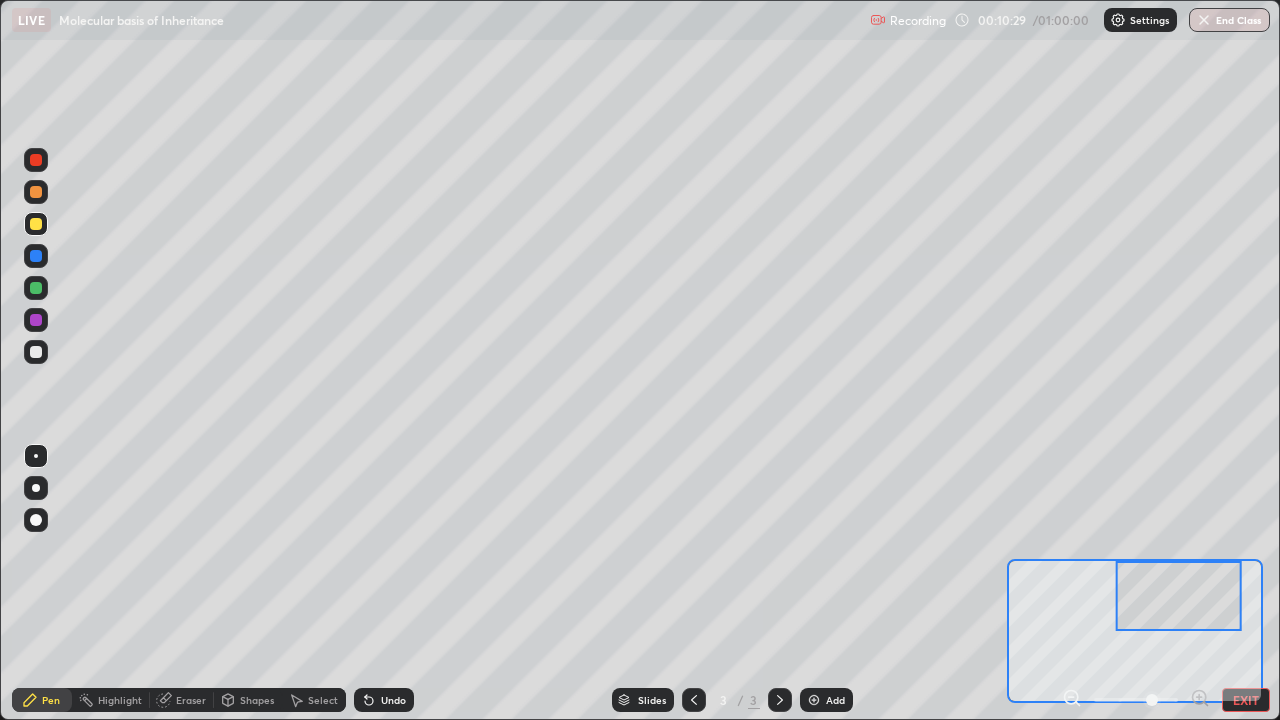 click at bounding box center [36, 320] 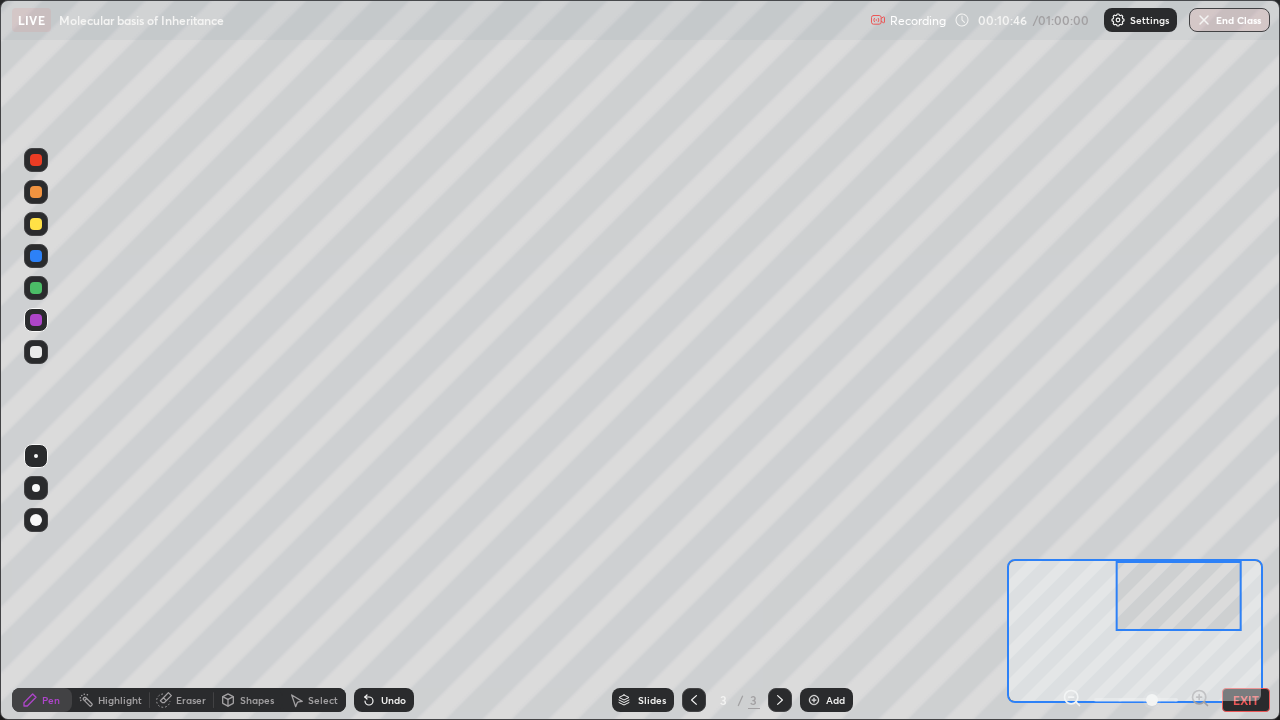 click at bounding box center [36, 256] 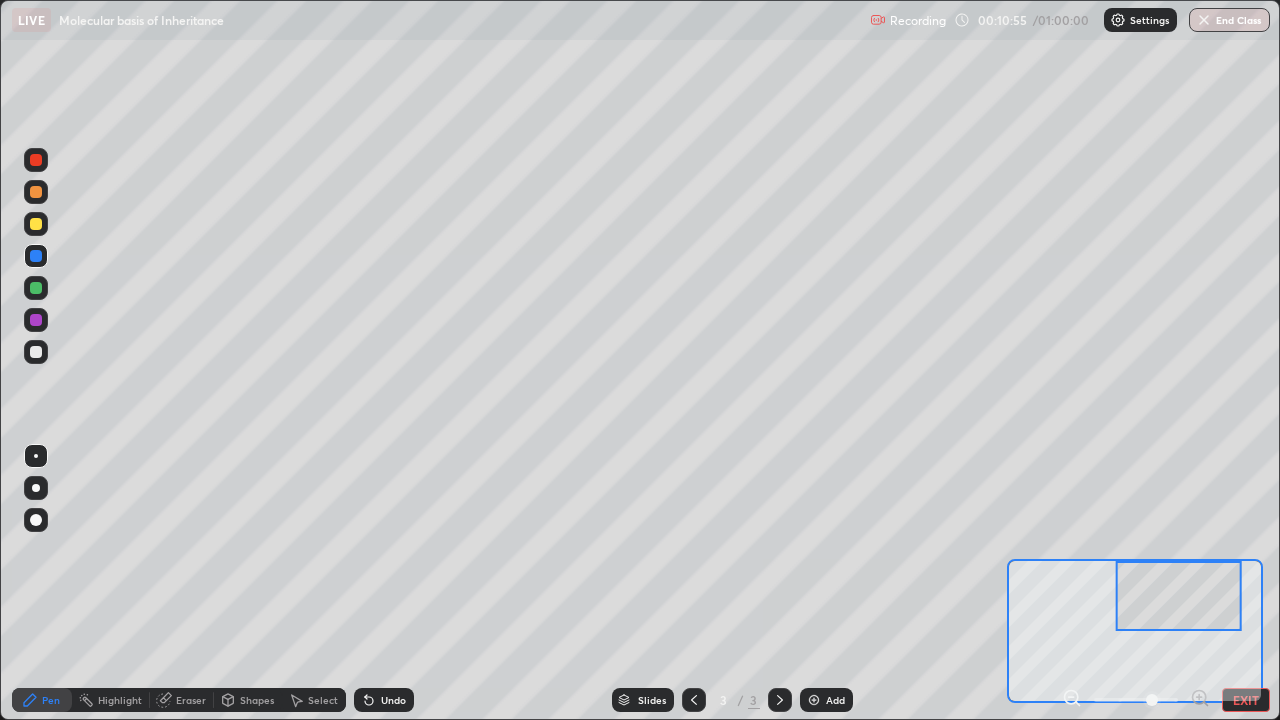 click 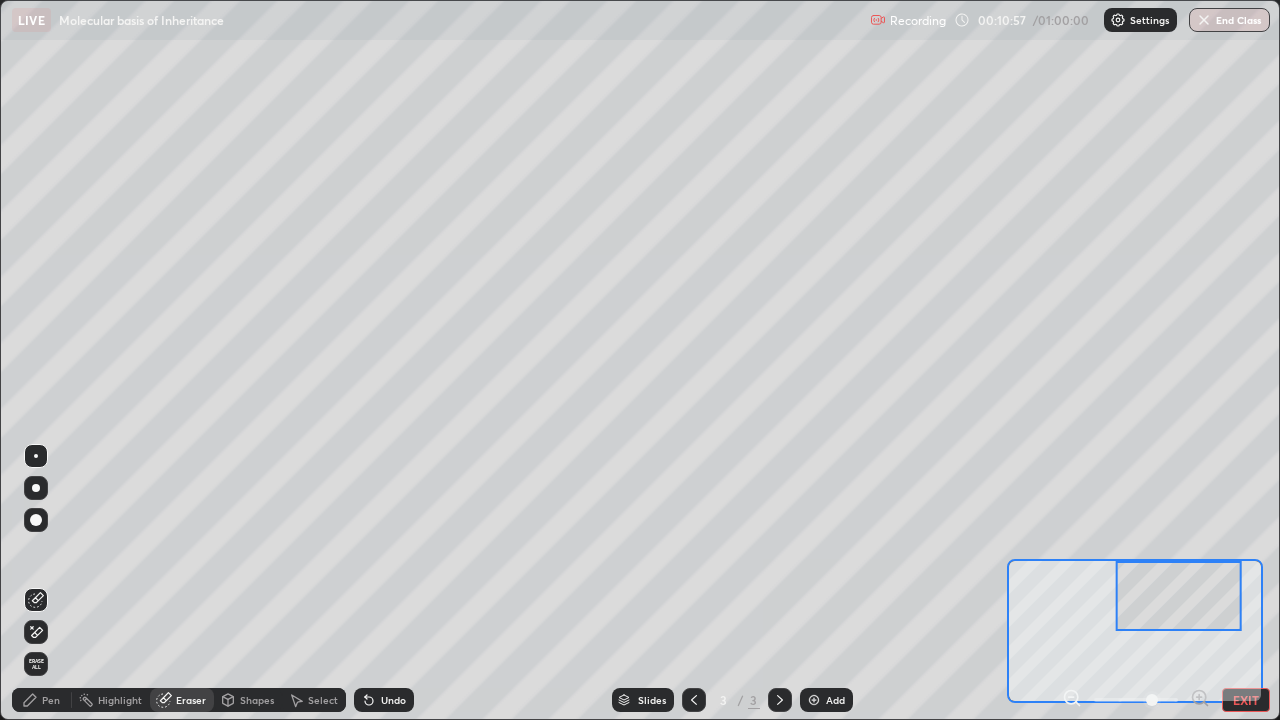 click 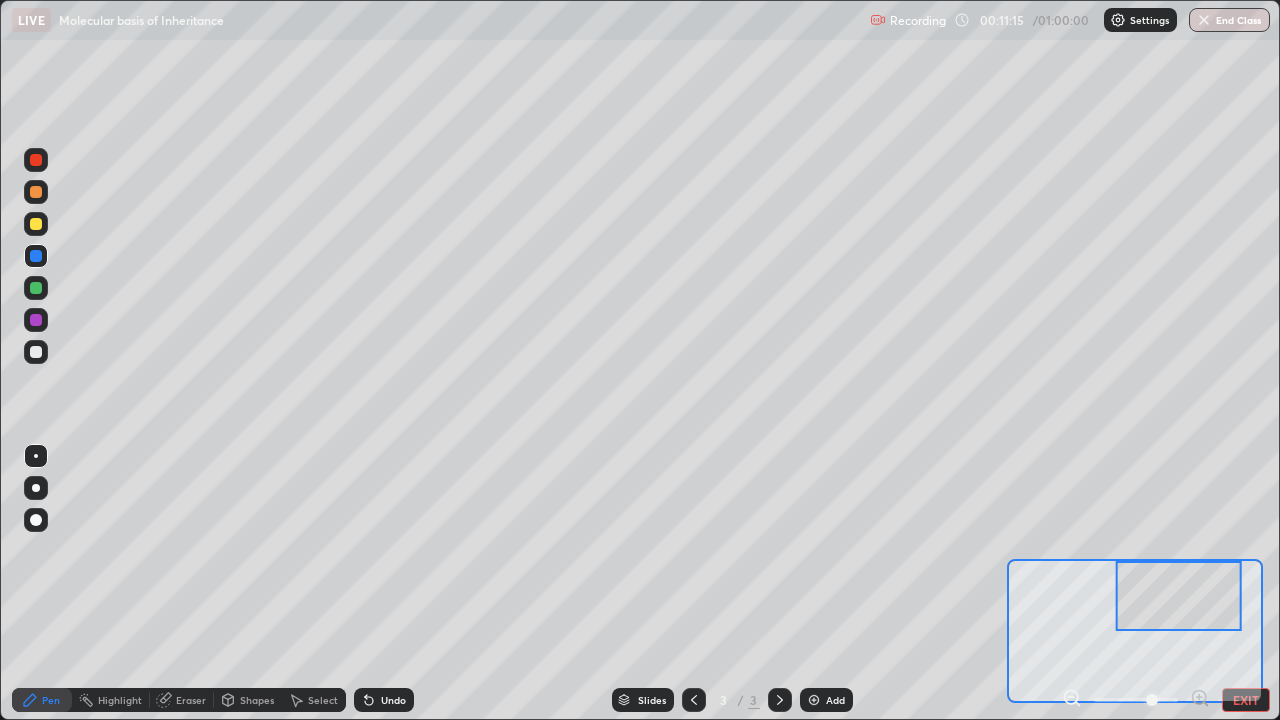 click at bounding box center (36, 160) 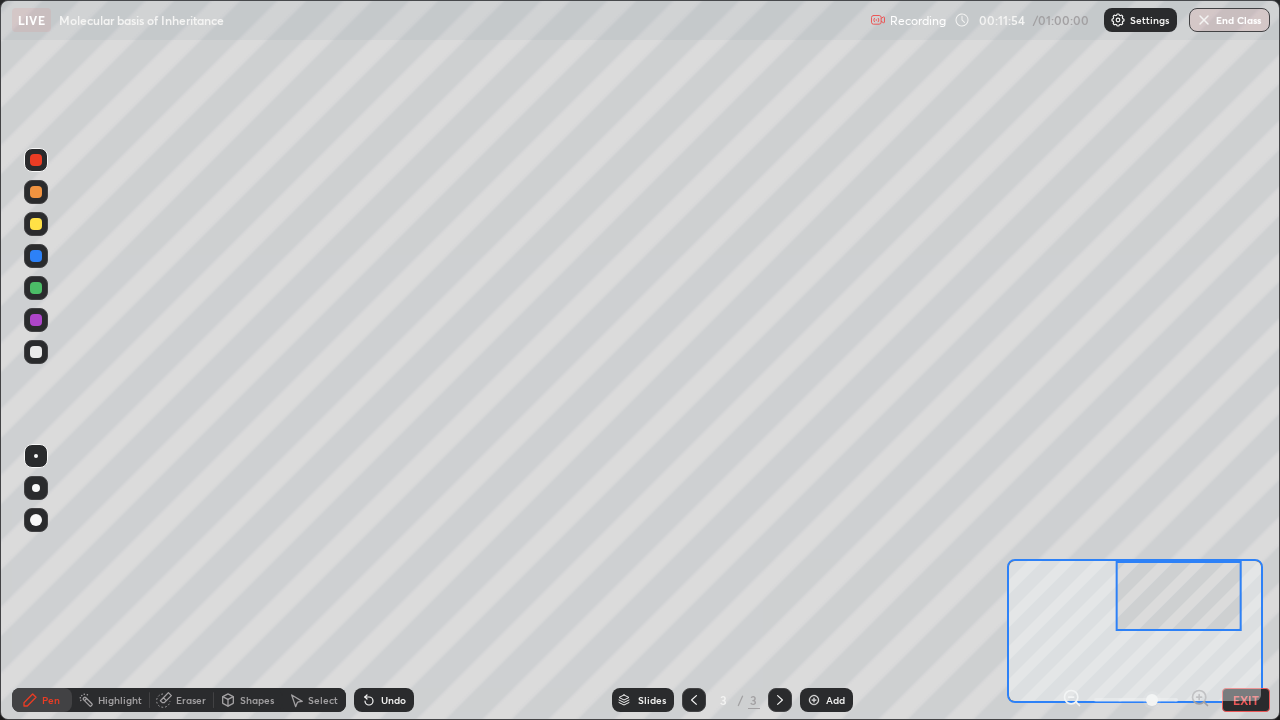 click at bounding box center (36, 224) 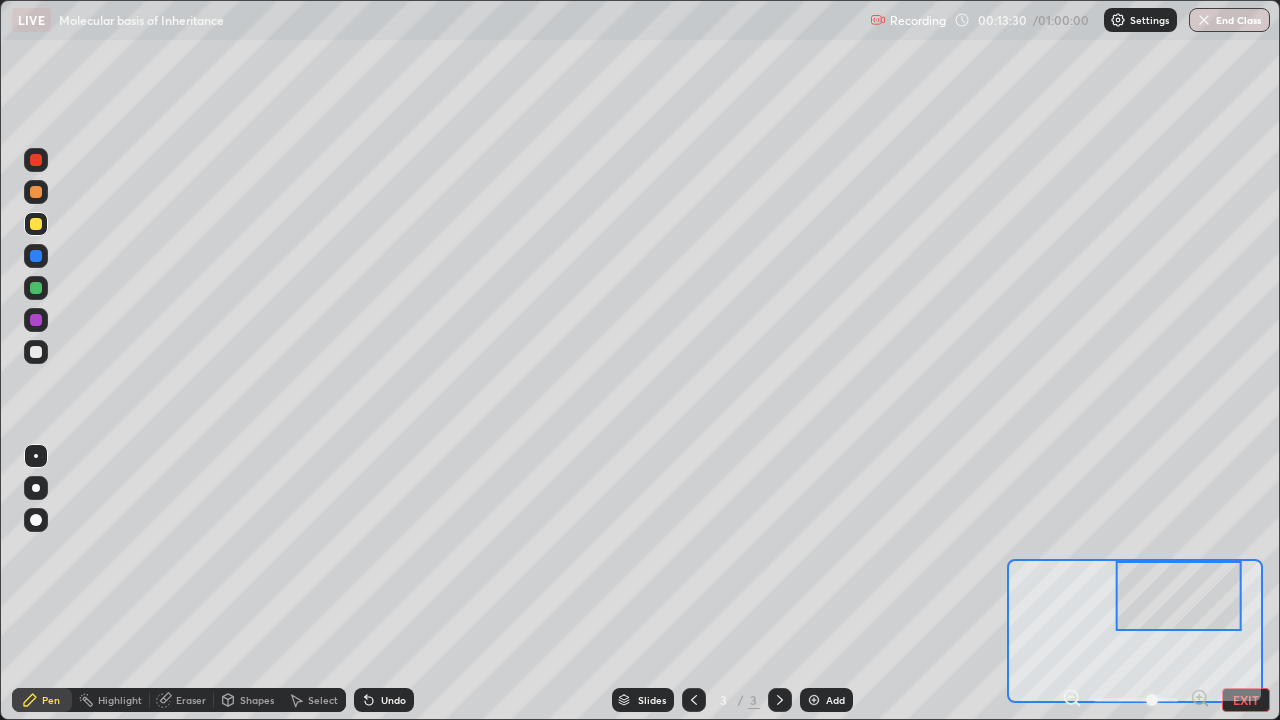 click at bounding box center [36, 352] 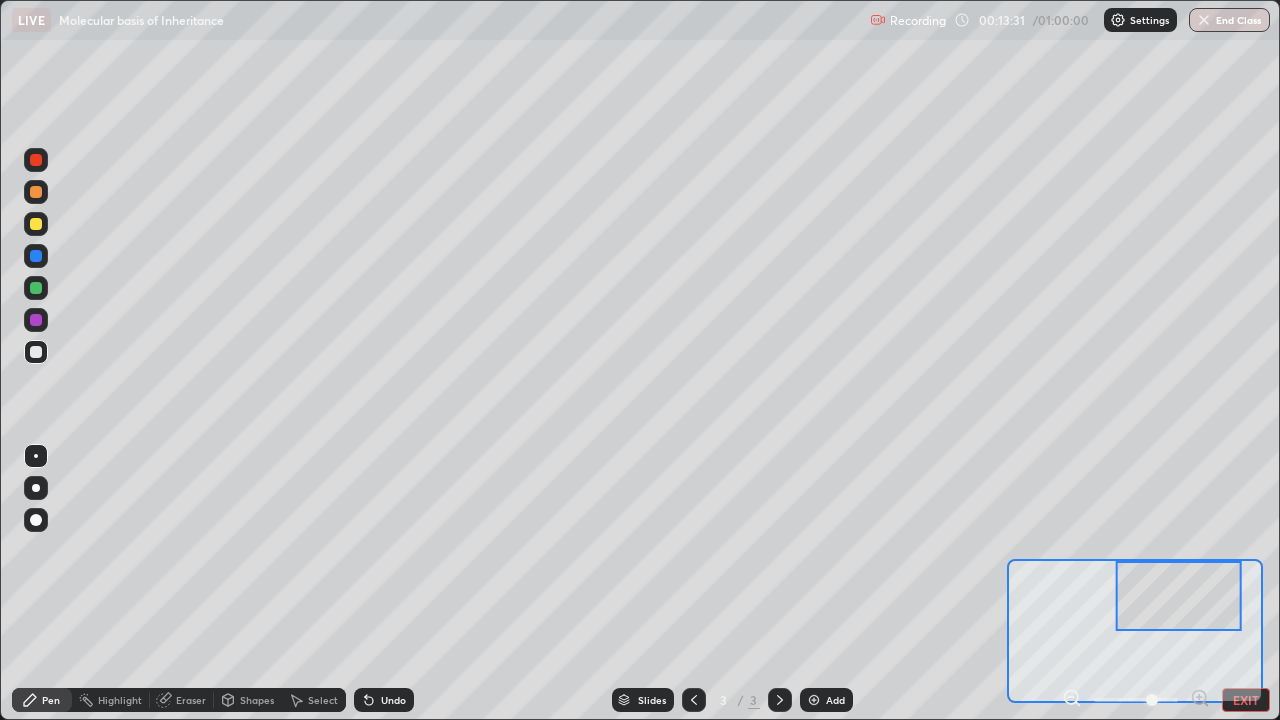 click at bounding box center [36, 224] 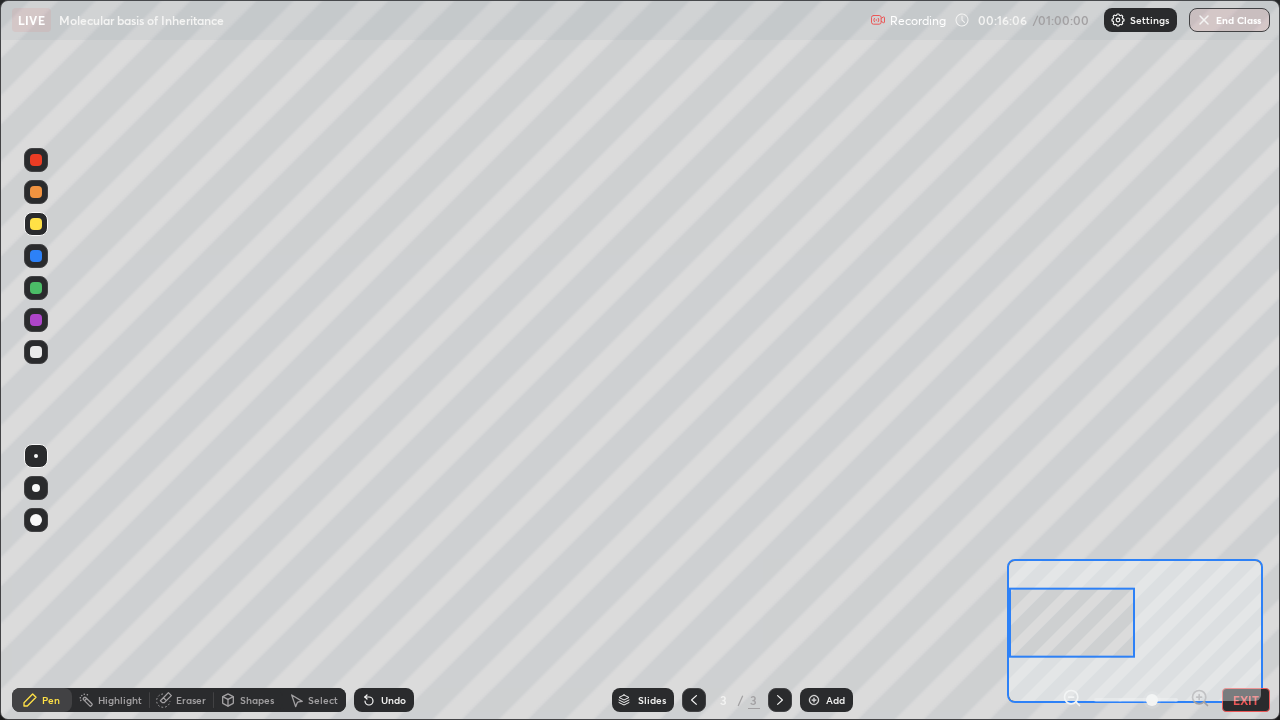click at bounding box center (36, 352) 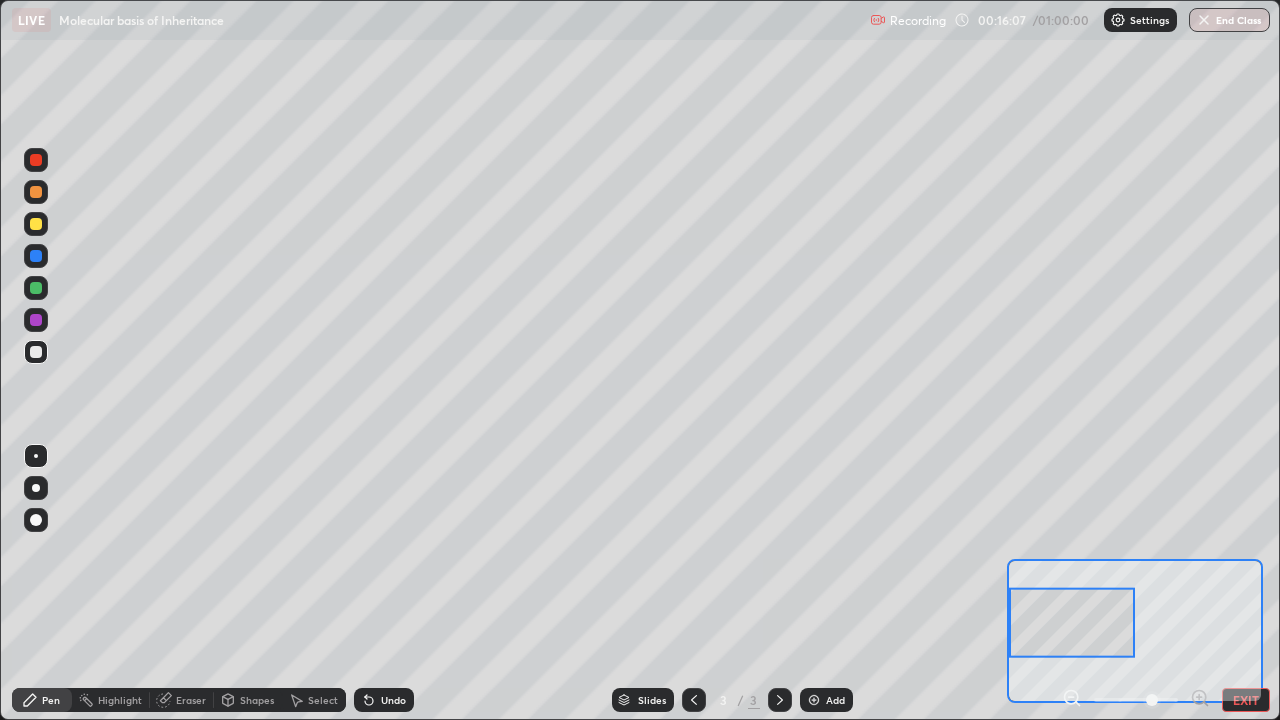 click at bounding box center (36, 320) 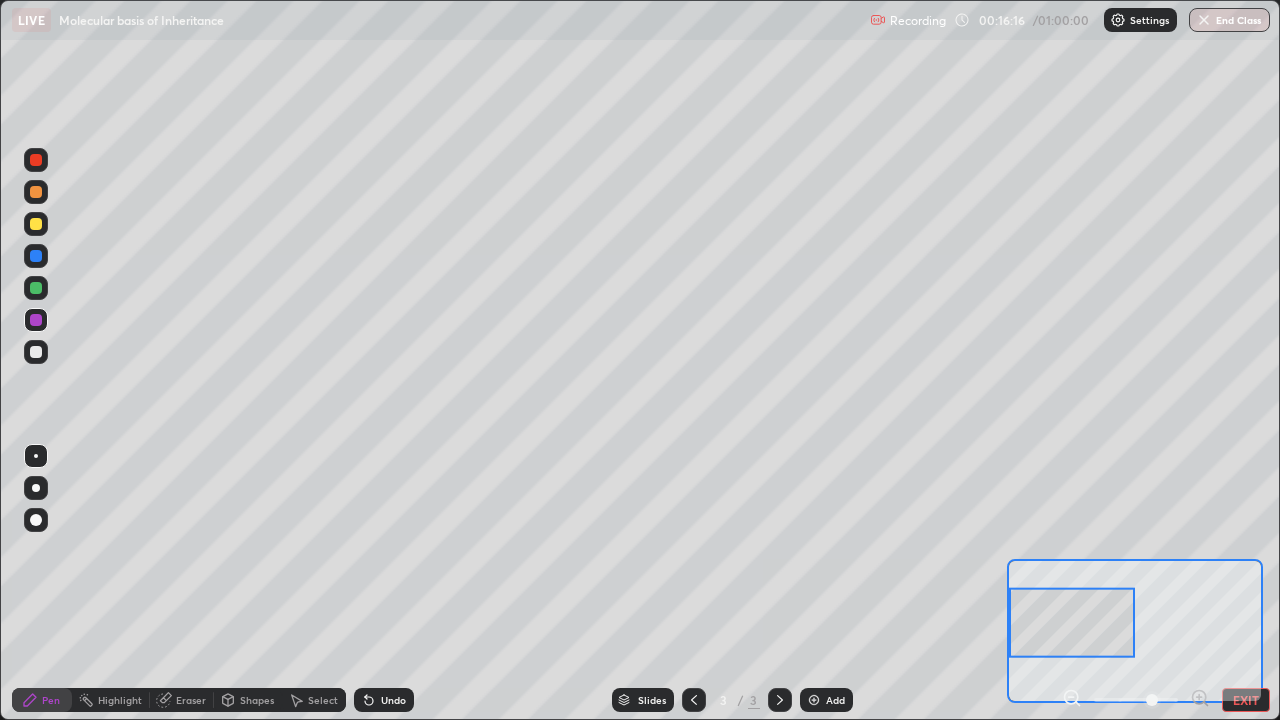 click at bounding box center (36, 352) 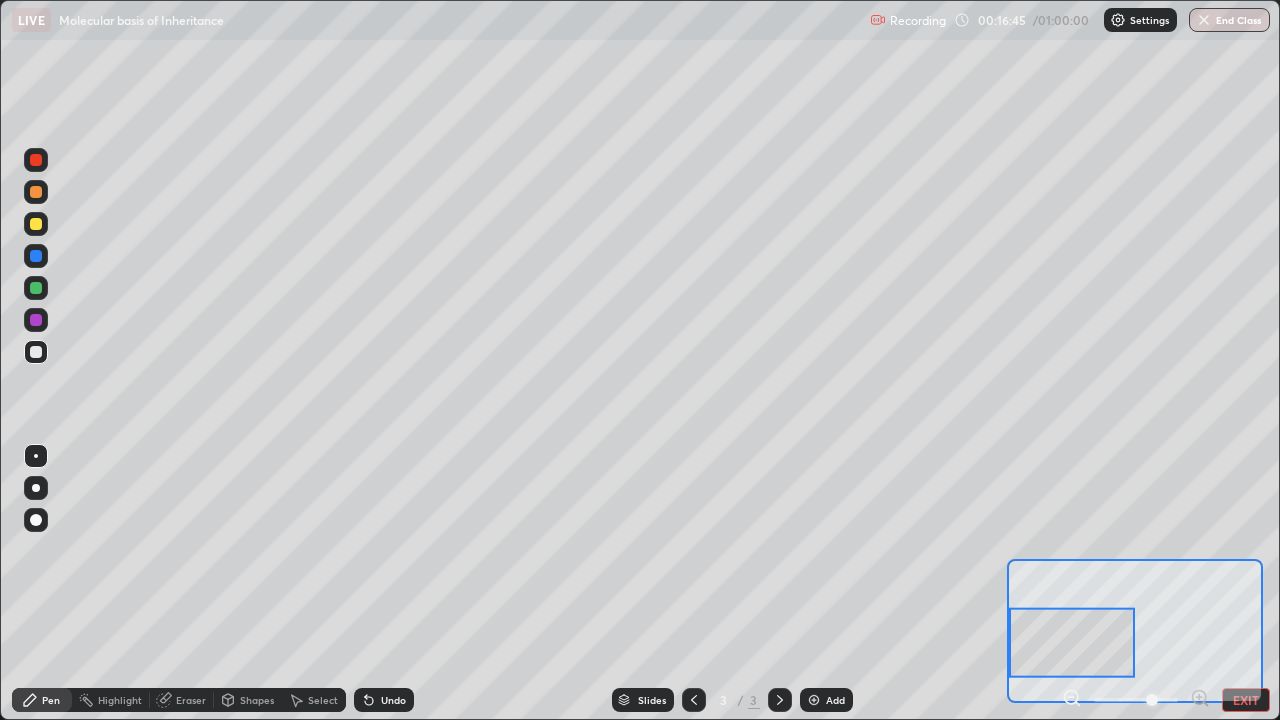 click at bounding box center (36, 224) 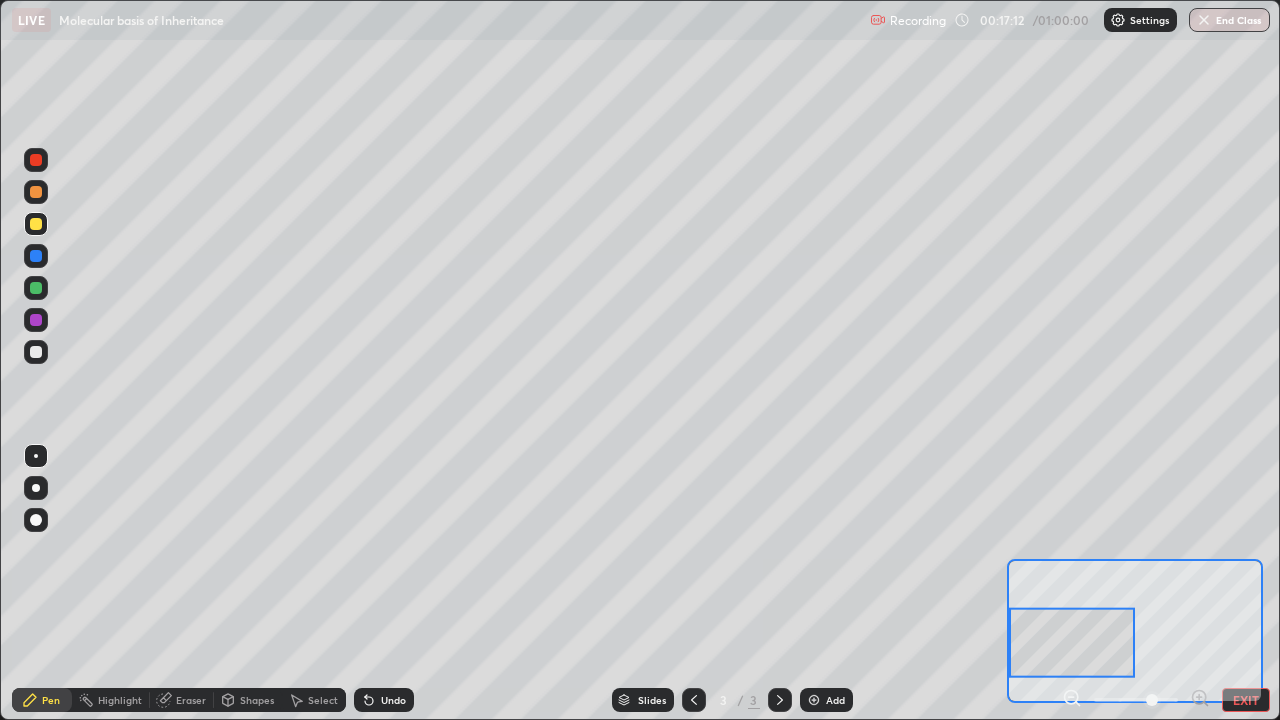 click at bounding box center (36, 352) 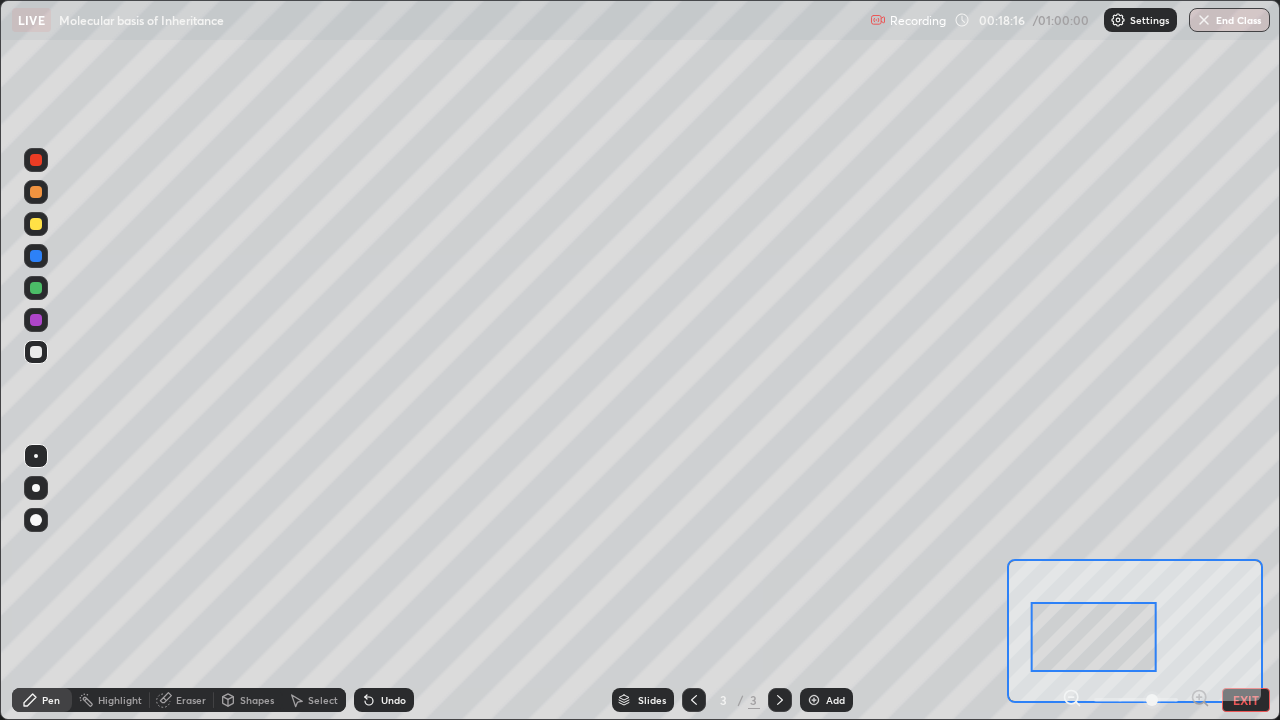 click at bounding box center [36, 352] 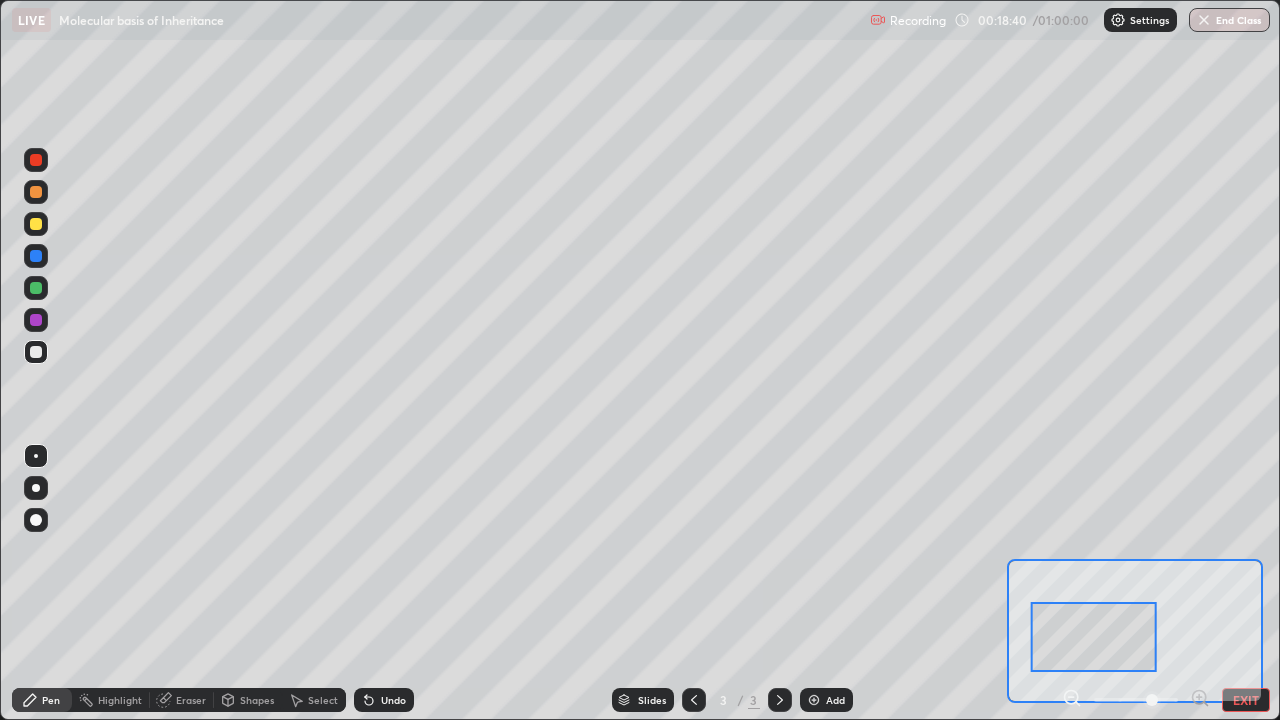 click at bounding box center (36, 224) 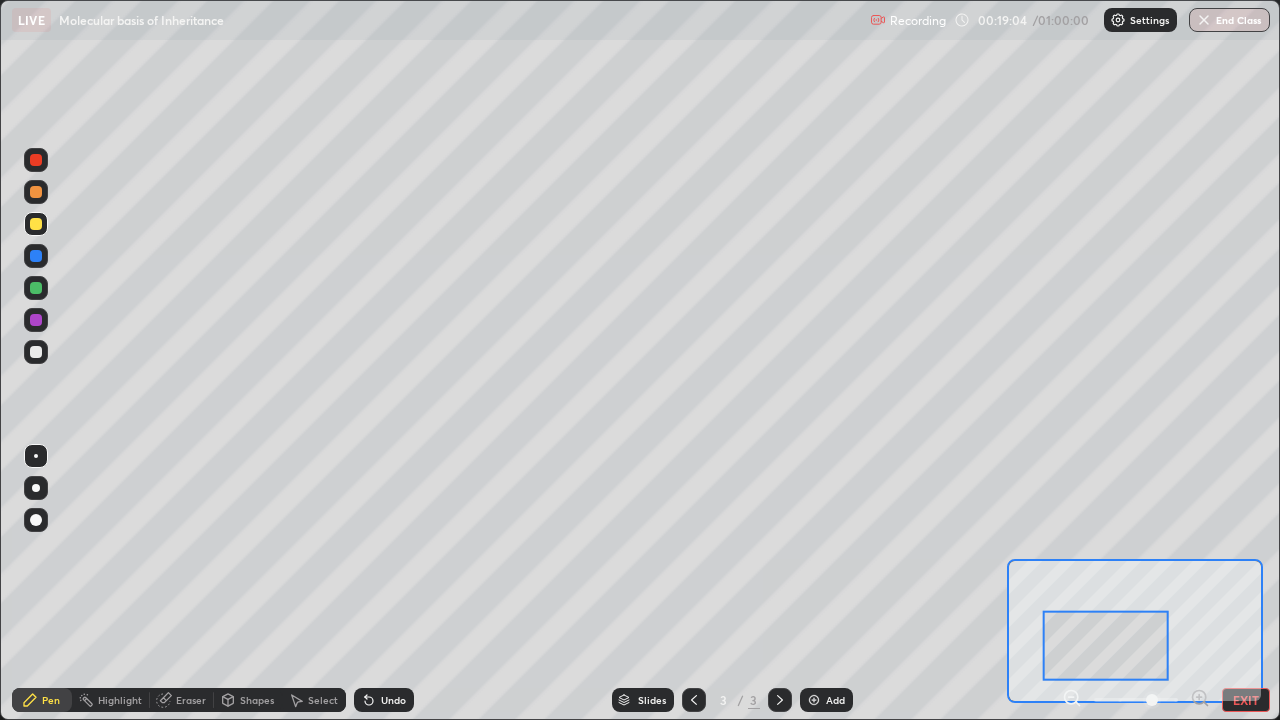 click at bounding box center [36, 160] 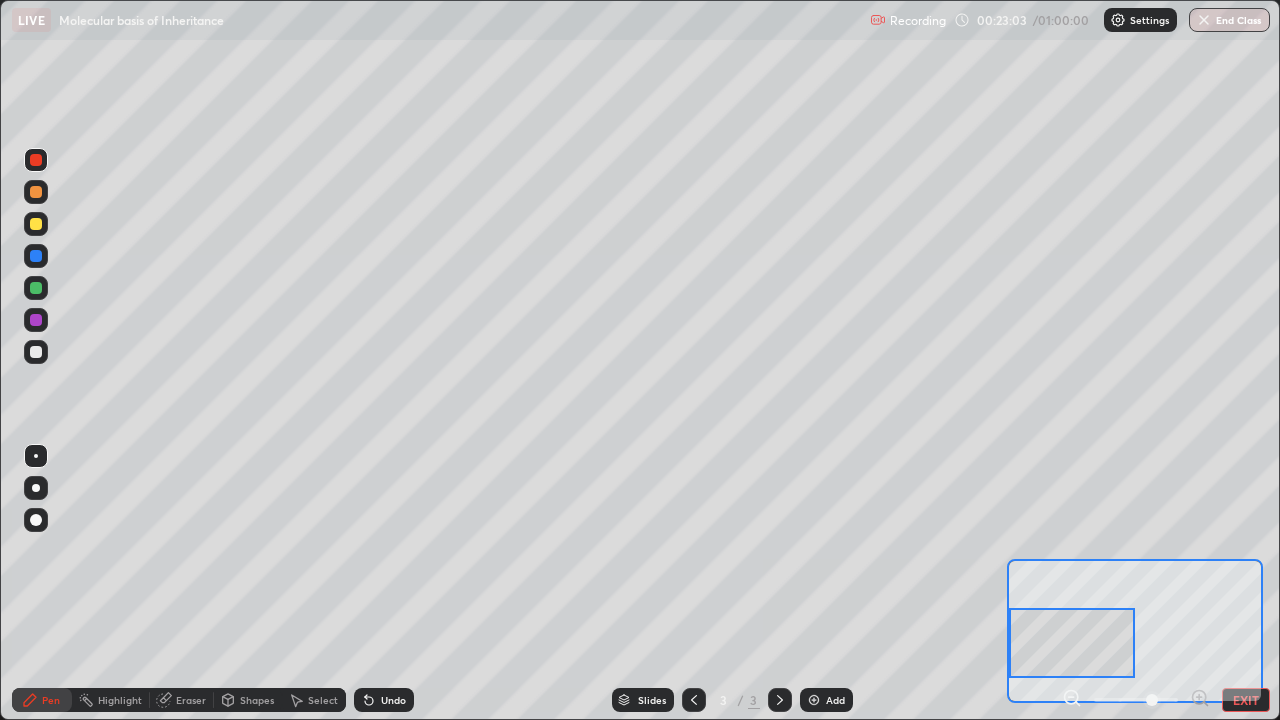click on "Add" at bounding box center (835, 700) 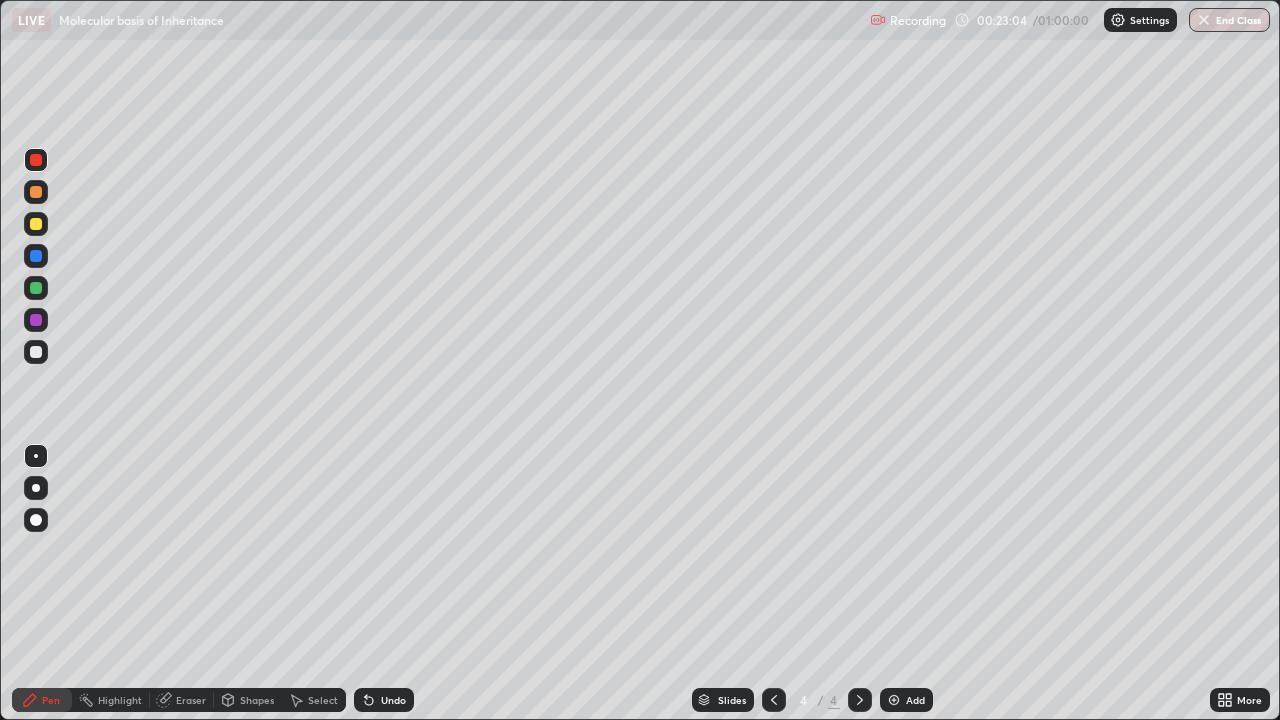 click 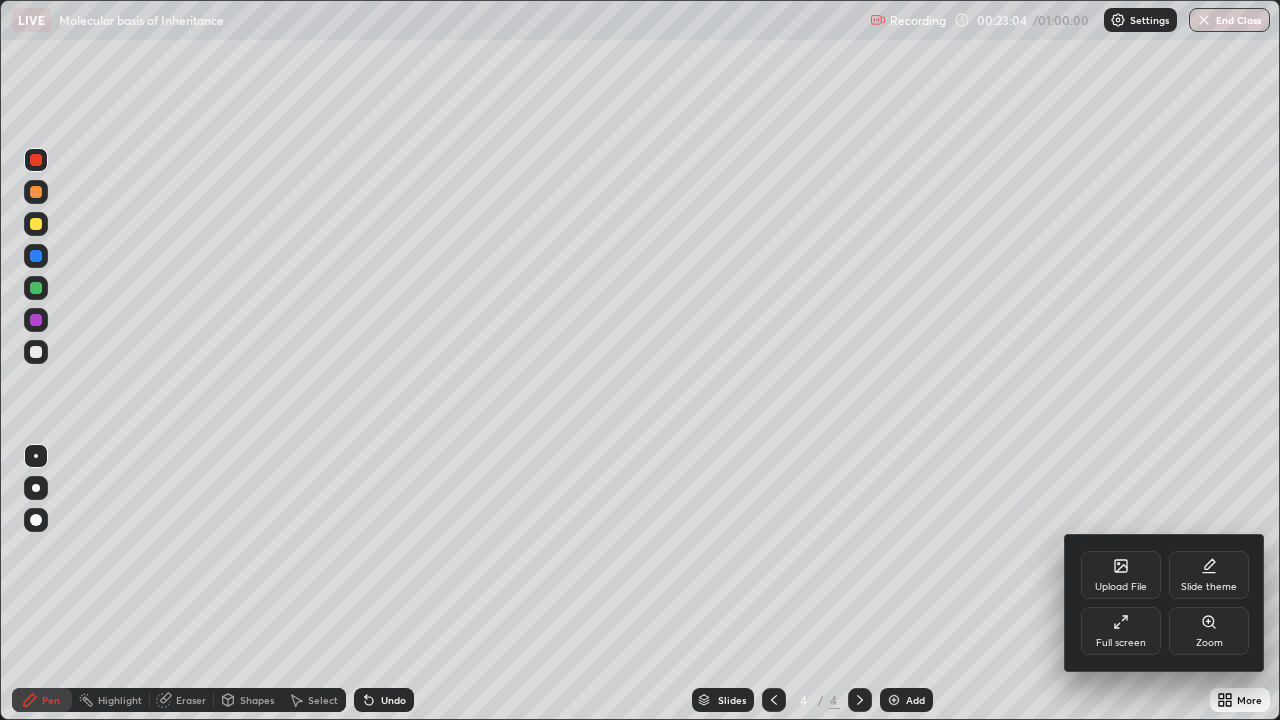 click on "Zoom" at bounding box center [1209, 643] 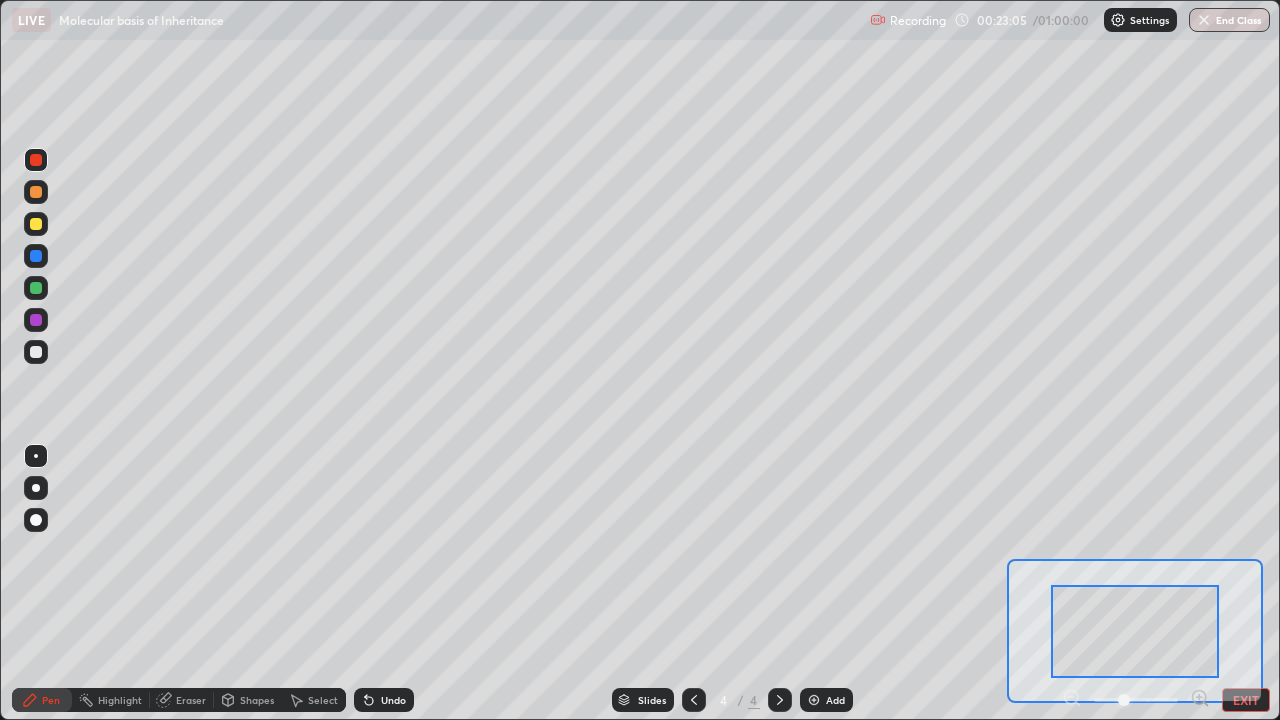 click 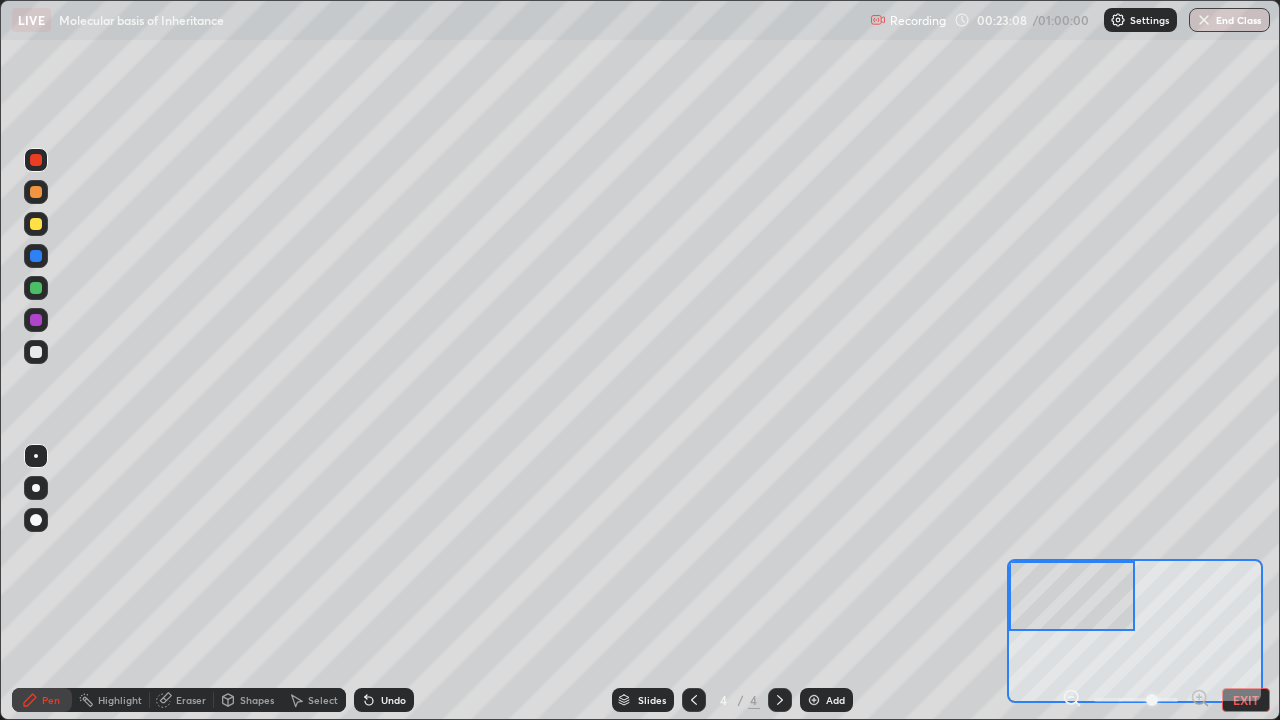 click at bounding box center (36, 320) 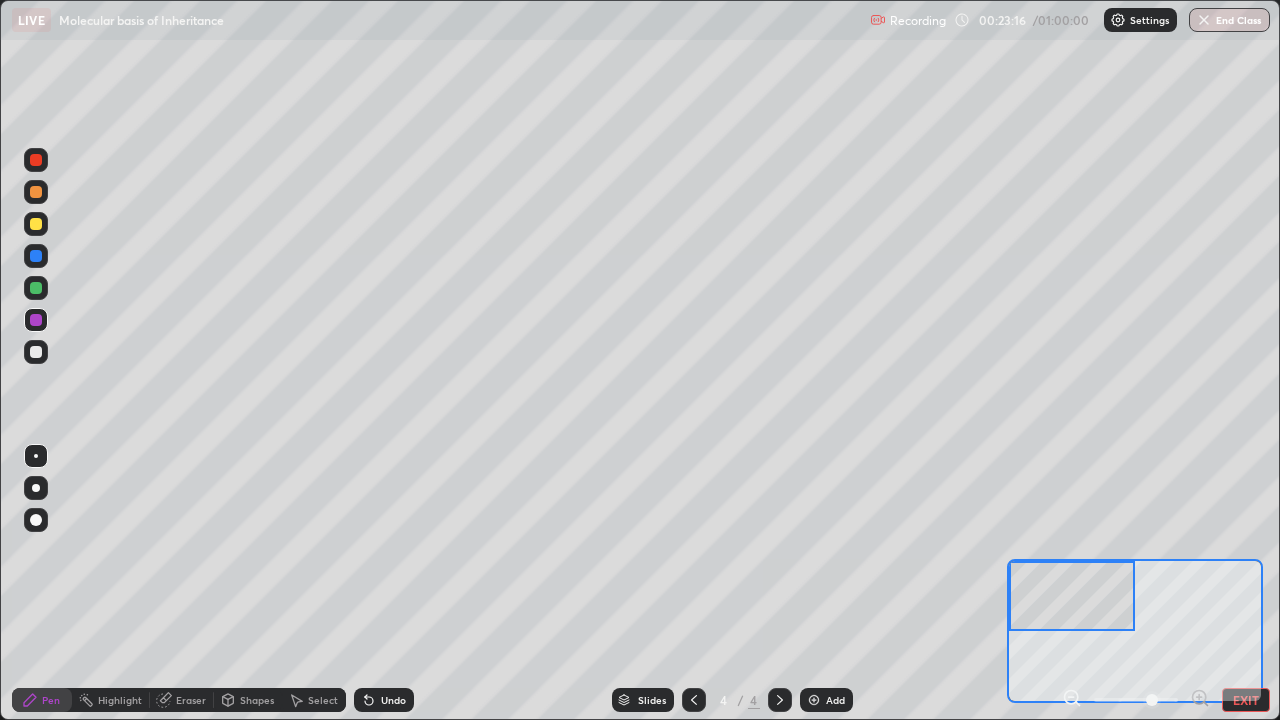 click at bounding box center (36, 352) 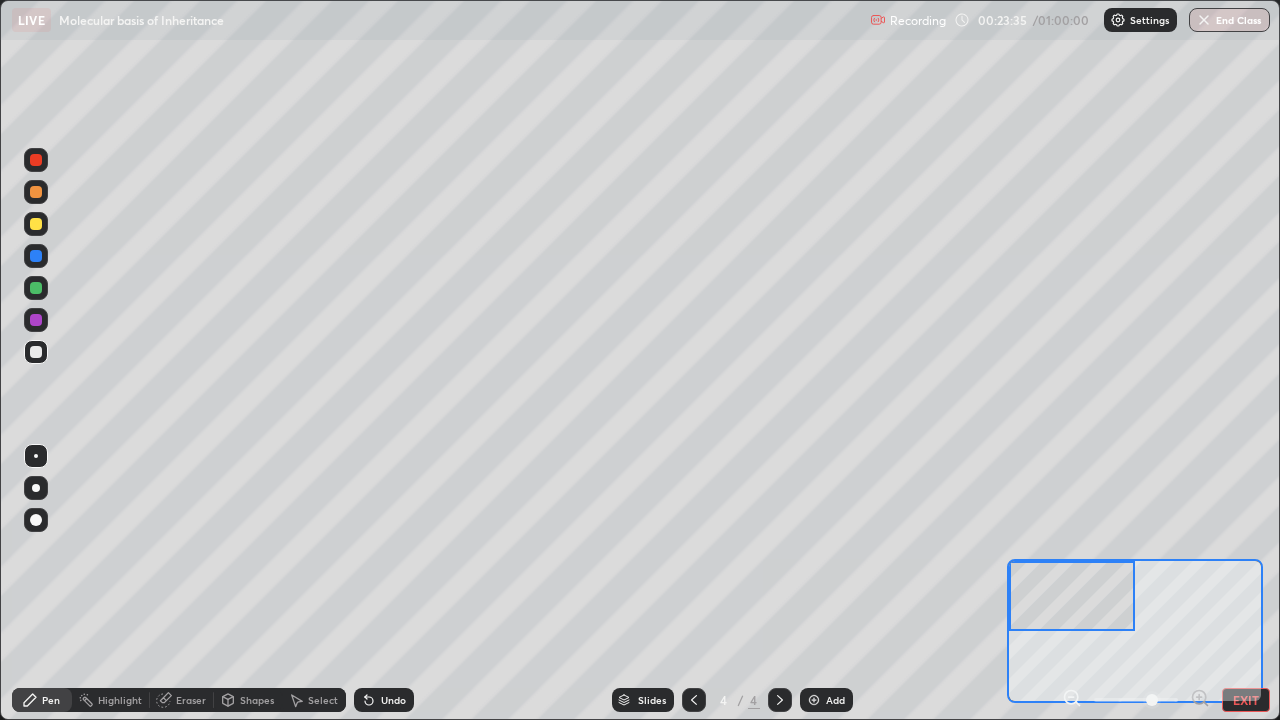 click at bounding box center [36, 224] 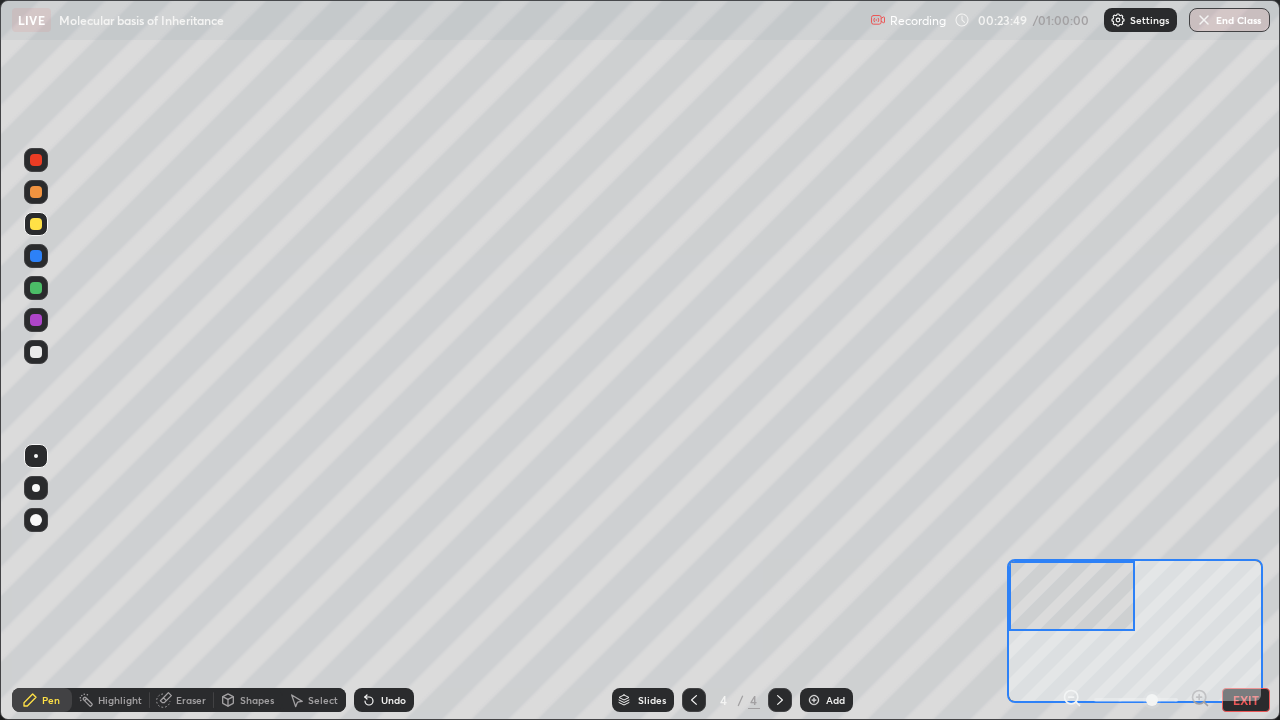 click at bounding box center (36, 224) 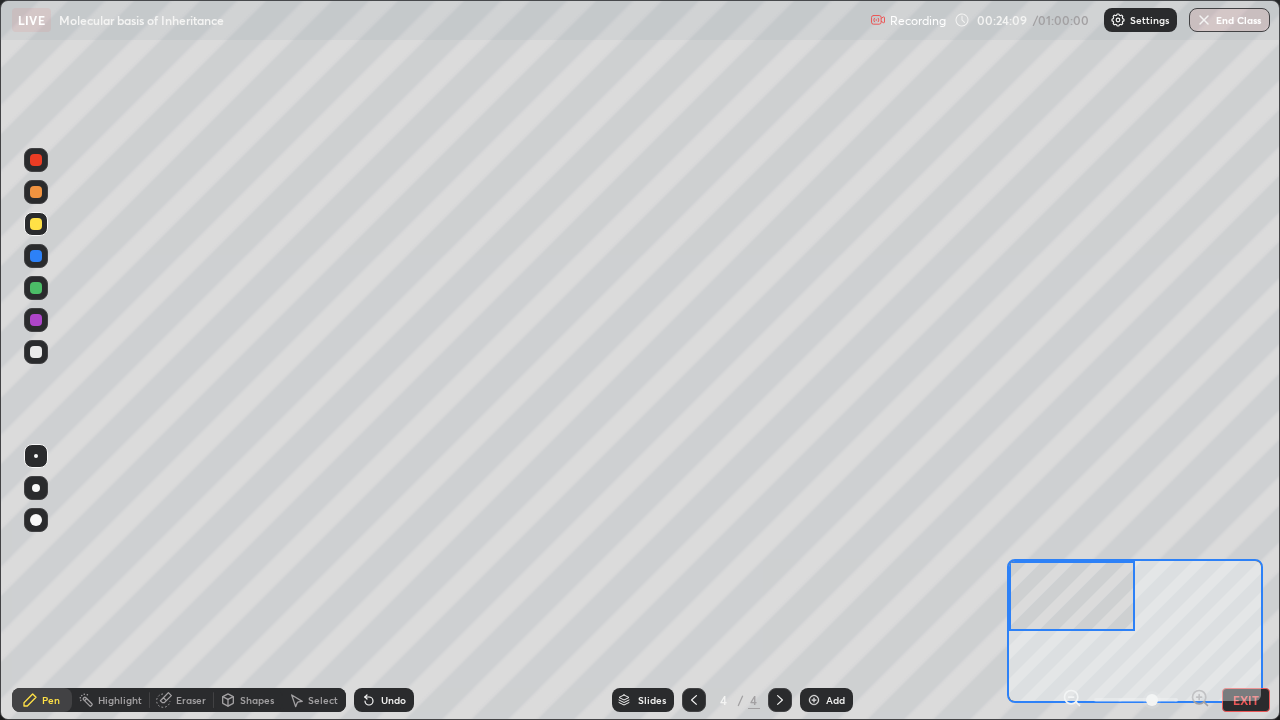 click at bounding box center [36, 160] 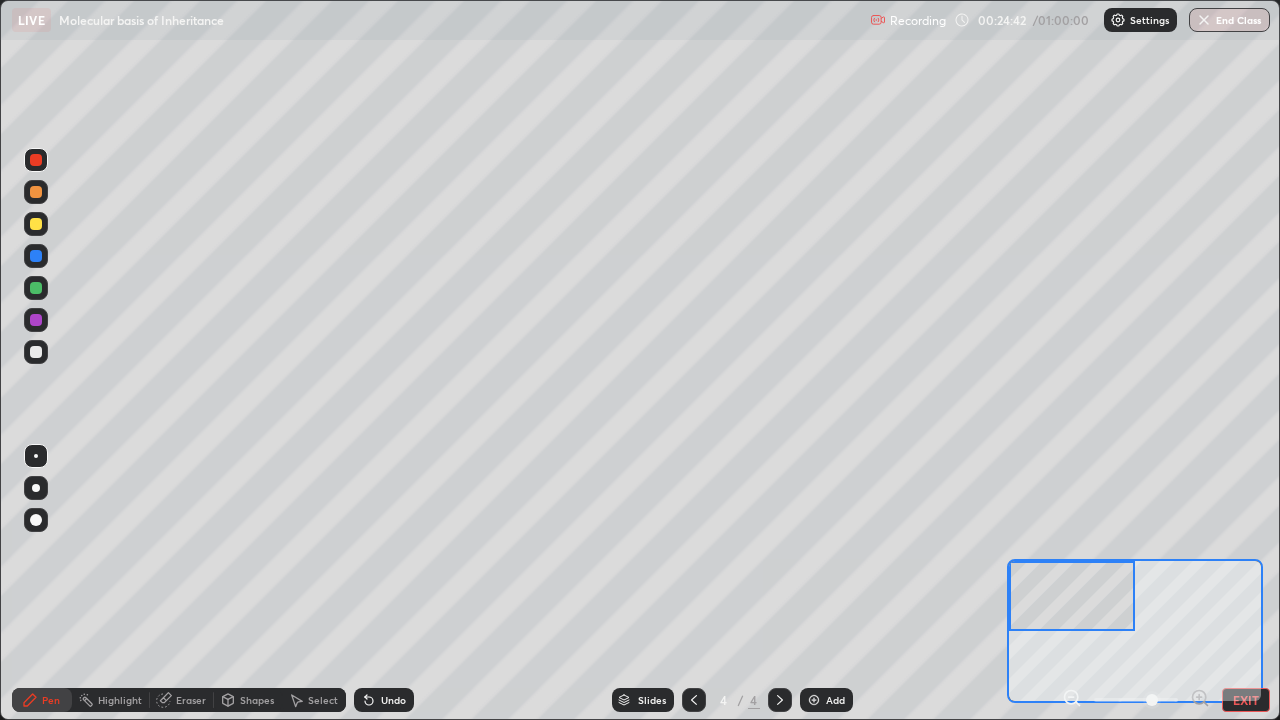 click at bounding box center (36, 224) 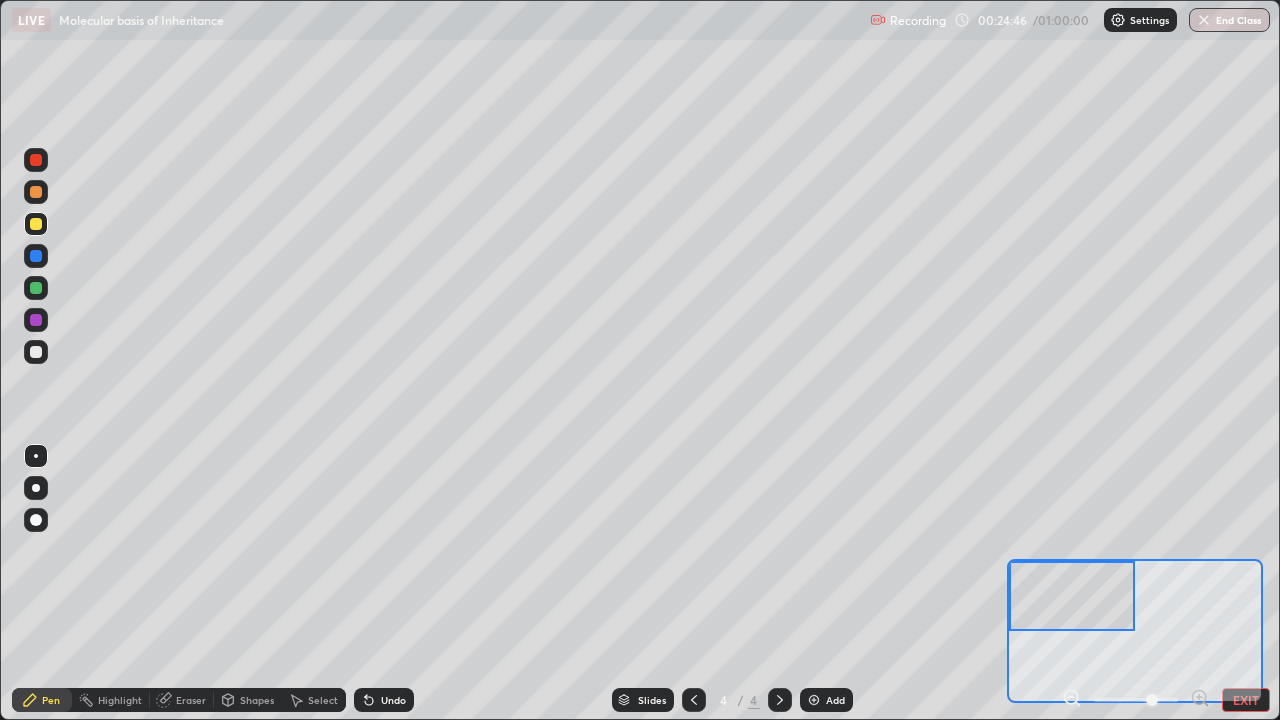 click at bounding box center (36, 160) 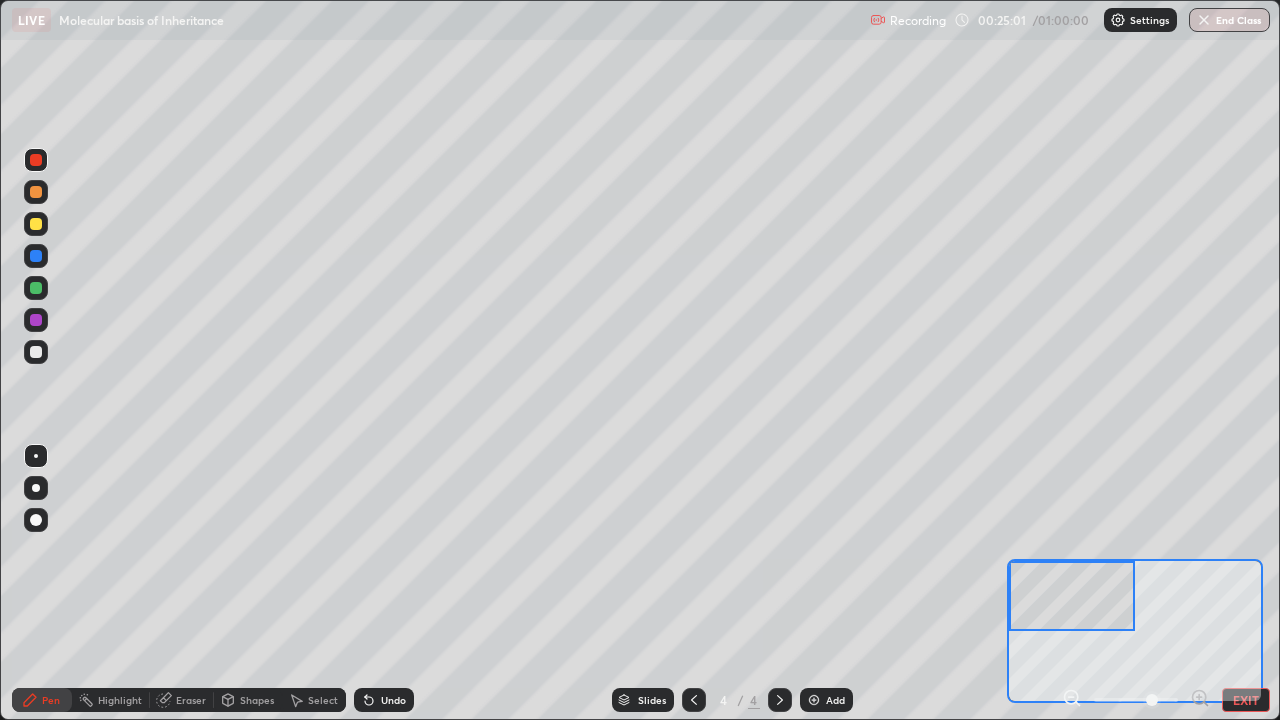 click at bounding box center (36, 256) 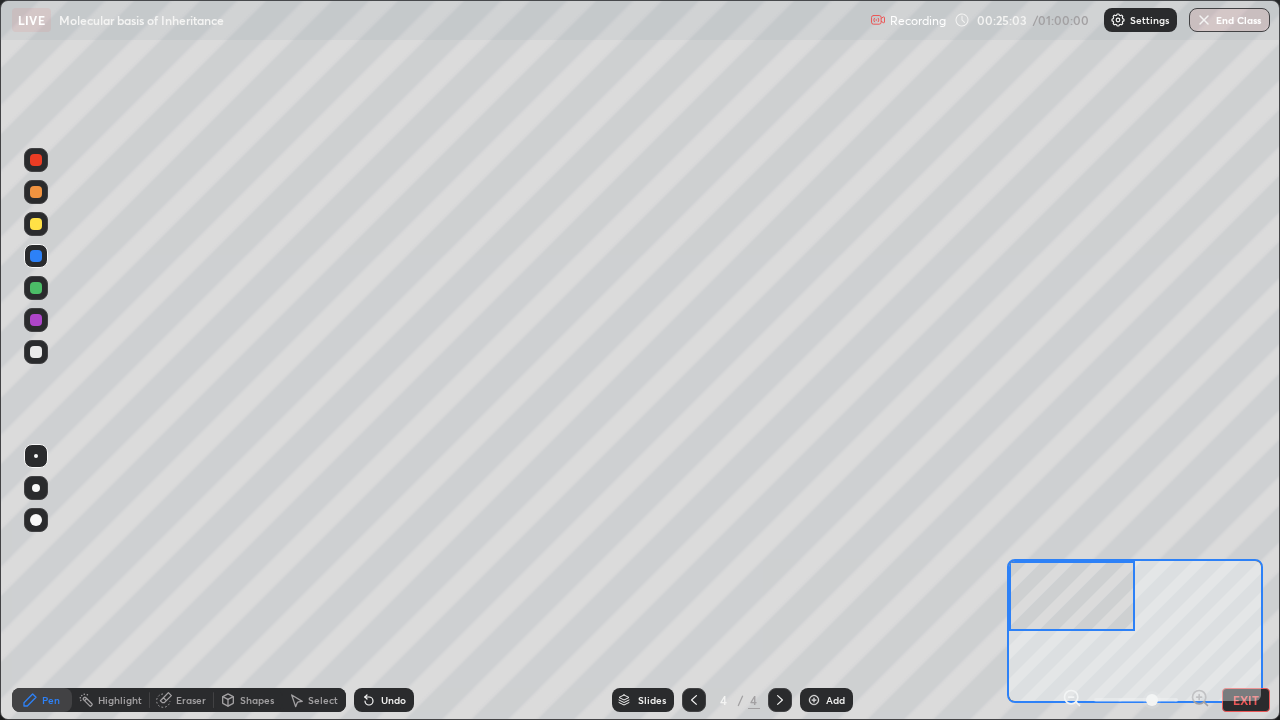 click at bounding box center [36, 160] 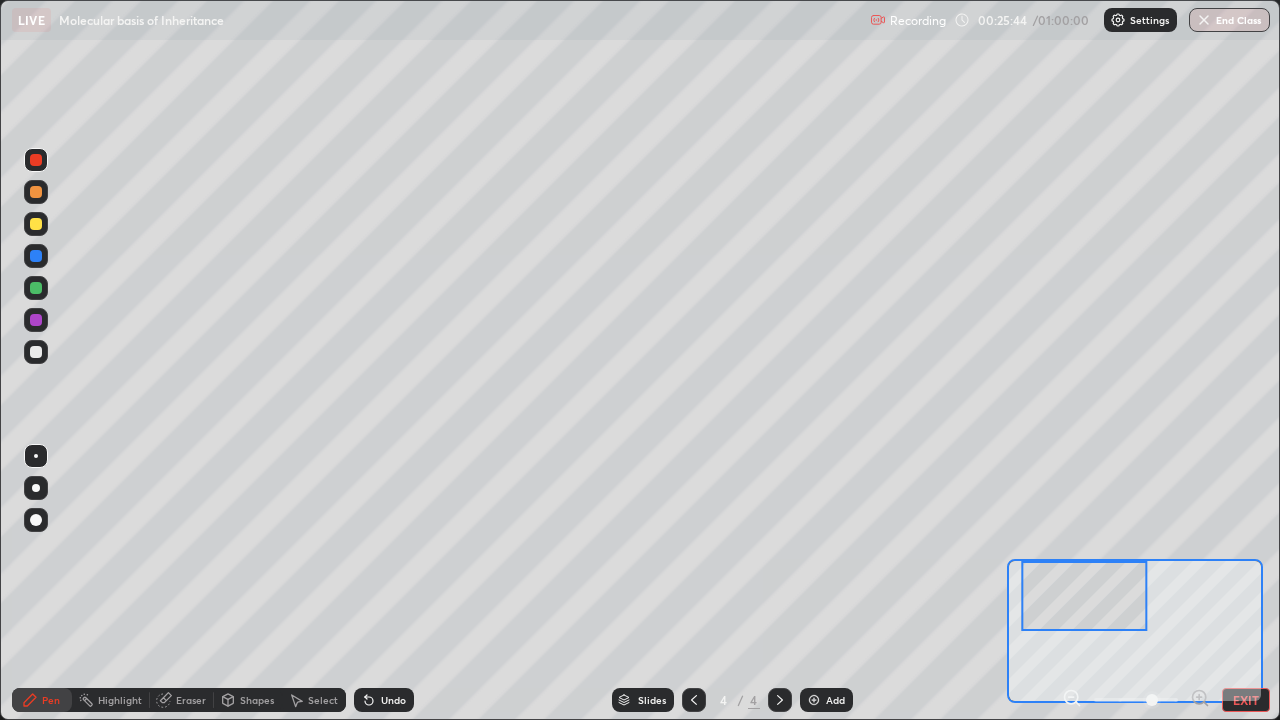click at bounding box center (36, 160) 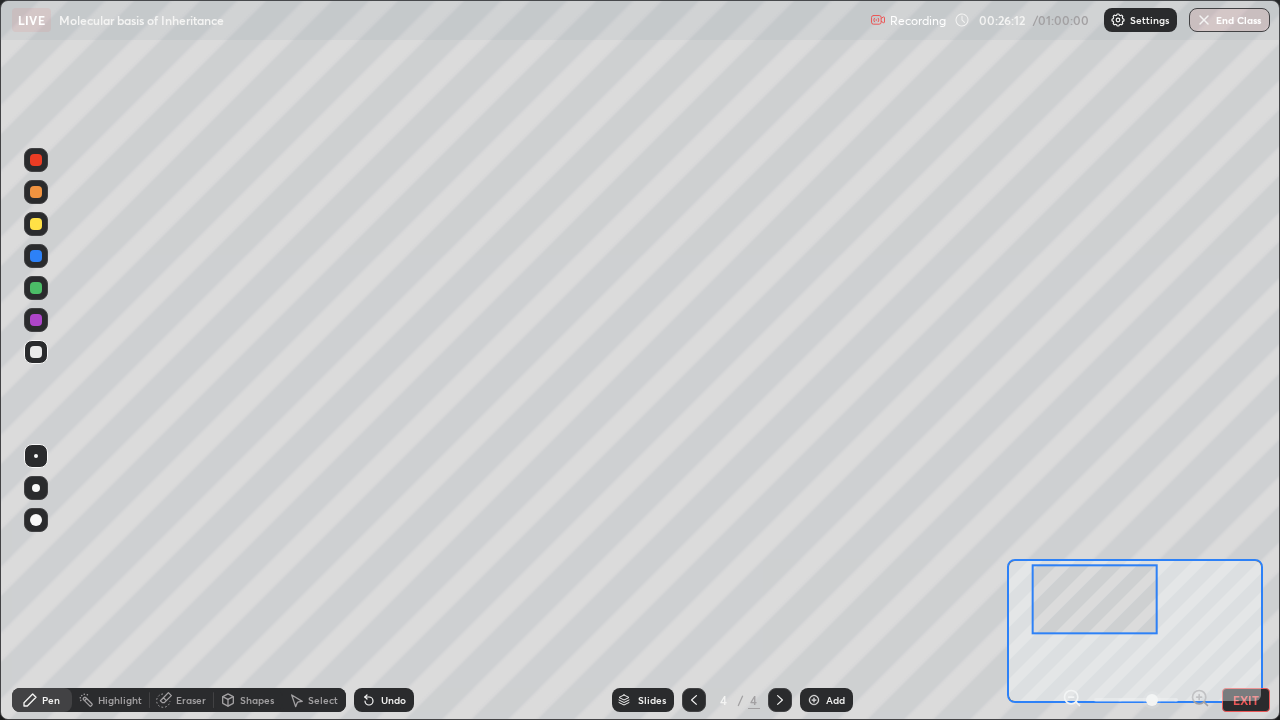 click at bounding box center [36, 224] 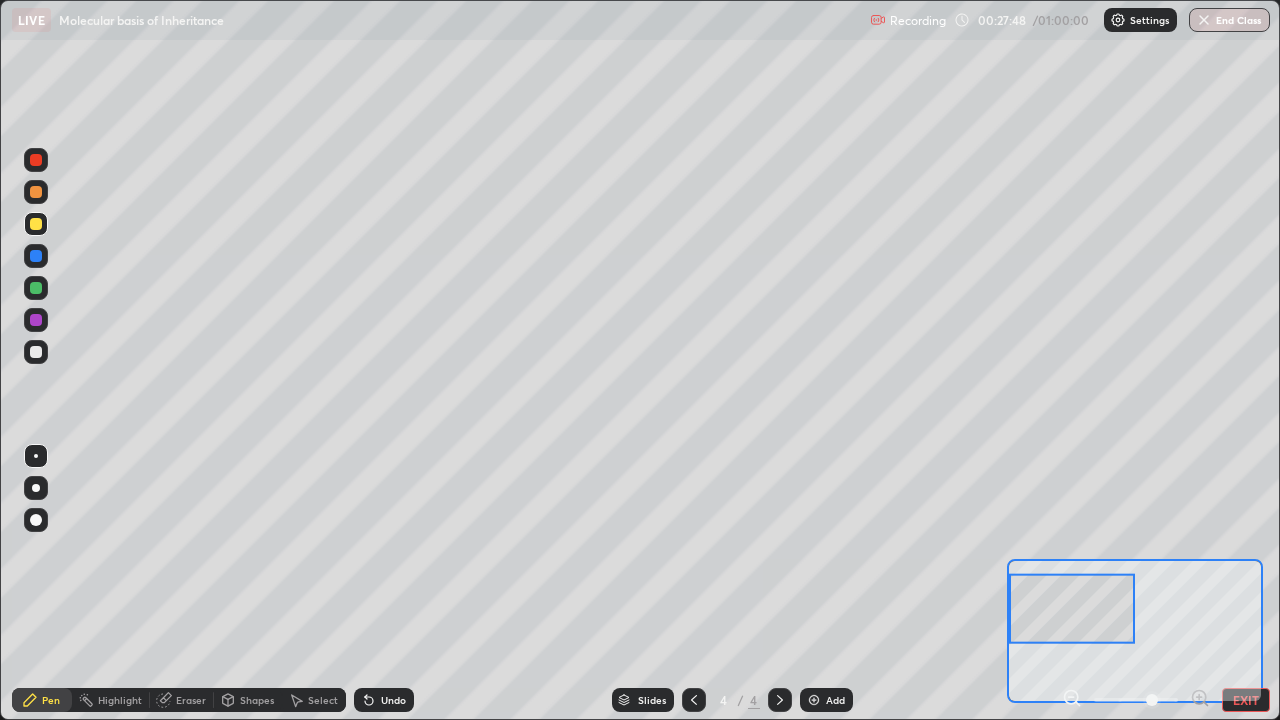 click on "Select" at bounding box center [314, 700] 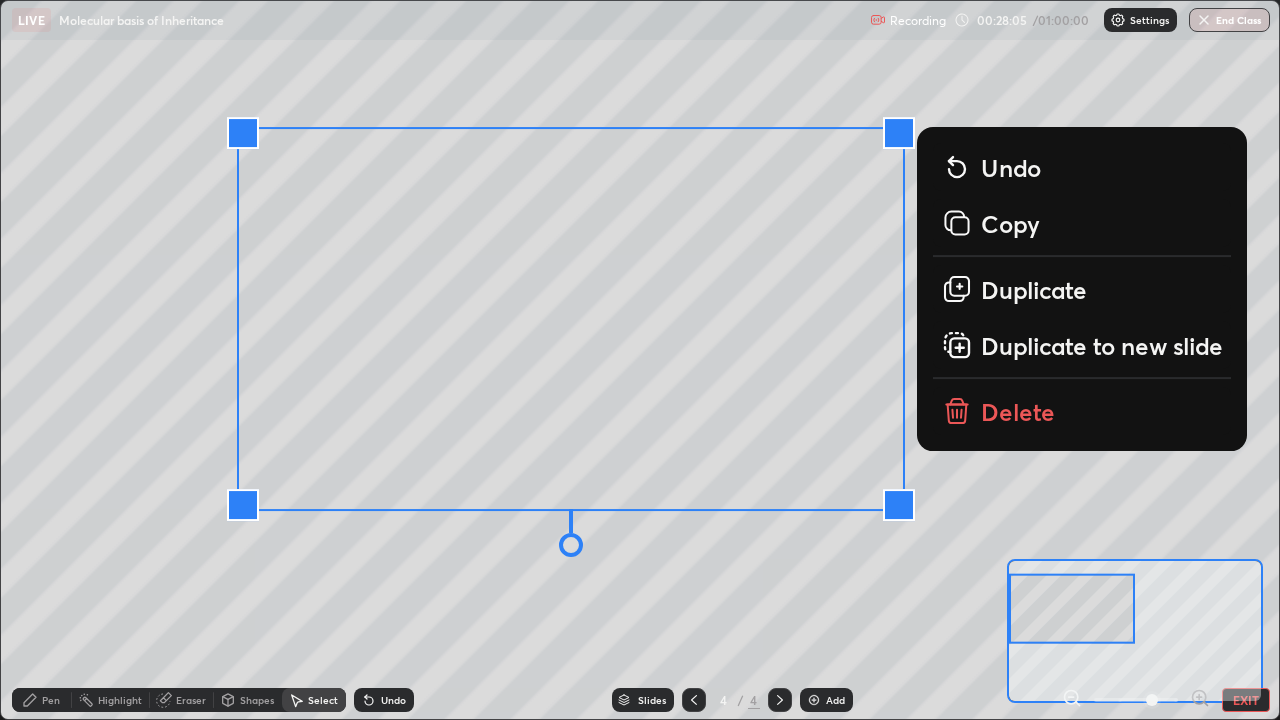 click on "Duplicate" at bounding box center (1034, 289) 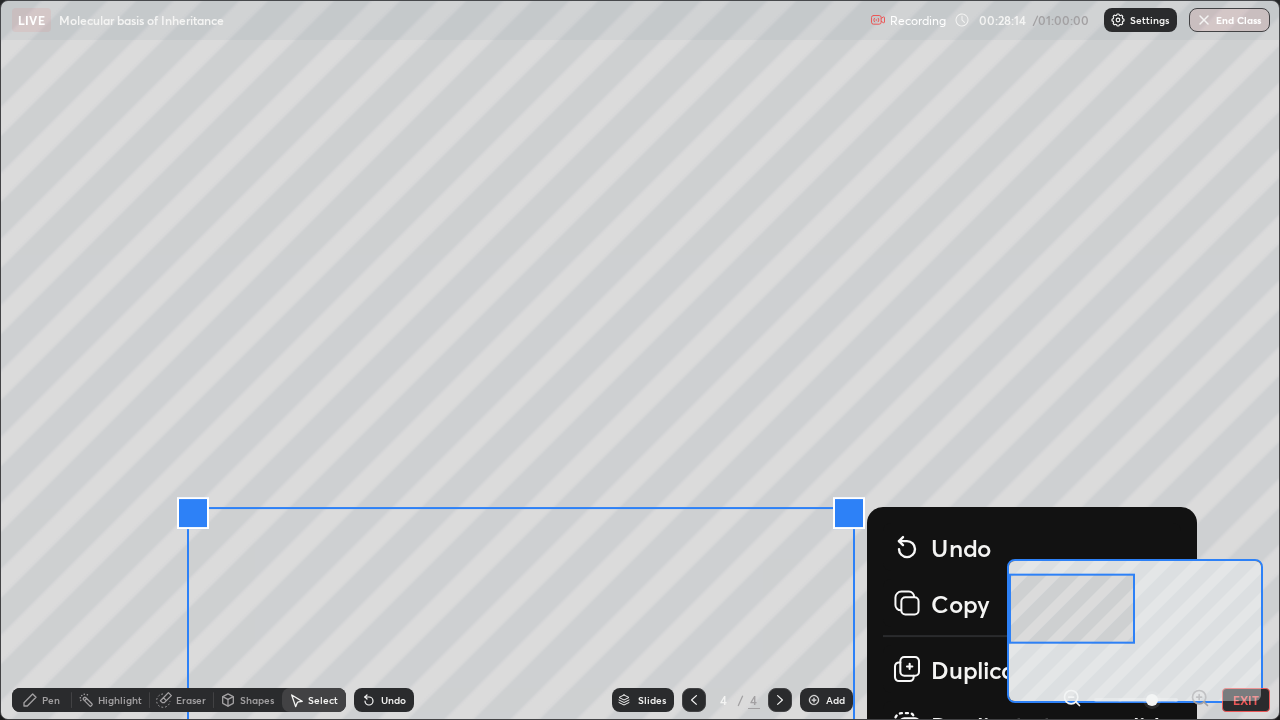 click on "0 ° Undo Copy Duplicate Duplicate to new slide Delete" at bounding box center [1279, 589] 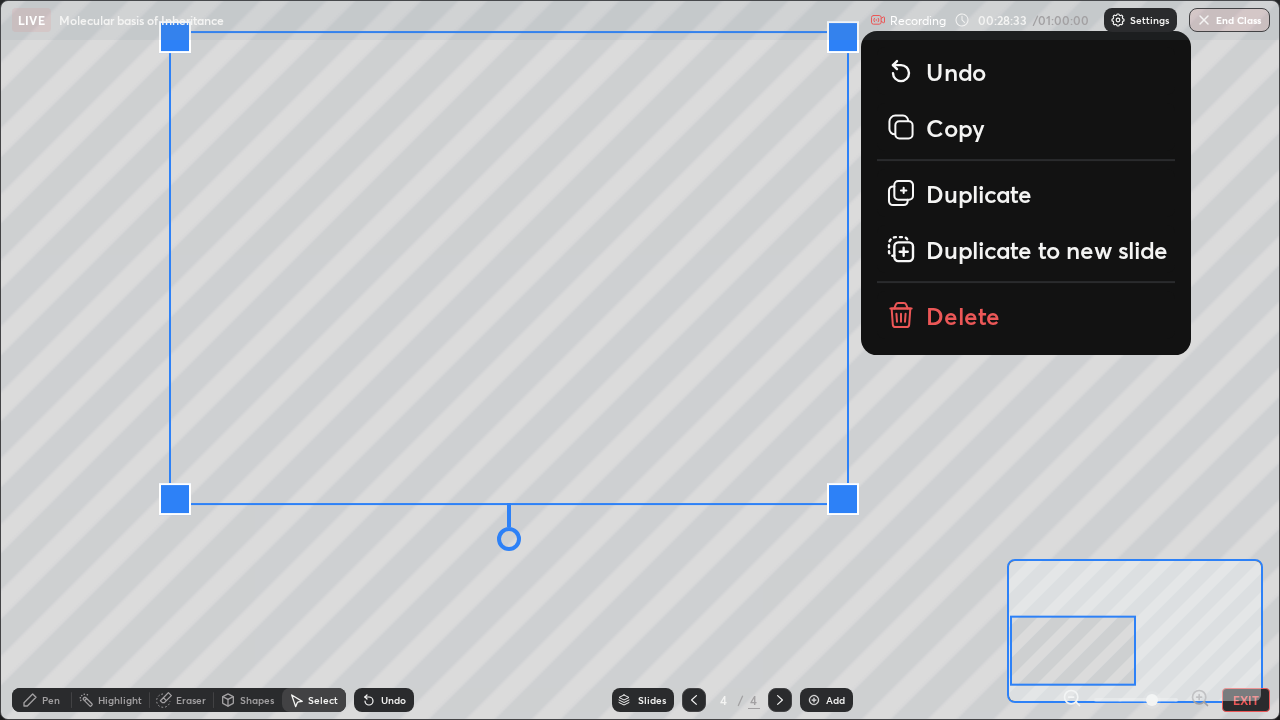 click on "0 ° Undo Copy Duplicate Duplicate to new slide Delete" at bounding box center [1279, 589] 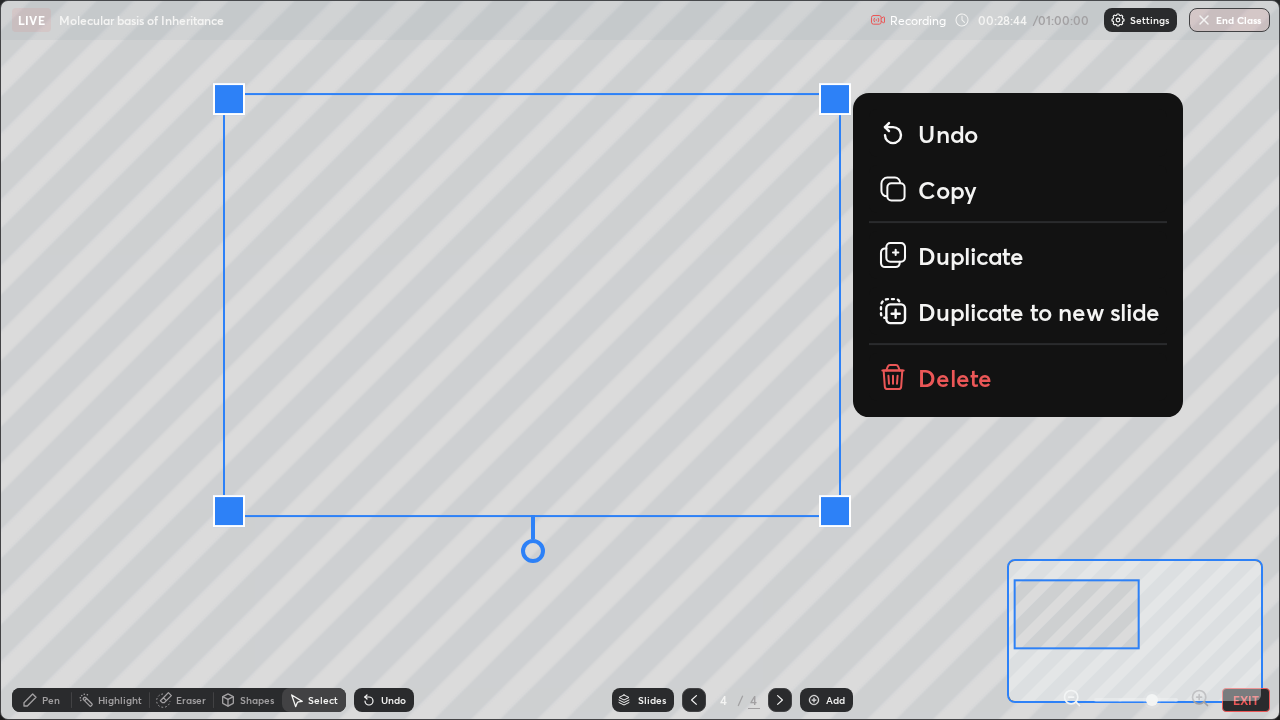 click on "0 ° Undo Copy Duplicate Duplicate to new slide Delete" at bounding box center (1279, 589) 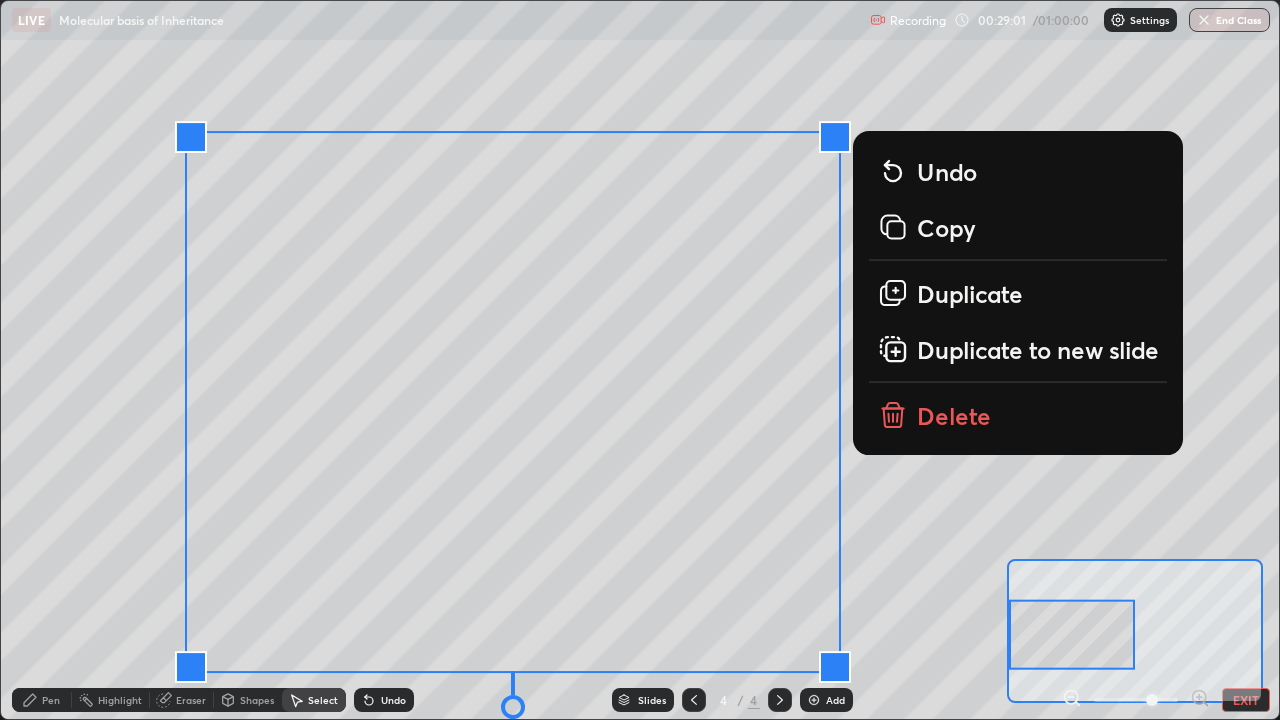 click on "0 ° Undo Copy Duplicate Duplicate to new slide Delete" at bounding box center [1279, 589] 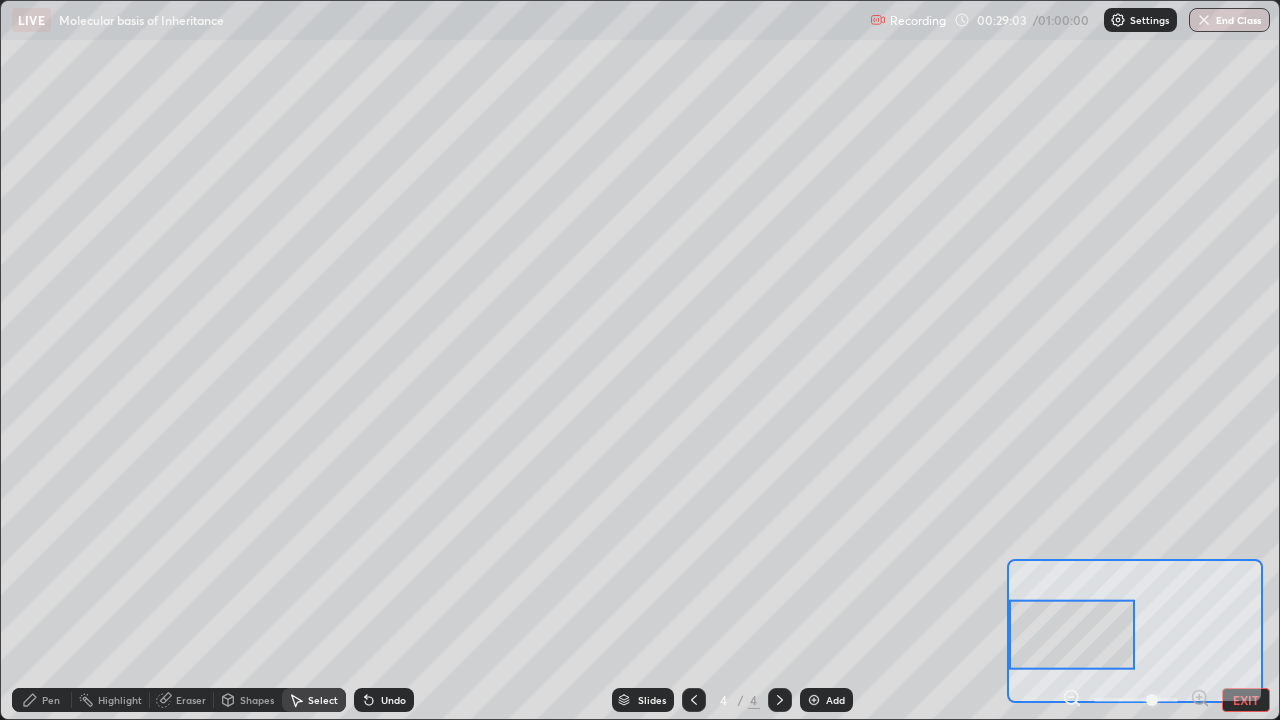 click on "EXIT" at bounding box center [1246, 700] 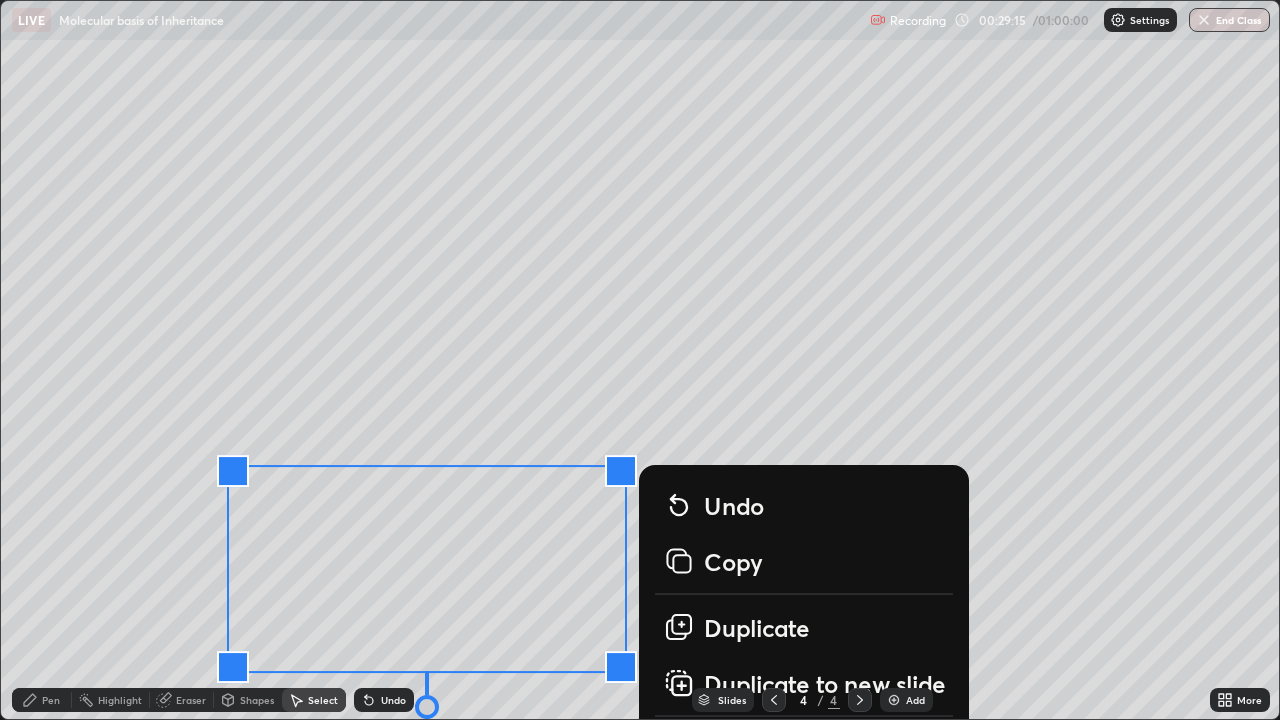 click 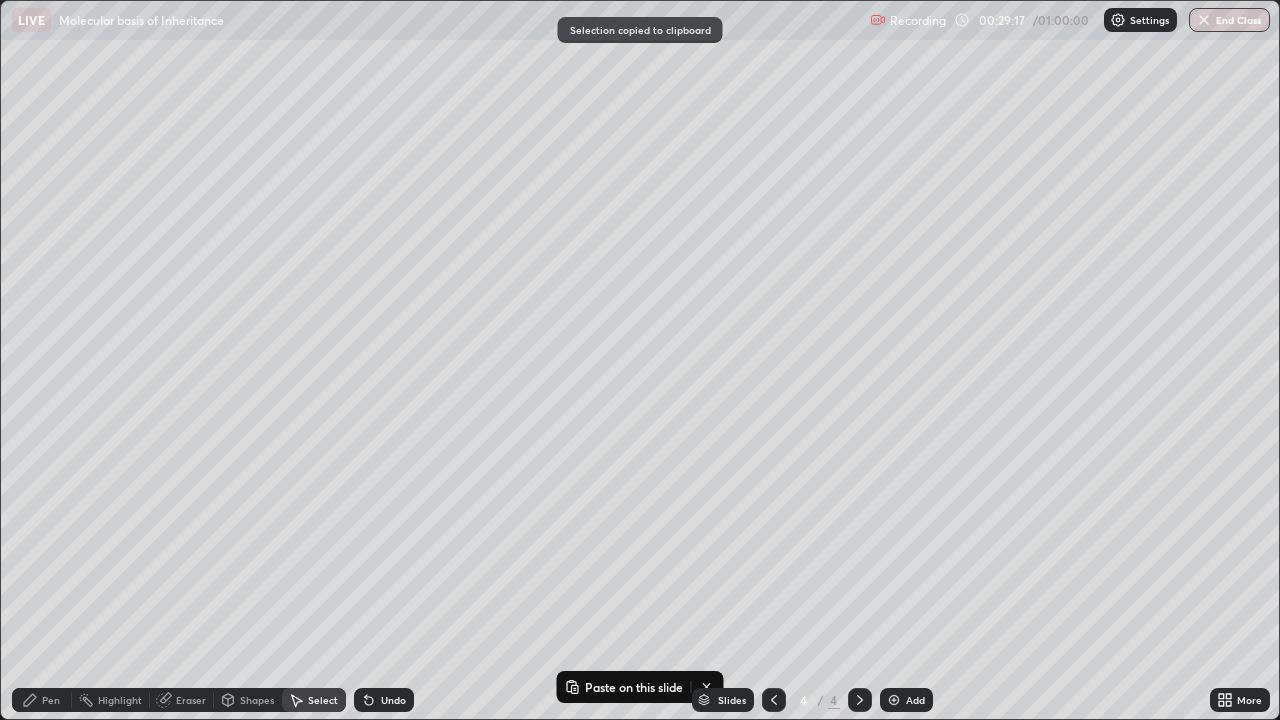 click on "Add" at bounding box center [915, 700] 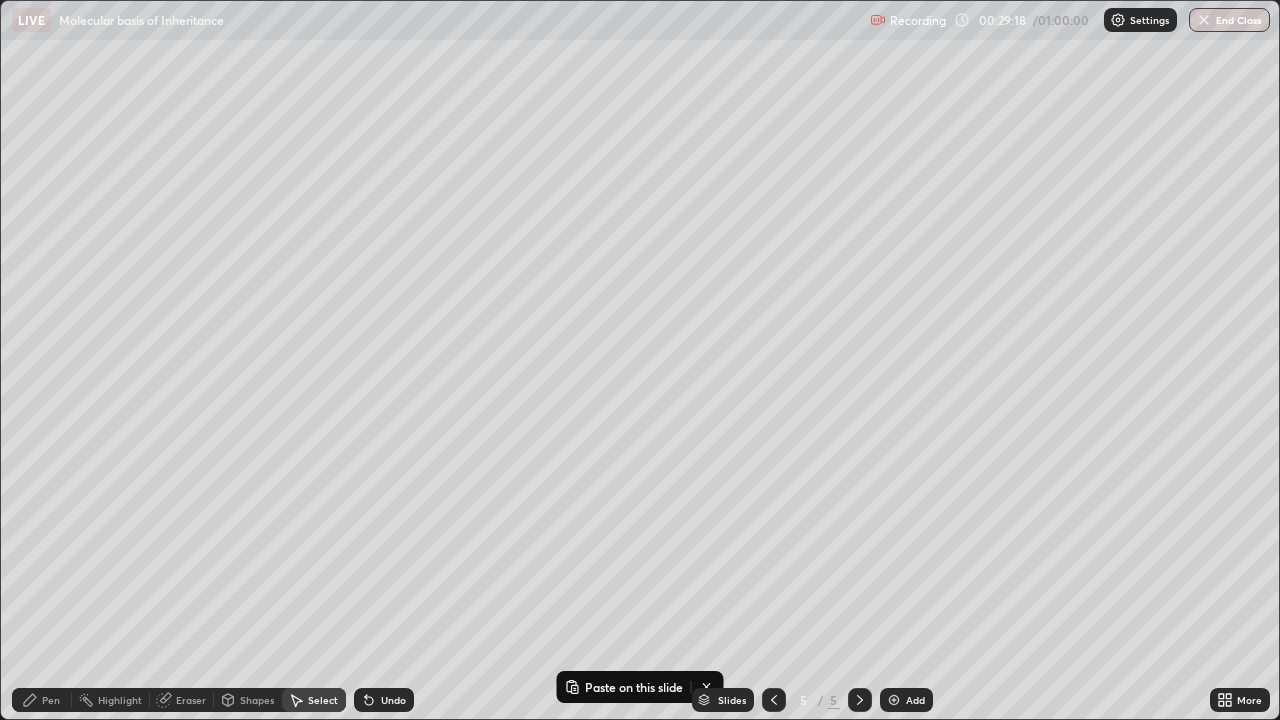 click on "0 ° Undo Copy Paste here Duplicate Duplicate to new slide Delete" at bounding box center (640, 360) 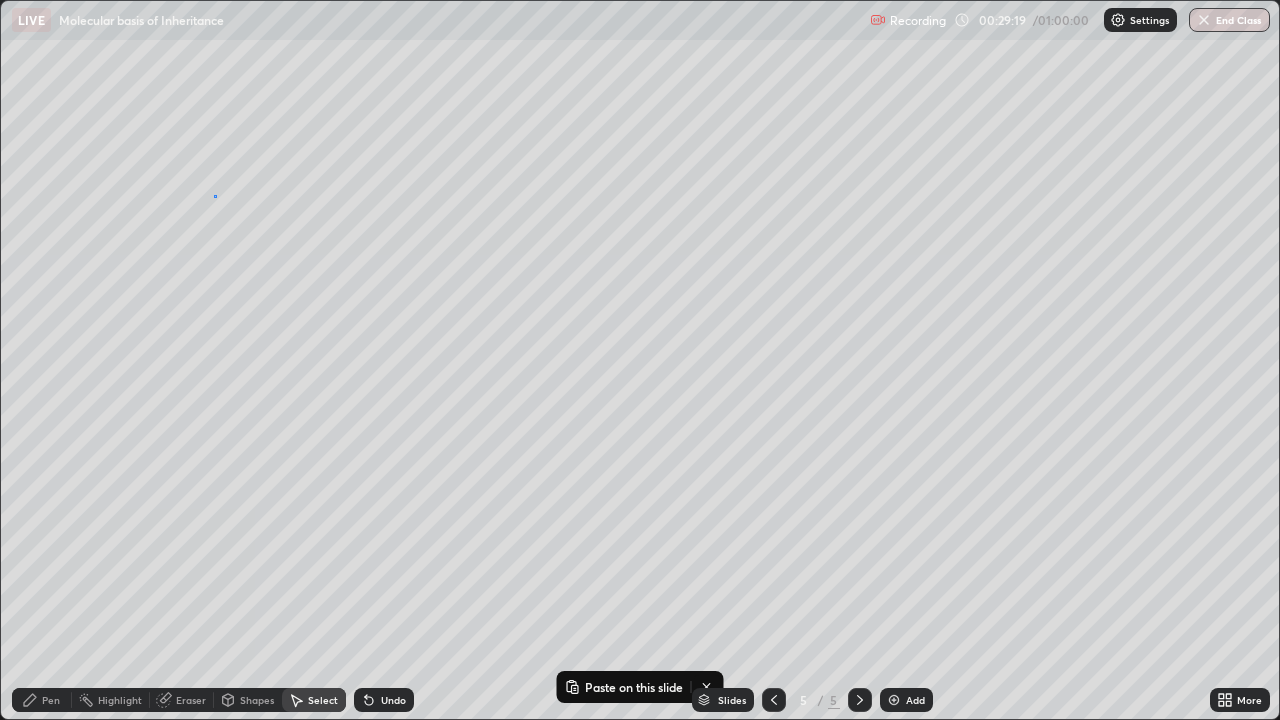 click on "0 ° Undo Copy Paste here Duplicate Duplicate to new slide Delete" at bounding box center (640, 360) 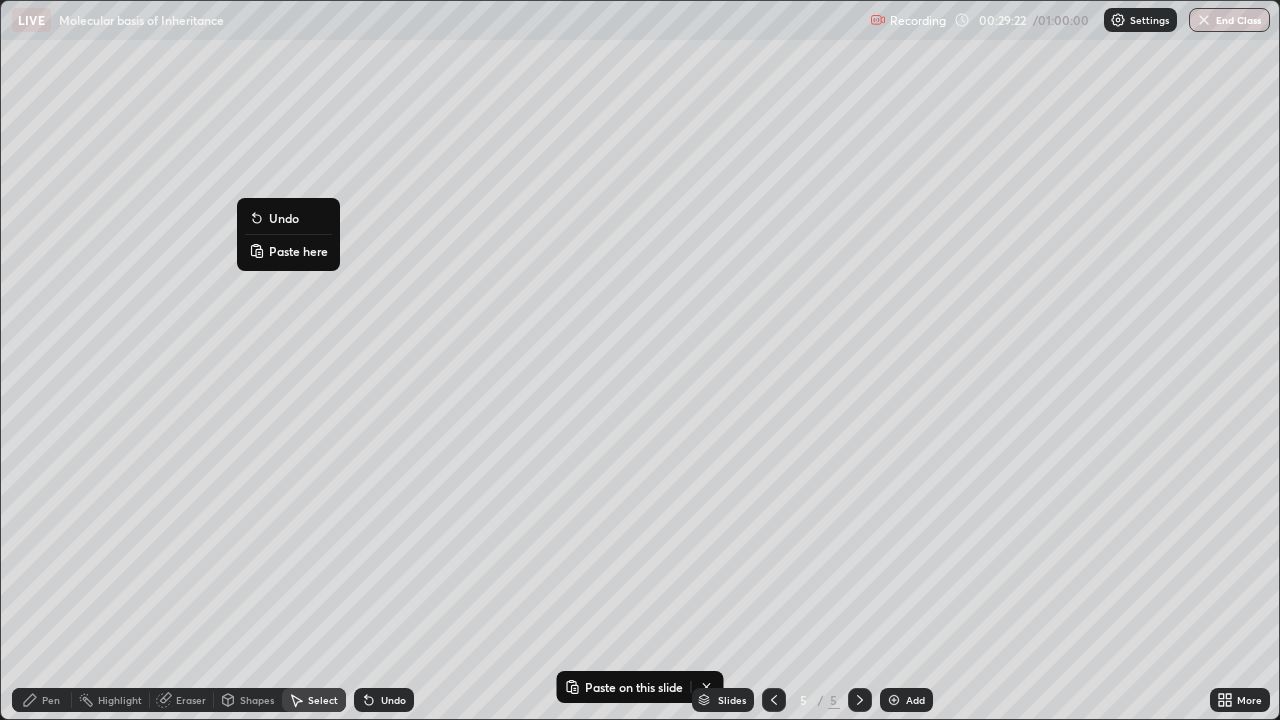 click on "Slides 5 / 5 Add" at bounding box center (812, 700) 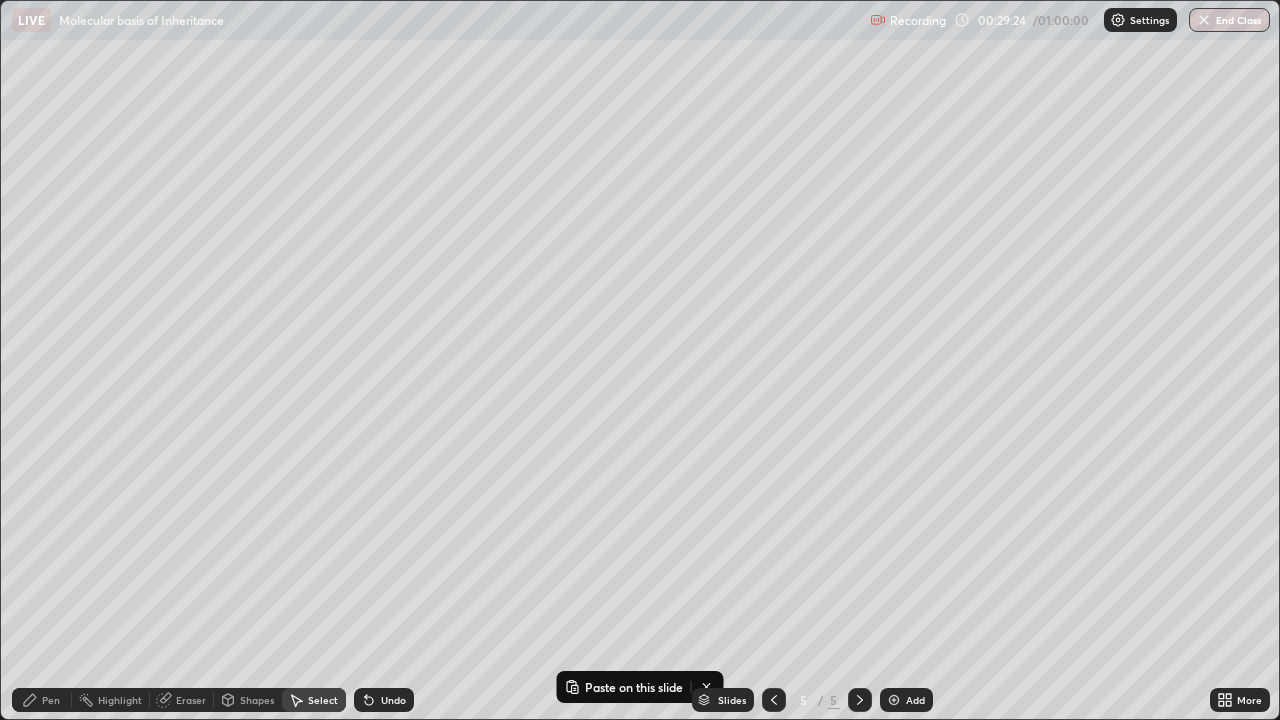 click on "Slides 5 / 5 Add" at bounding box center (812, 700) 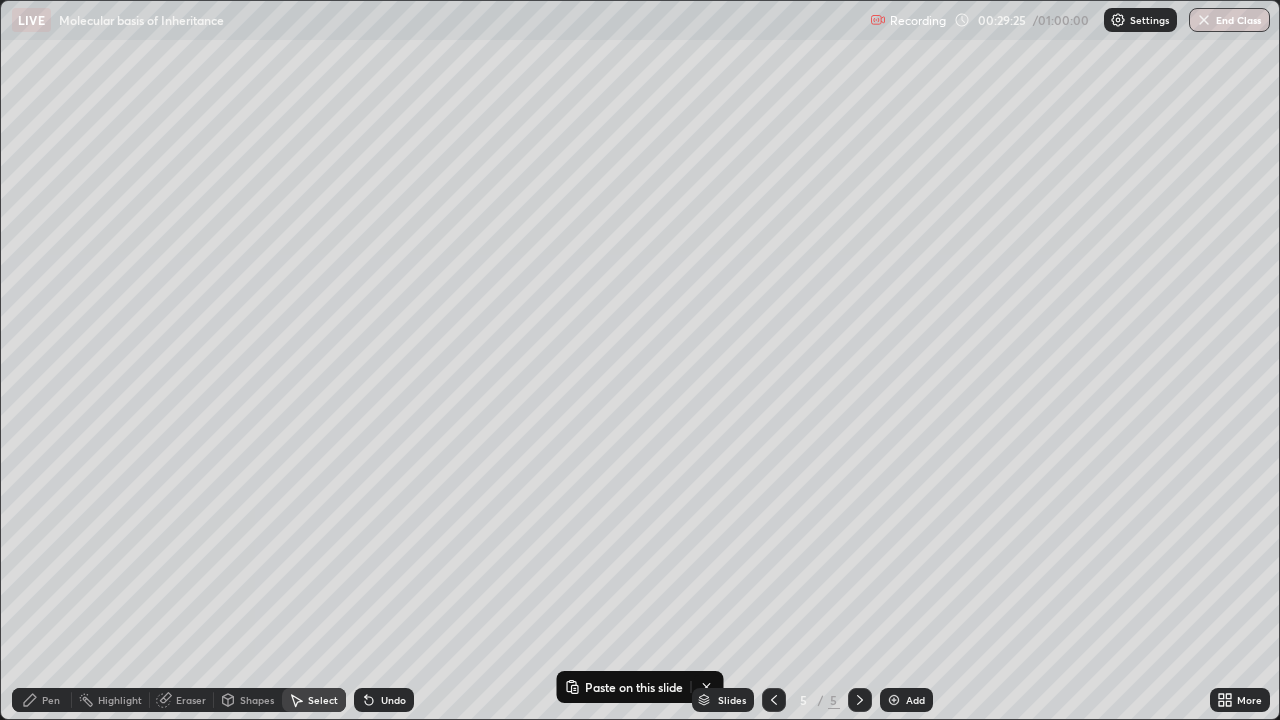 click on "Slides 5 / 5 Add" at bounding box center (812, 700) 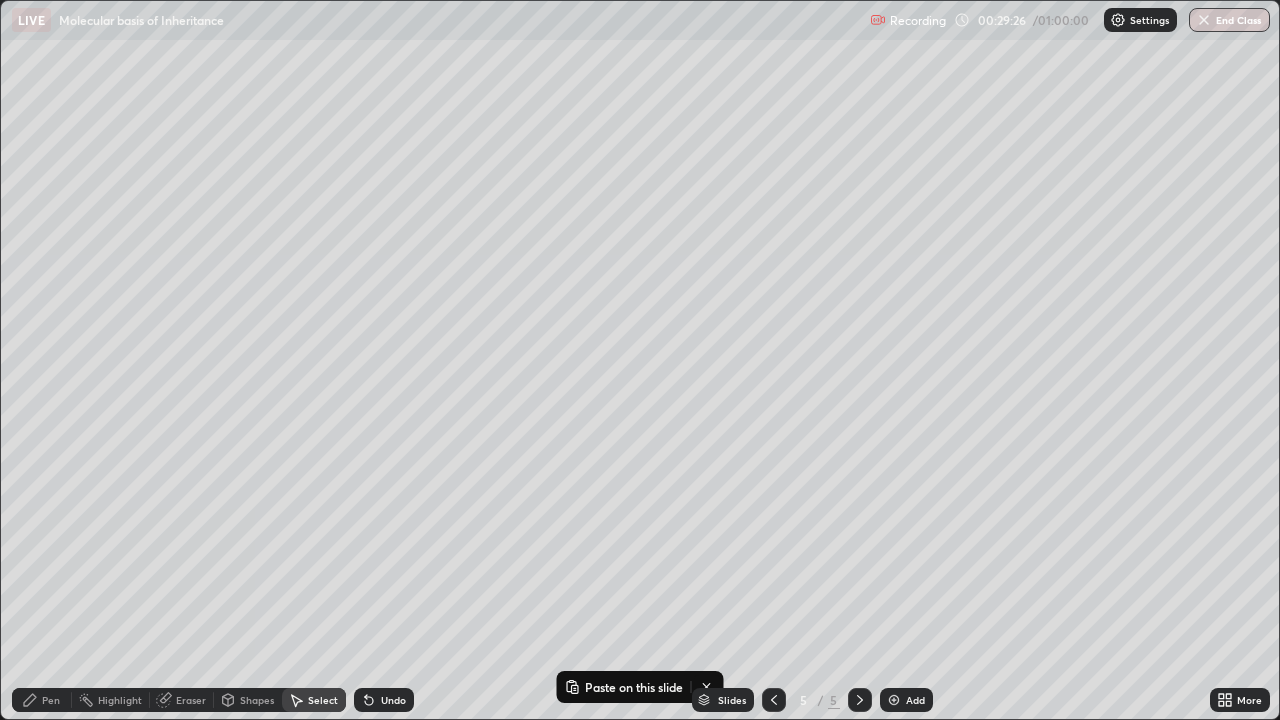 click on "Slides 5 / 5 Add" at bounding box center [812, 700] 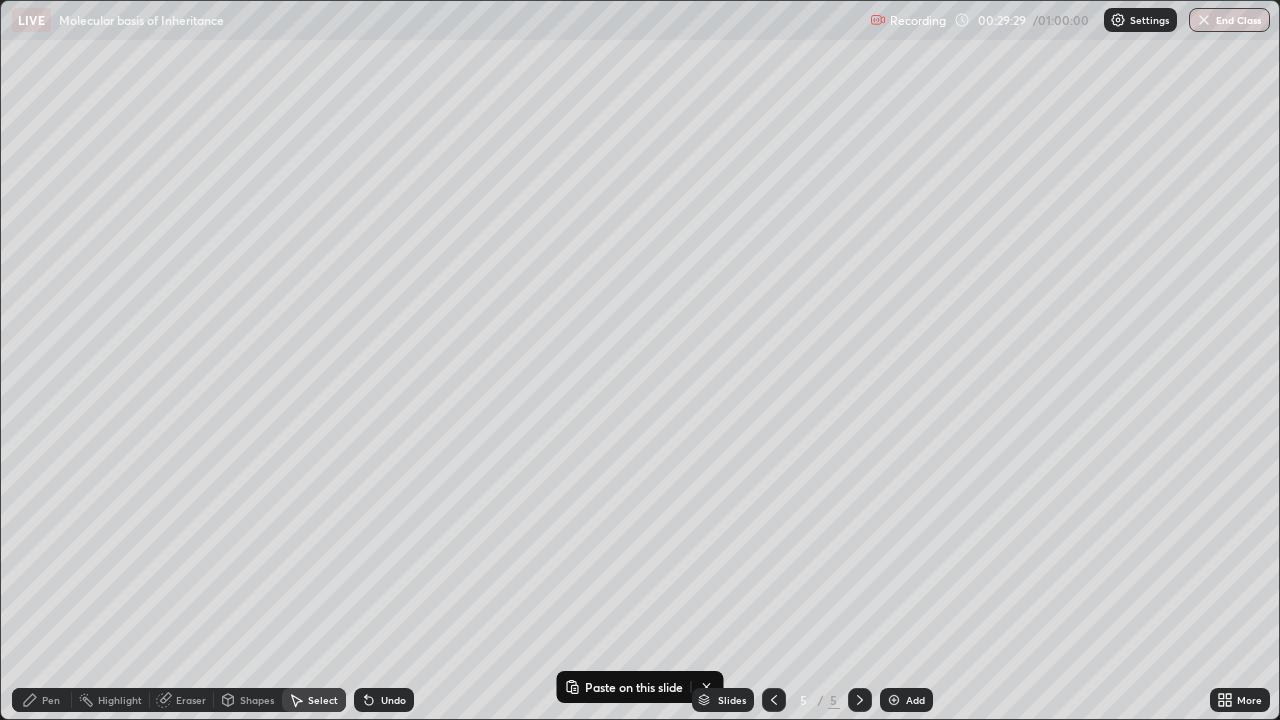 click 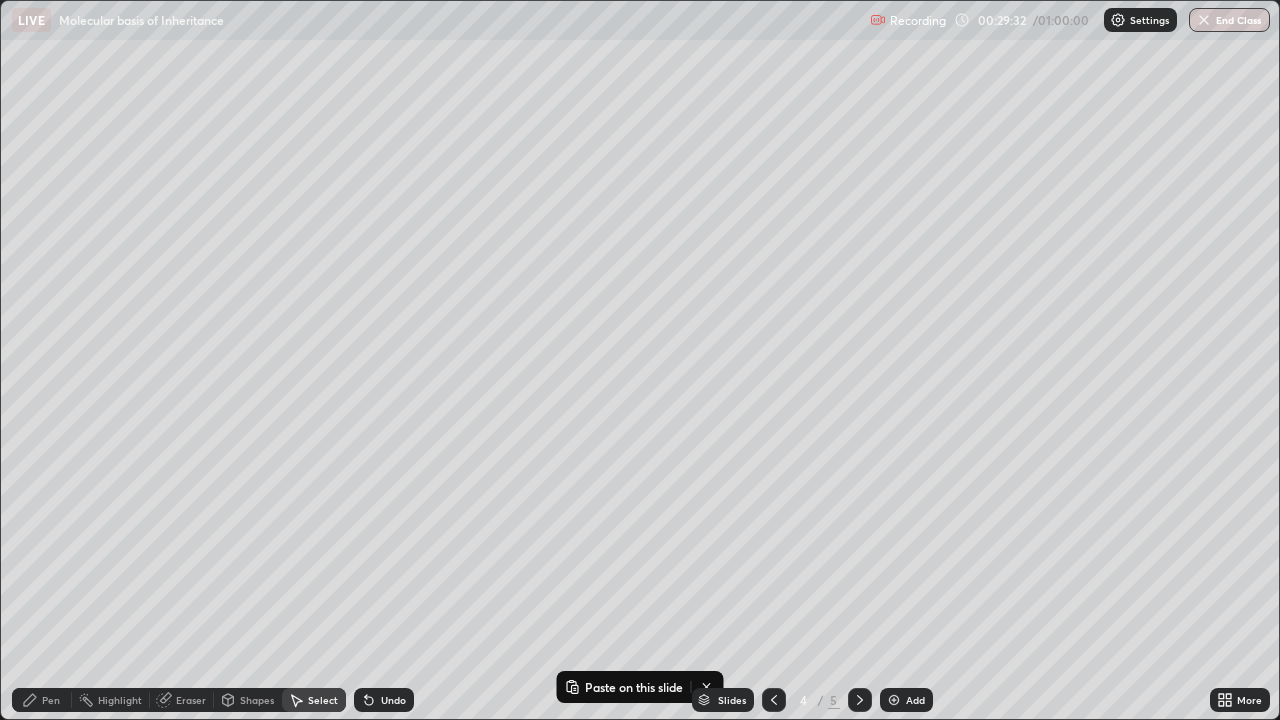 click on "Paste on this slide" at bounding box center (624, 687) 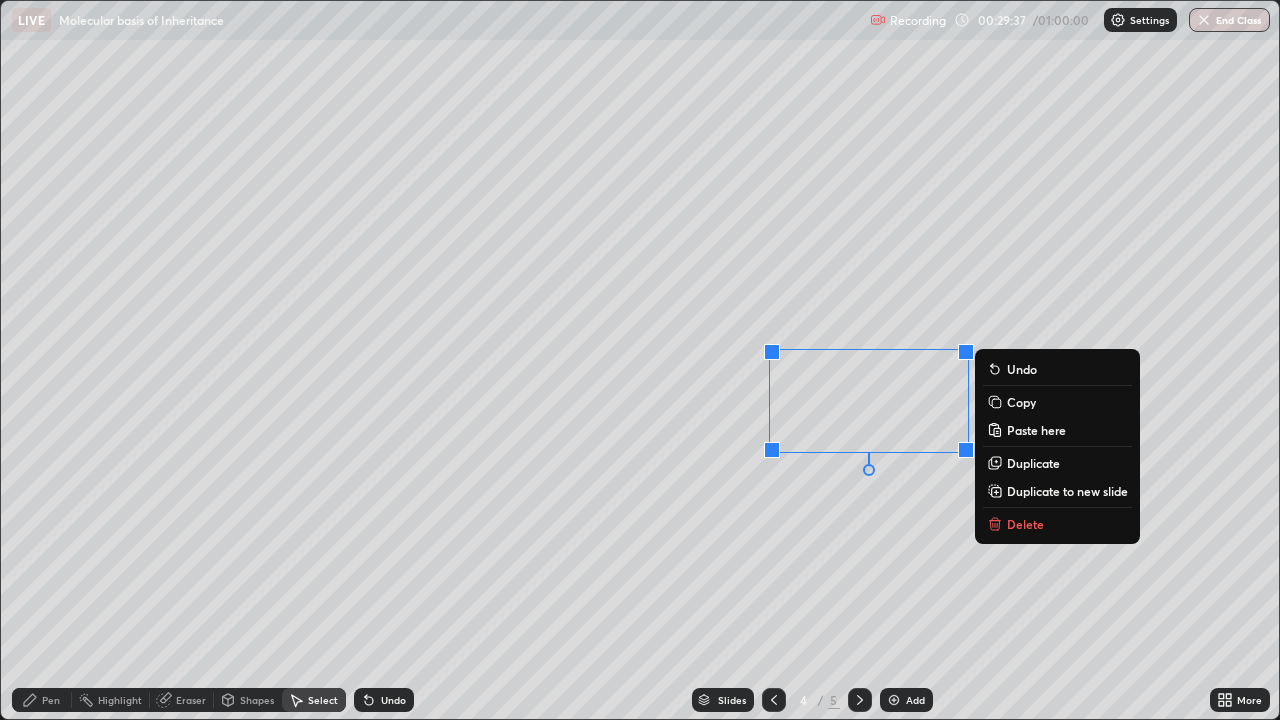 click on "0 ° Undo Copy Paste here Duplicate Duplicate to new slide Delete" at bounding box center (640, 360) 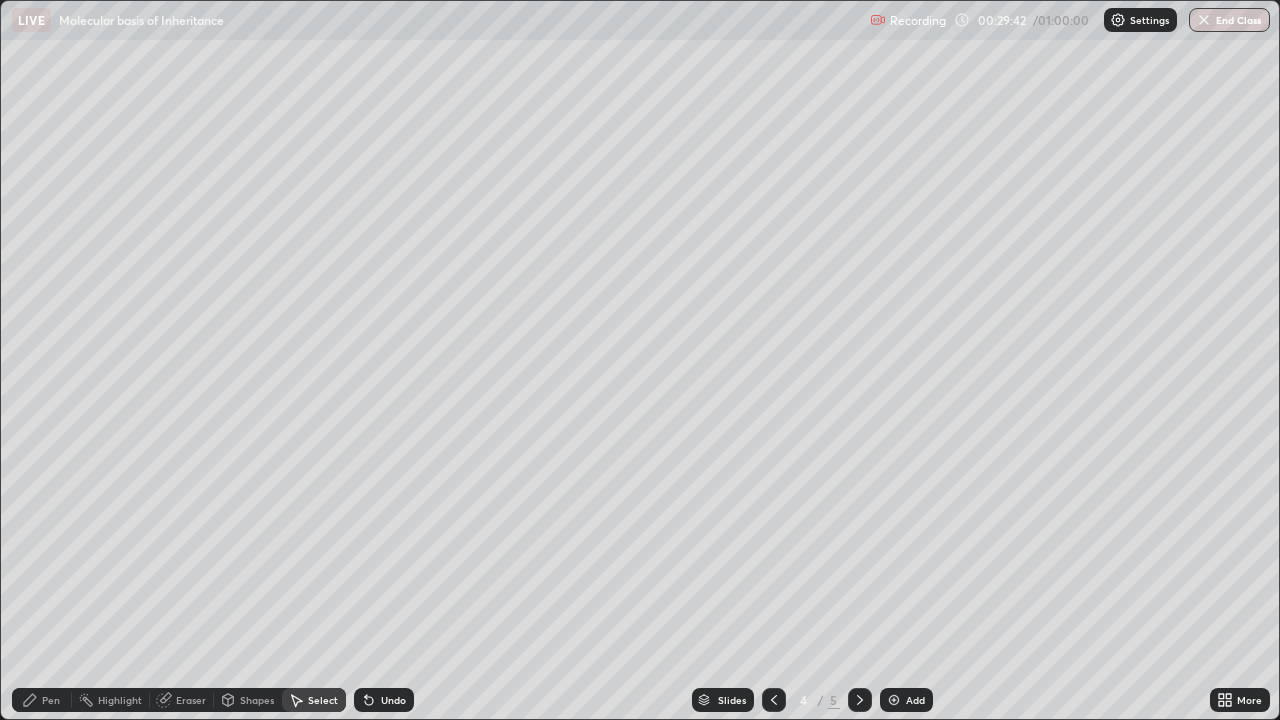 click on "Add" at bounding box center (906, 700) 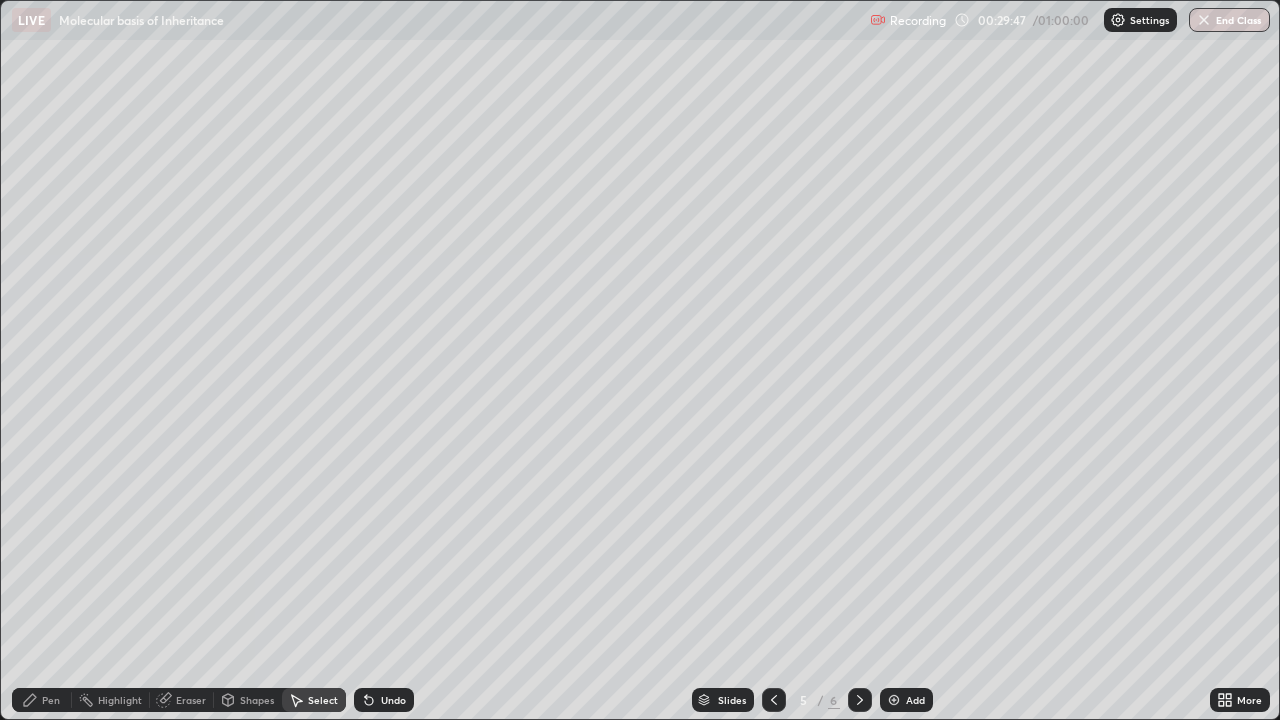click 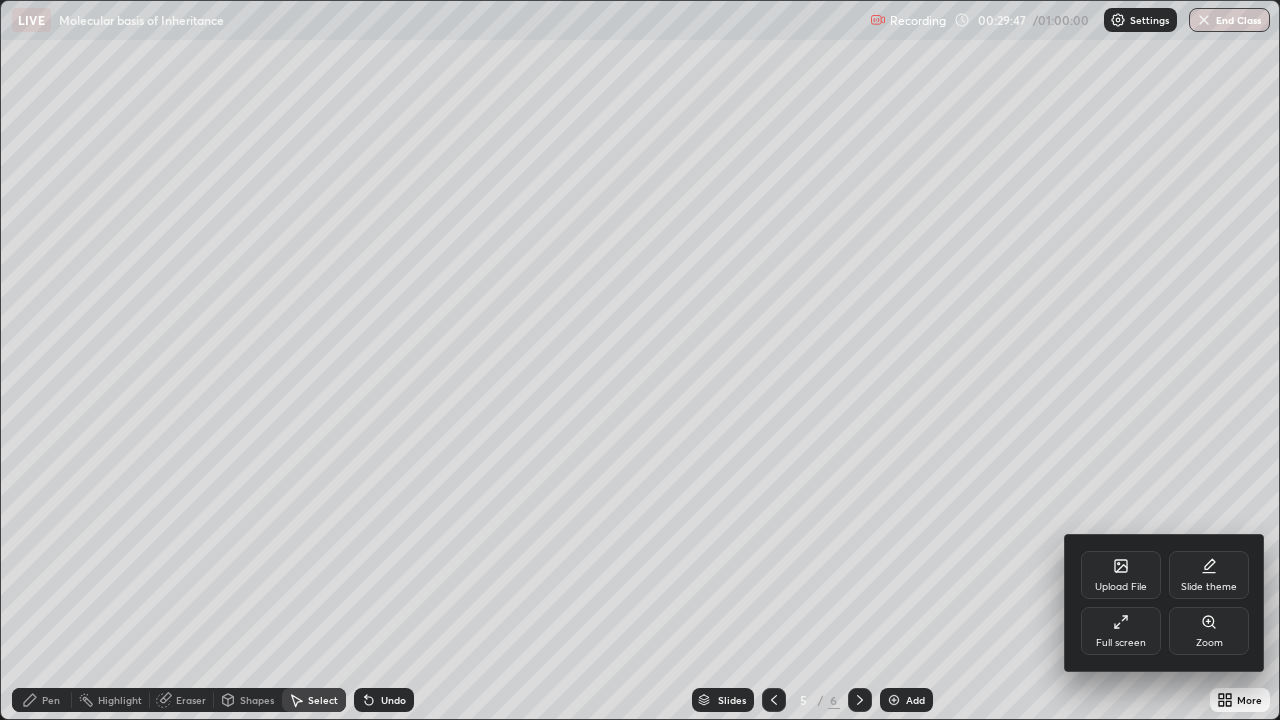 click on "Zoom" at bounding box center (1209, 631) 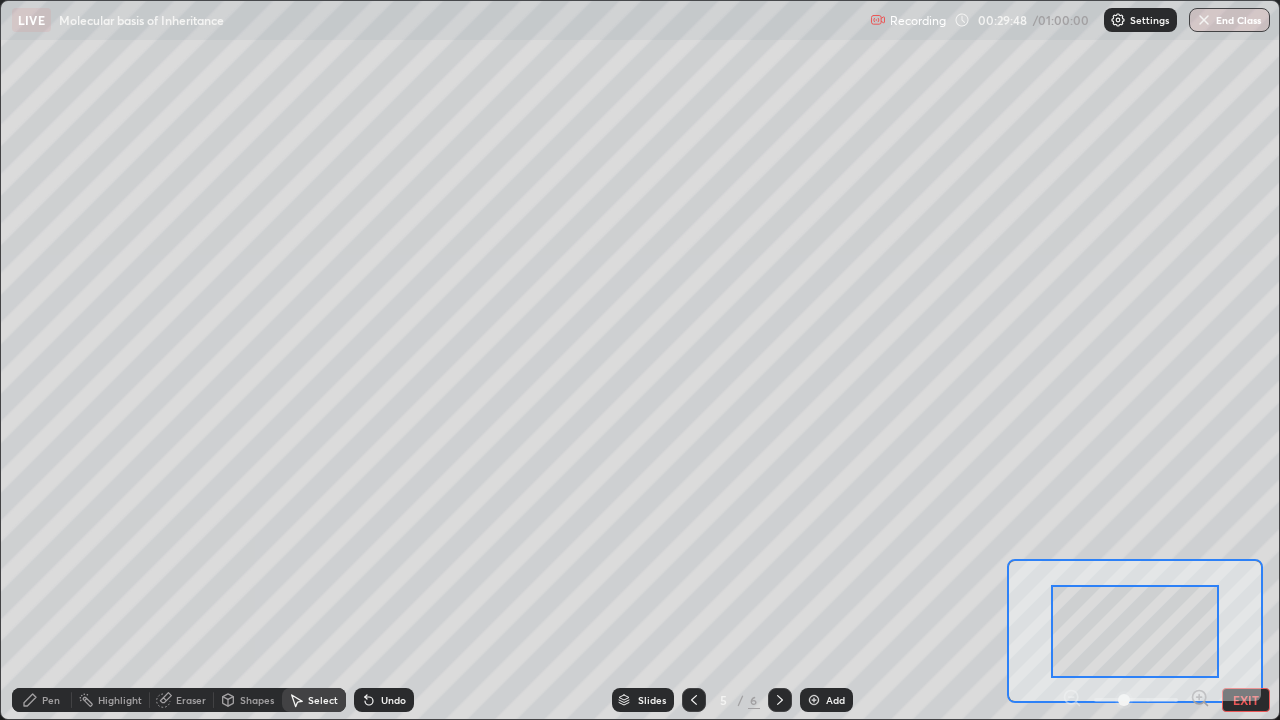 click 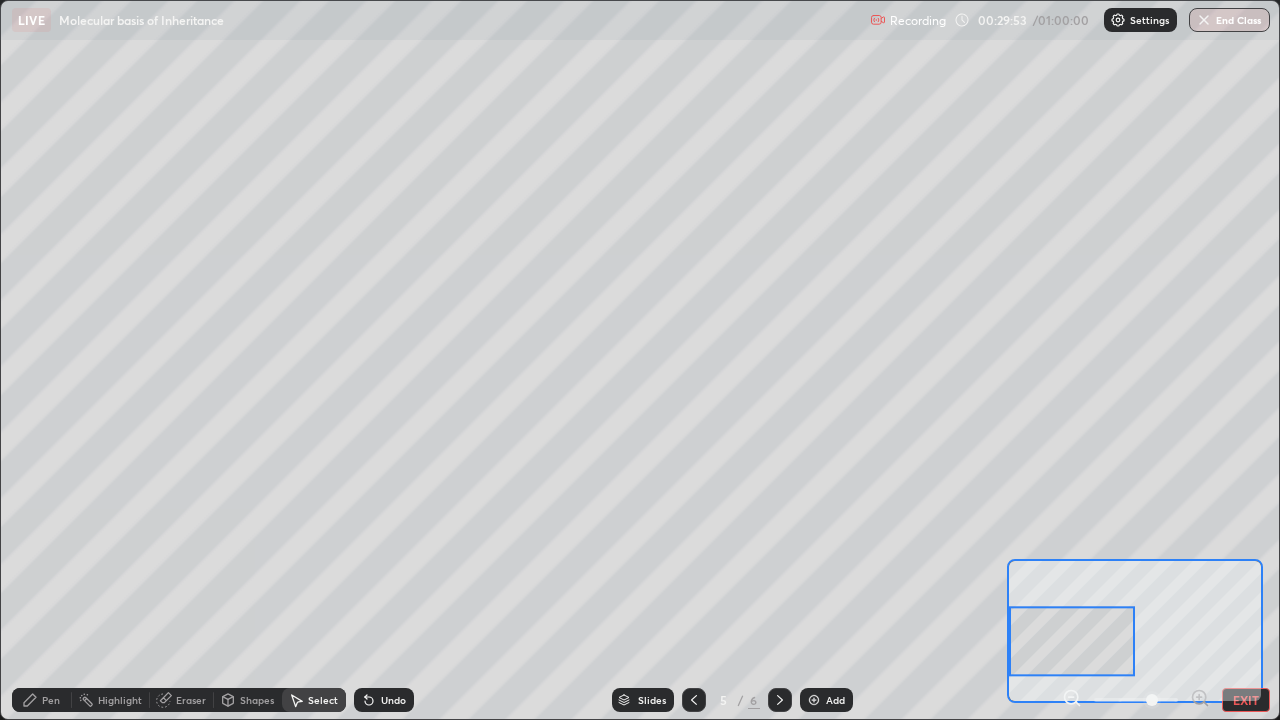 click on "Pen" at bounding box center [42, 700] 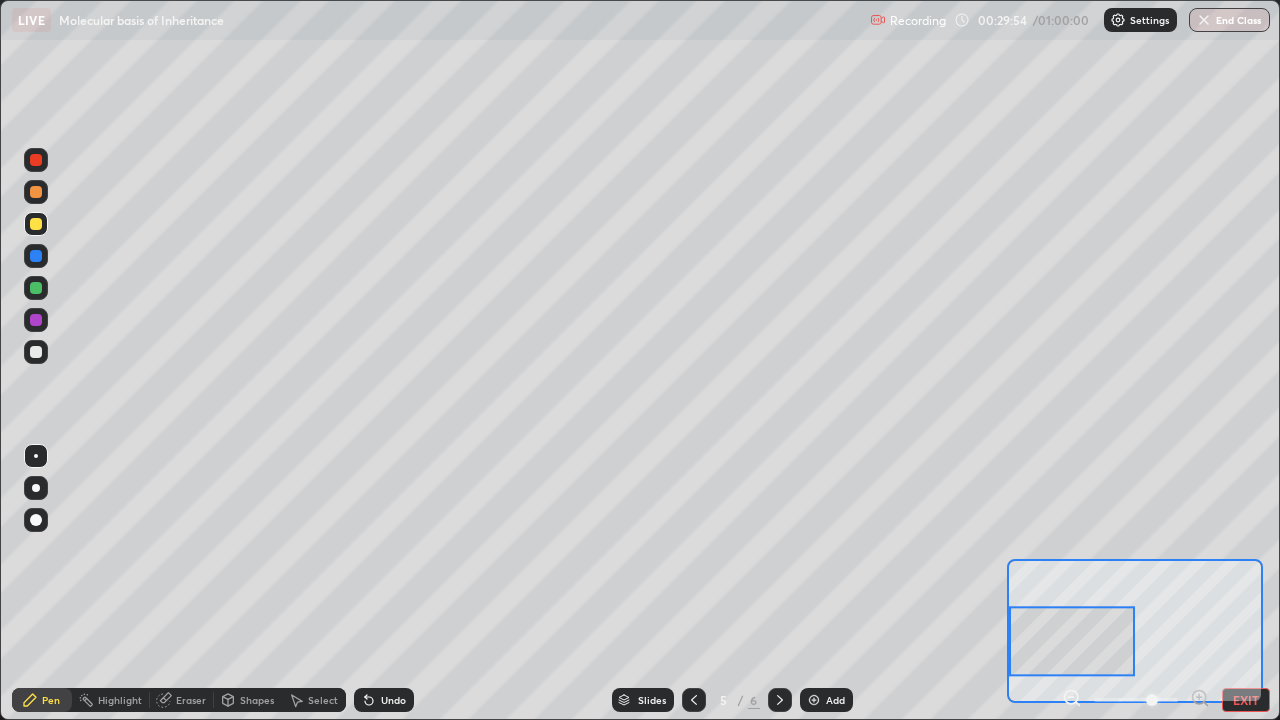 click at bounding box center [36, 320] 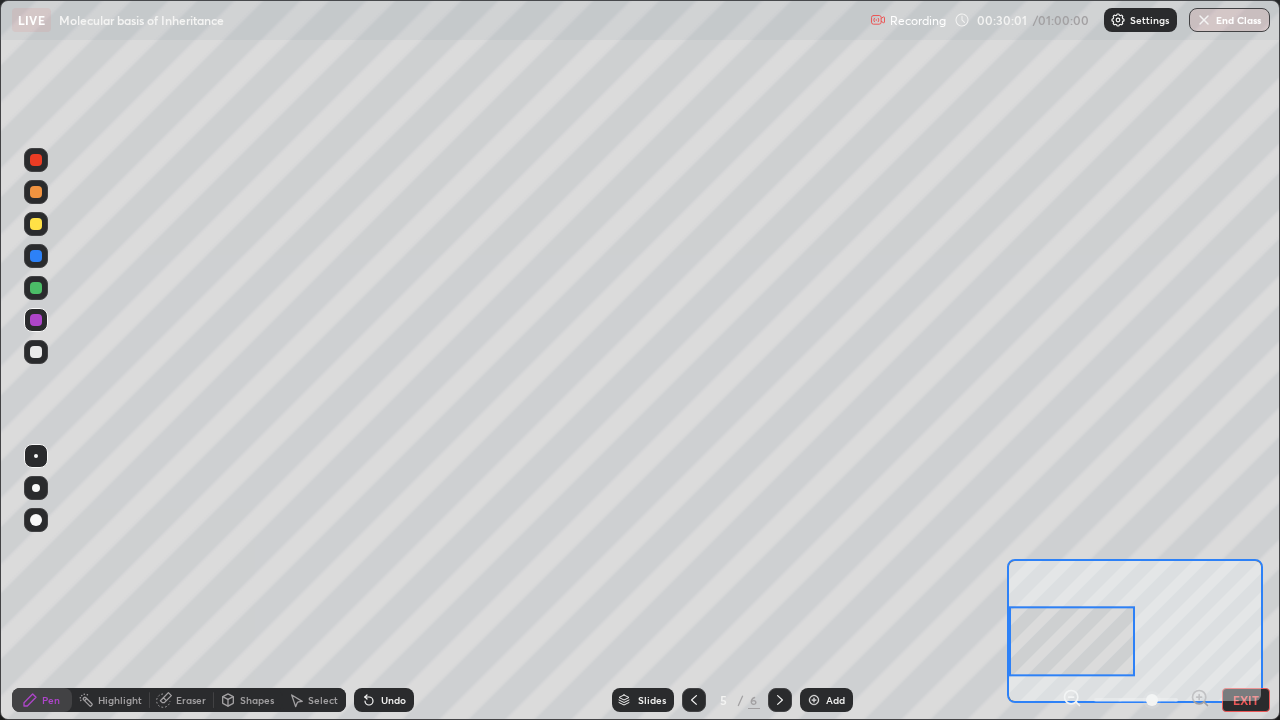 click at bounding box center (36, 224) 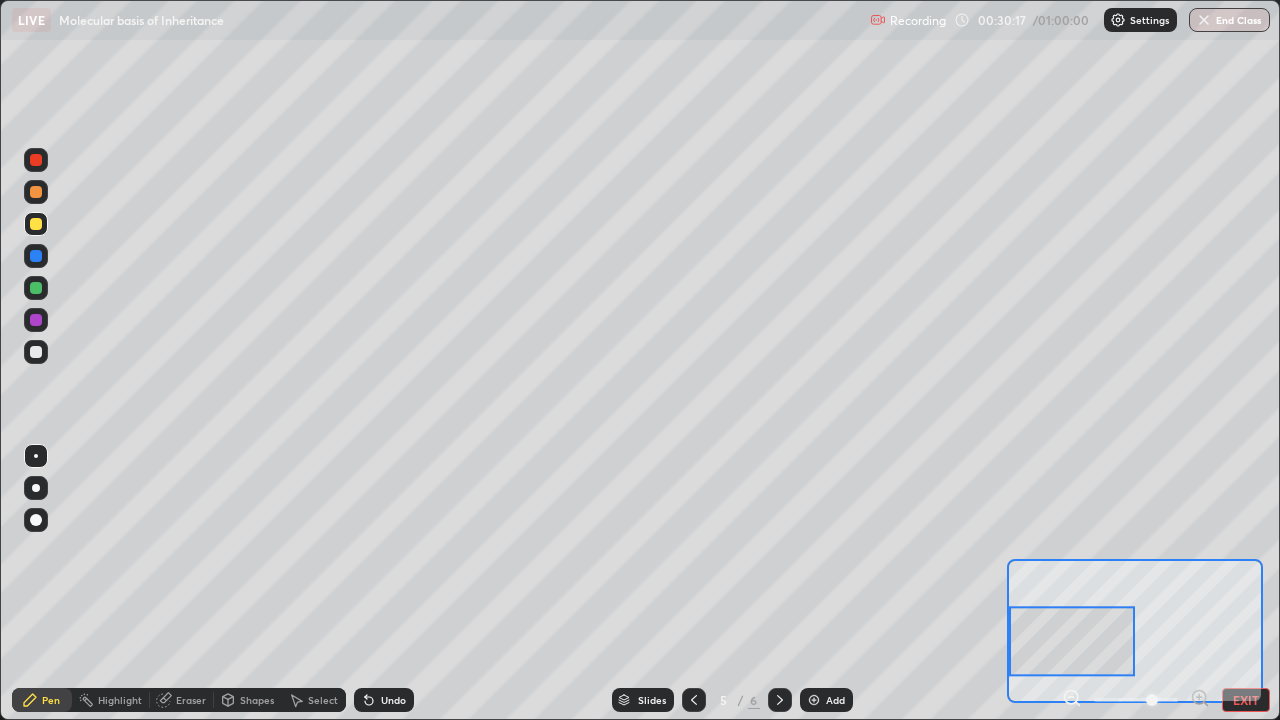 click on "EXIT" at bounding box center [1246, 700] 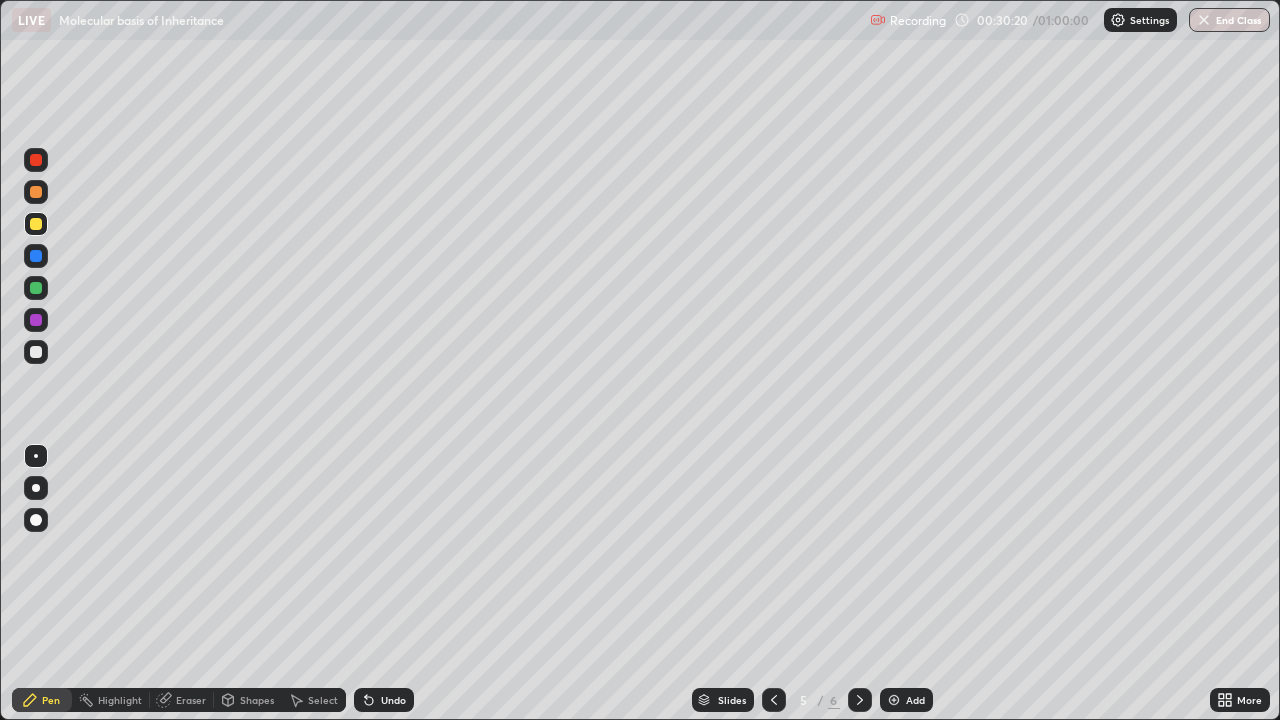 click on "More" at bounding box center [1249, 700] 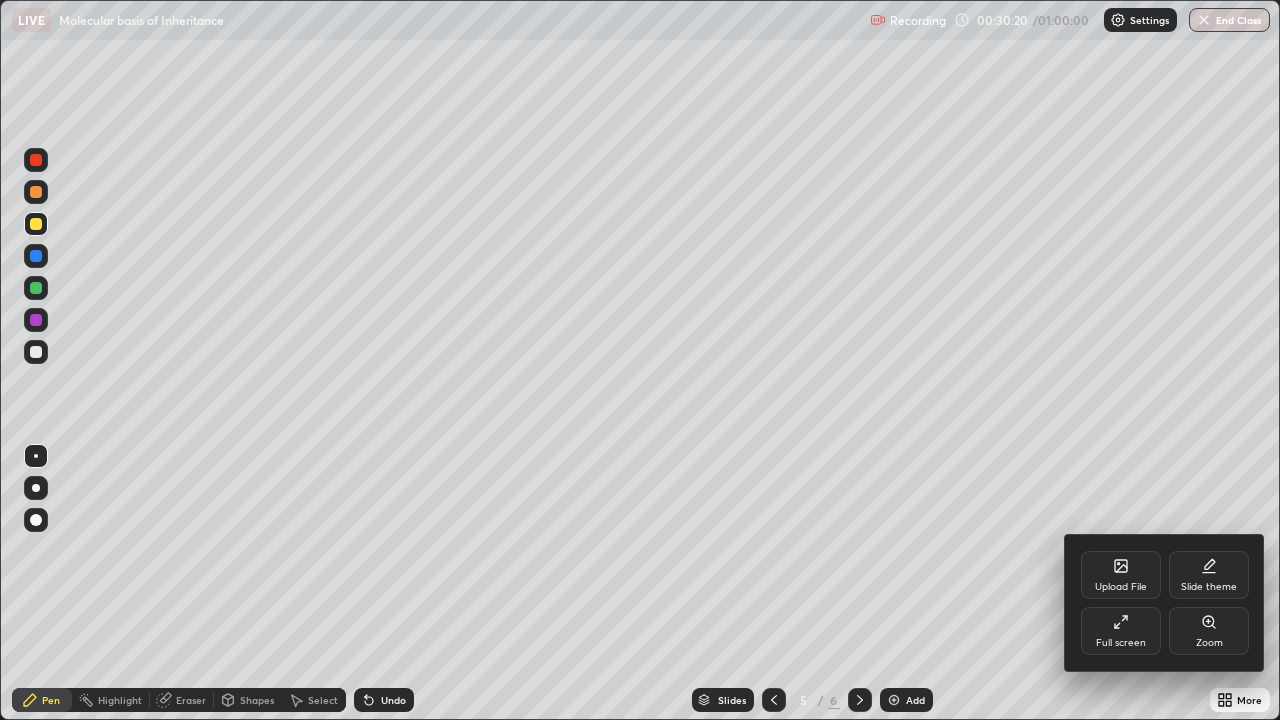 click on "Full screen" at bounding box center (1121, 631) 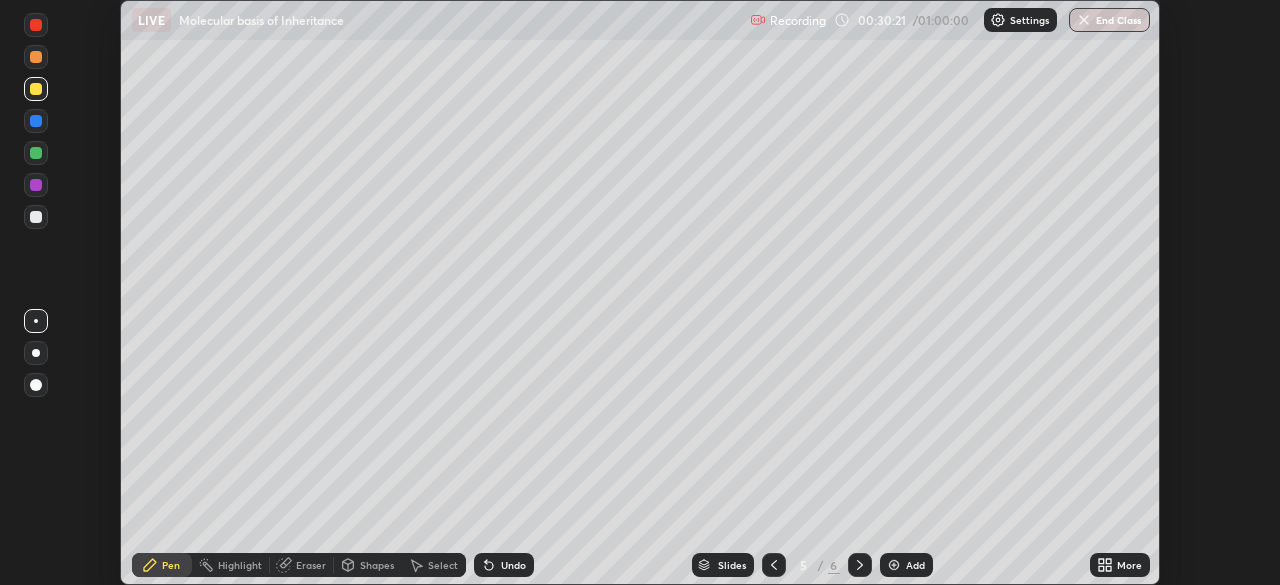 scroll, scrollTop: 585, scrollLeft: 1280, axis: both 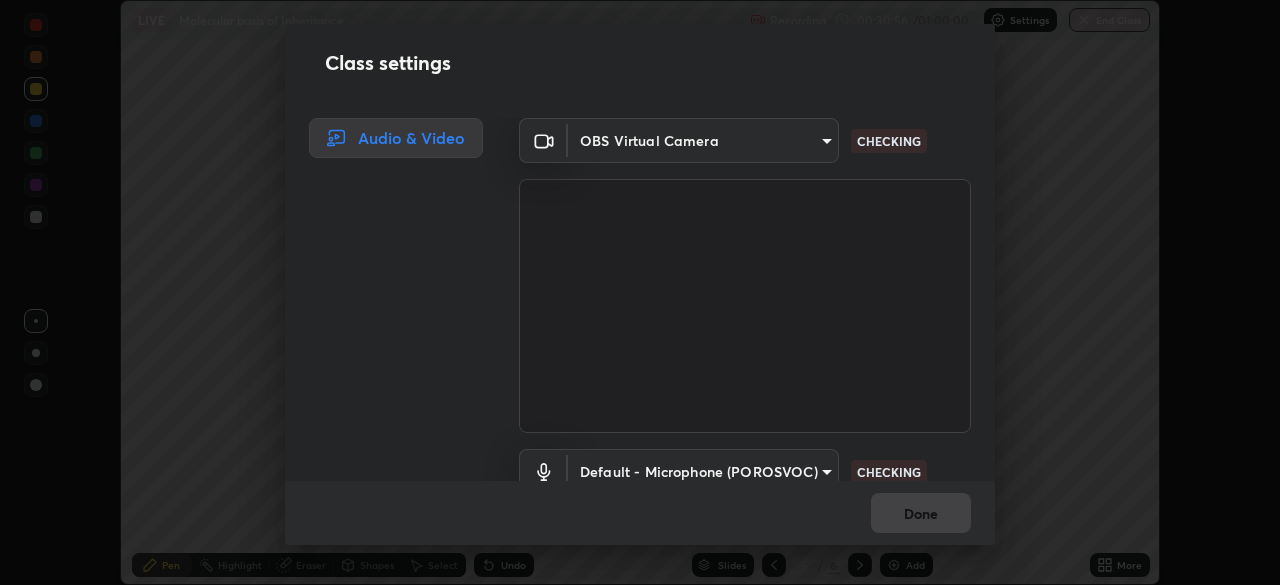 click on "Class settings Audio & Video OBS Virtual Camera [HASH] CHECKING Default - Microphone (POROSVOC) default CHECKING Done" at bounding box center (640, 292) 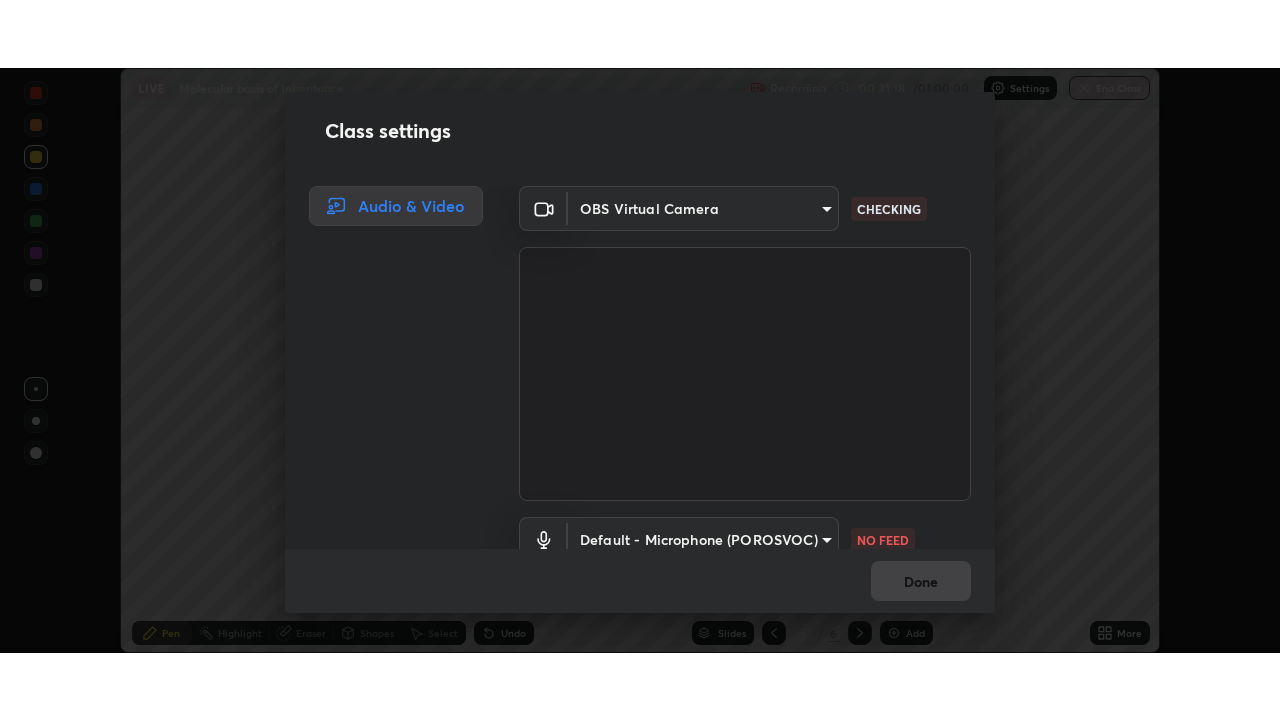 scroll, scrollTop: 91, scrollLeft: 0, axis: vertical 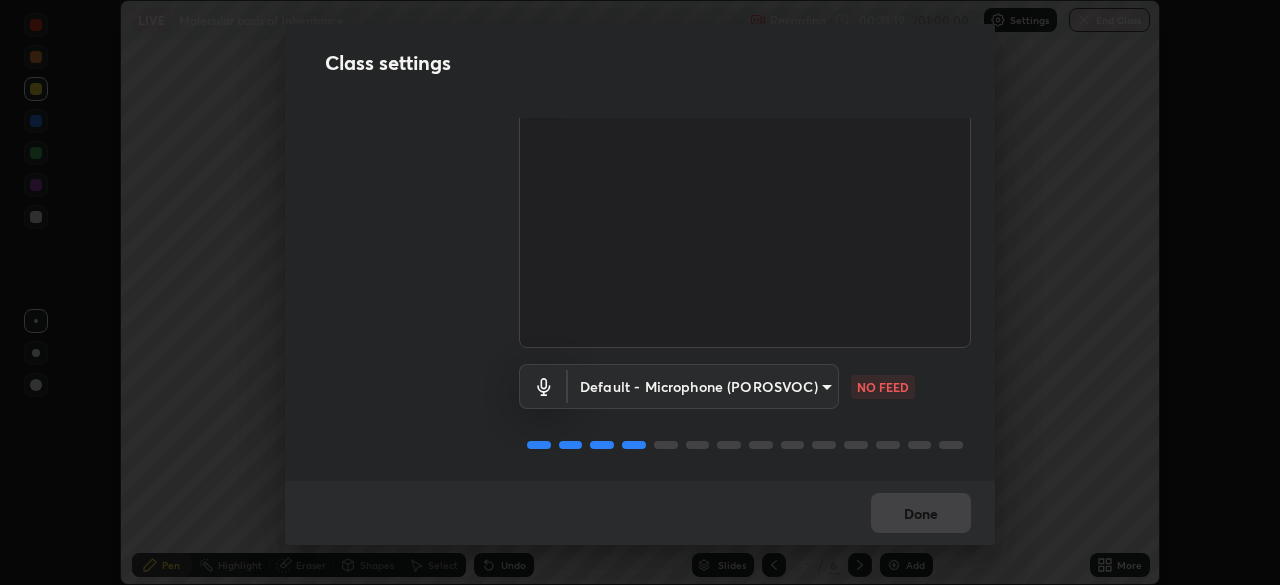 click on "Erase all LIVE Molecular basis of Inheritance Recording 00:31:19 /  01:00:00 Settings End Class Setting up your live class Molecular basis of Inheritance • L72 of Botany for [PERSON] NEET UG 2026 Excel 1 [PERSON] [PERSON] Pen Highlight Eraser Shapes Select Undo Slides 5 / 6 Add More No doubts shared Encourage your learners to ask a doubt for better clarity Report an issue Reason for reporting Buffering Chat not working Audio - Video sync issue Educator video quality low ​ Attach an image Report Class settings Audio & Video OBS Virtual Camera [HASH] CHECKING Default - Microphone (POROSVOC) default NO FEED Done" at bounding box center (640, 292) 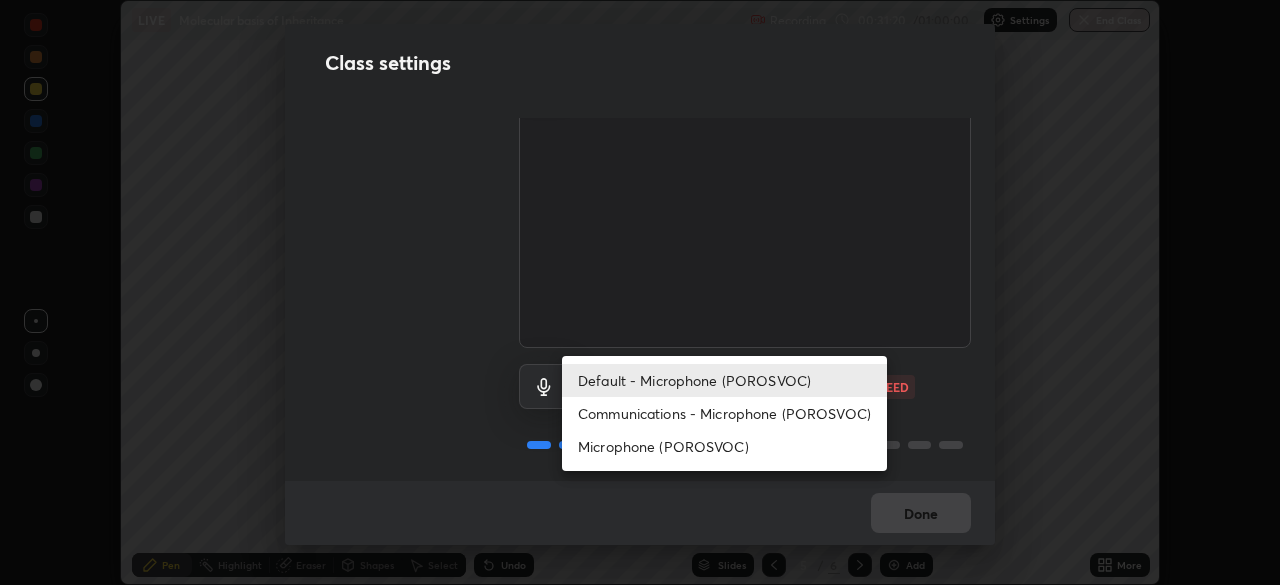 click on "Communications - Microphone (POROSVOC)" at bounding box center (724, 413) 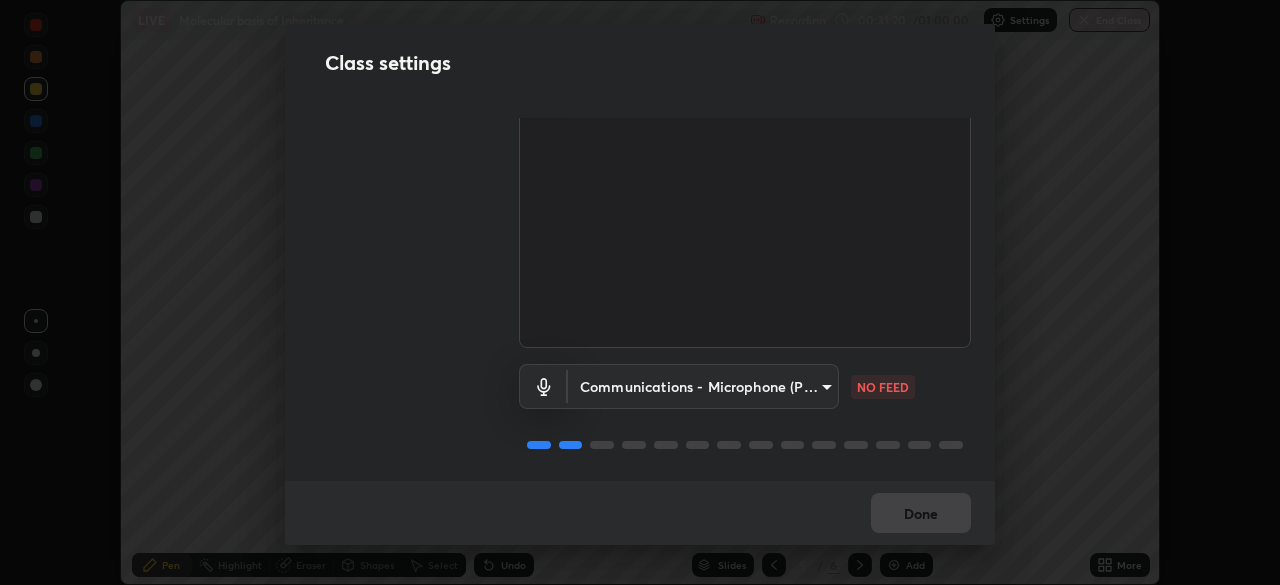 click on "Erase all LIVE Molecular basis of Inheritance Recording 00:31:20 /  01:00:00 Settings End Class Setting up your live class Molecular basis of Inheritance • L72 of Botany for Trimulgherry NEET UG 2026 Excel 1 Namthabad Abhinay Pen Highlight Eraser Shapes Select Undo Slides 5 / 6 Add More No doubts shared Encourage your learners to ask a doubt for better clarity Report an issue Reason for reporting Buffering Chat not working Audio - Video sync issue Educator video quality low ​ Attach an image Report Class settings Audio & Video OBS Virtual Camera fcf4d0096f443ddc4c8080c08426217f711b91229530393b6898498e20240c5e CHECKING Communications - Microphone (POROSVOC) communications NO FEED Done" at bounding box center (640, 292) 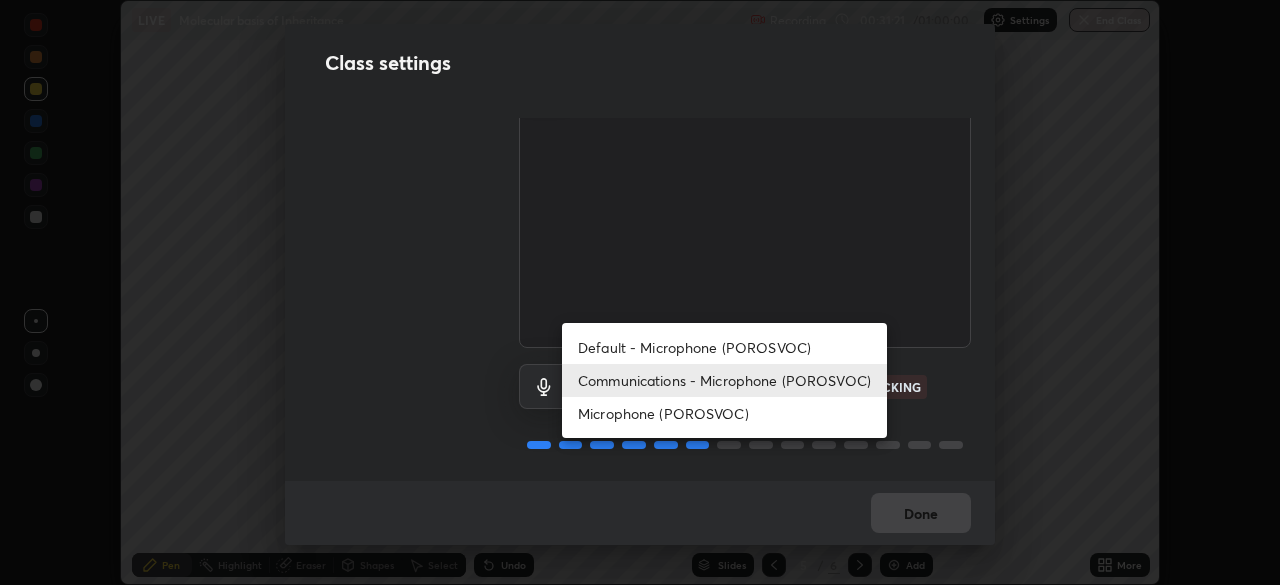 click on "Default - Microphone (POROSVOC)" at bounding box center (724, 347) 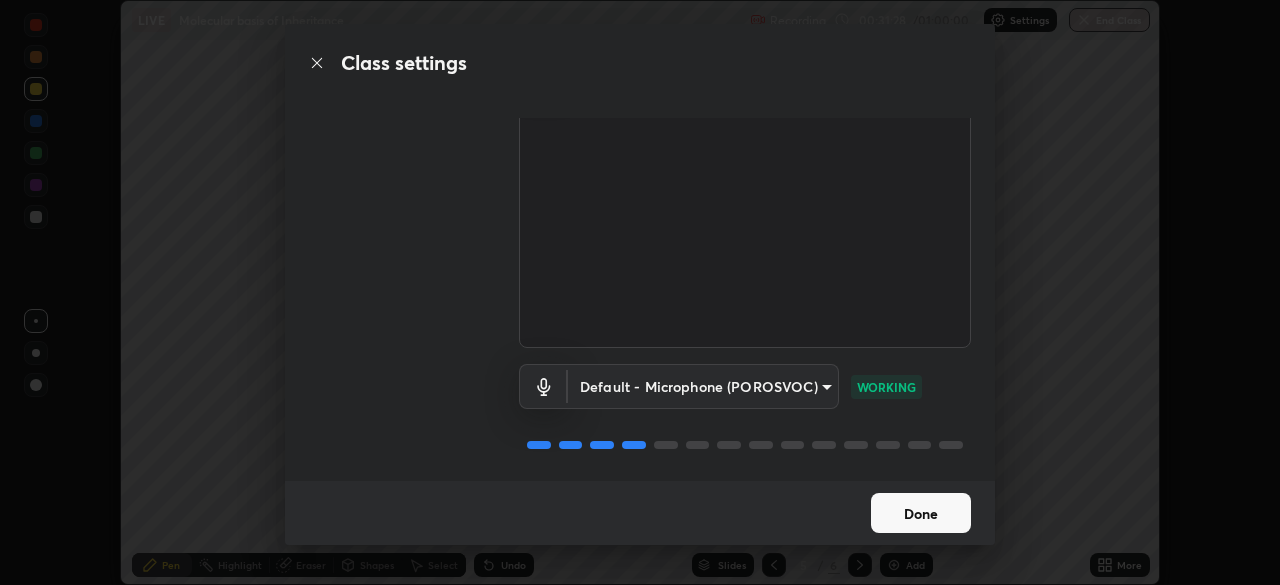 click on "Done" at bounding box center [921, 513] 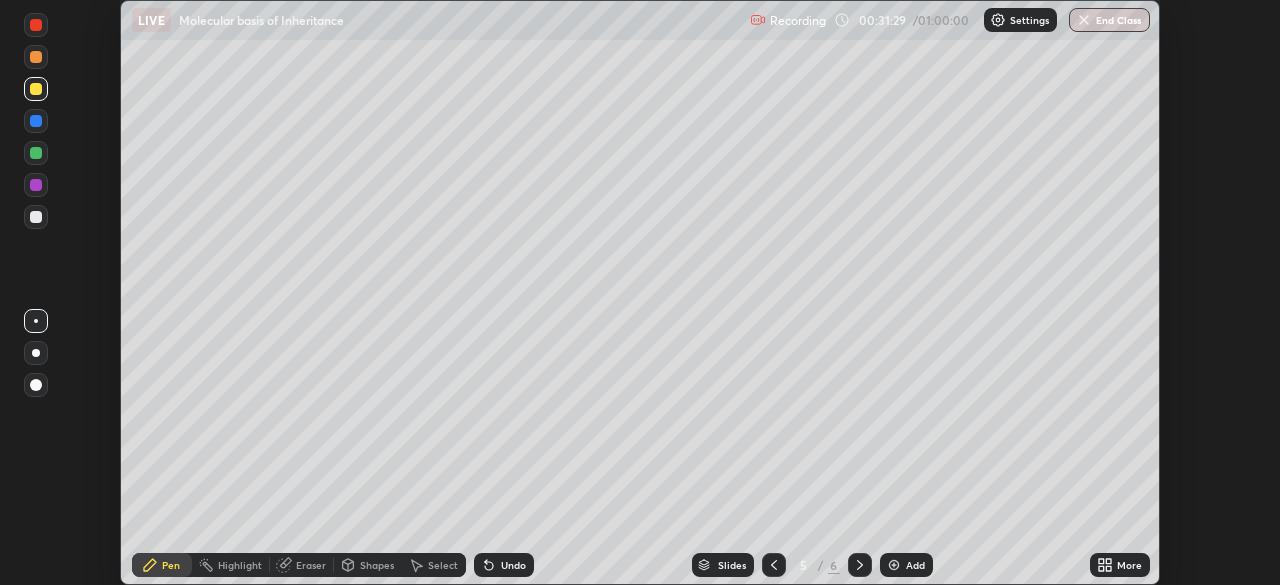 click 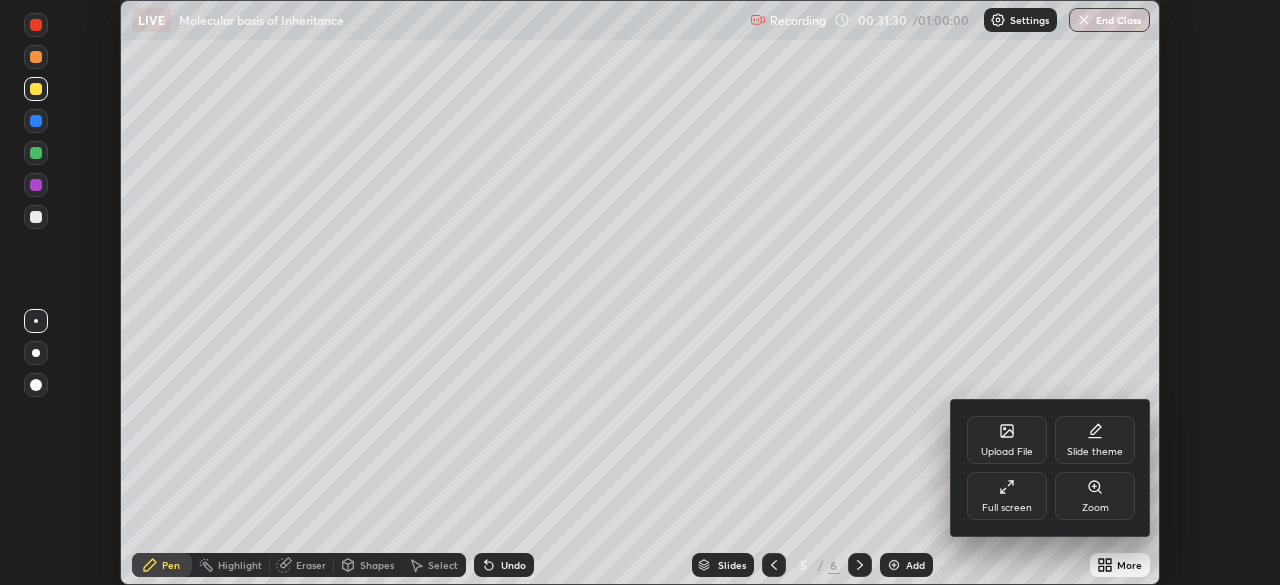 click on "Full screen" at bounding box center [1007, 508] 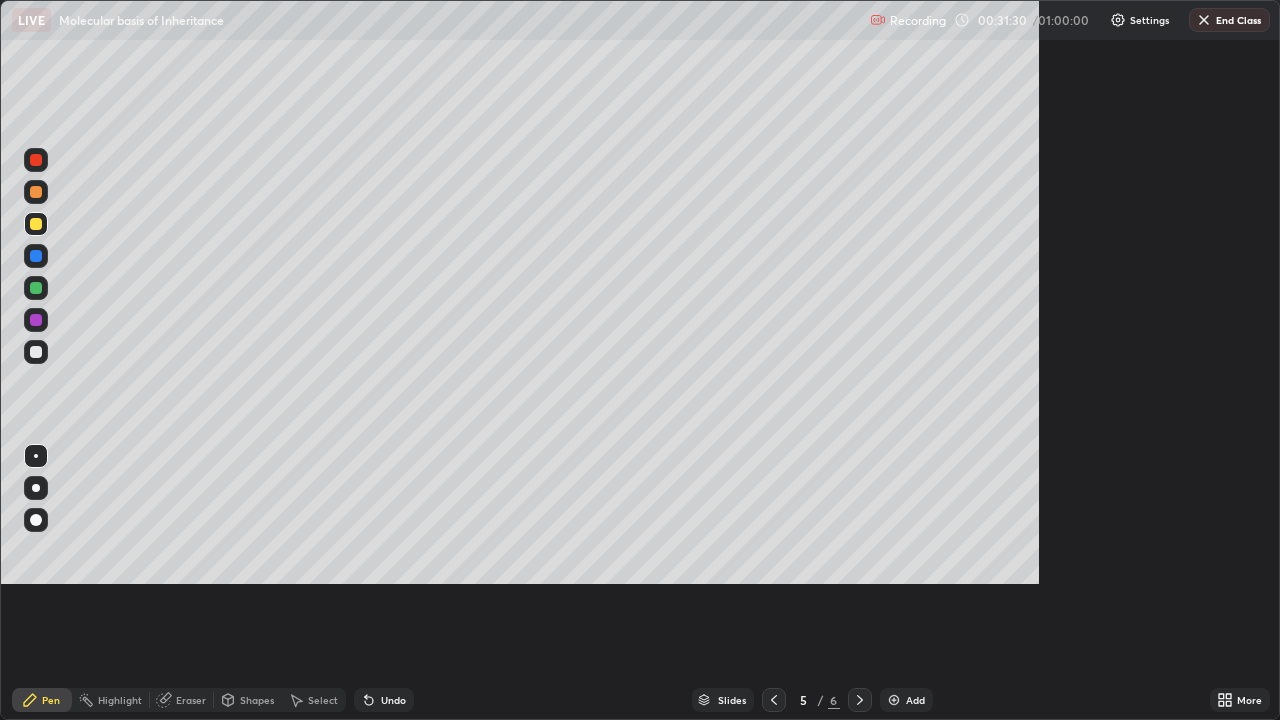 scroll, scrollTop: 99280, scrollLeft: 98720, axis: both 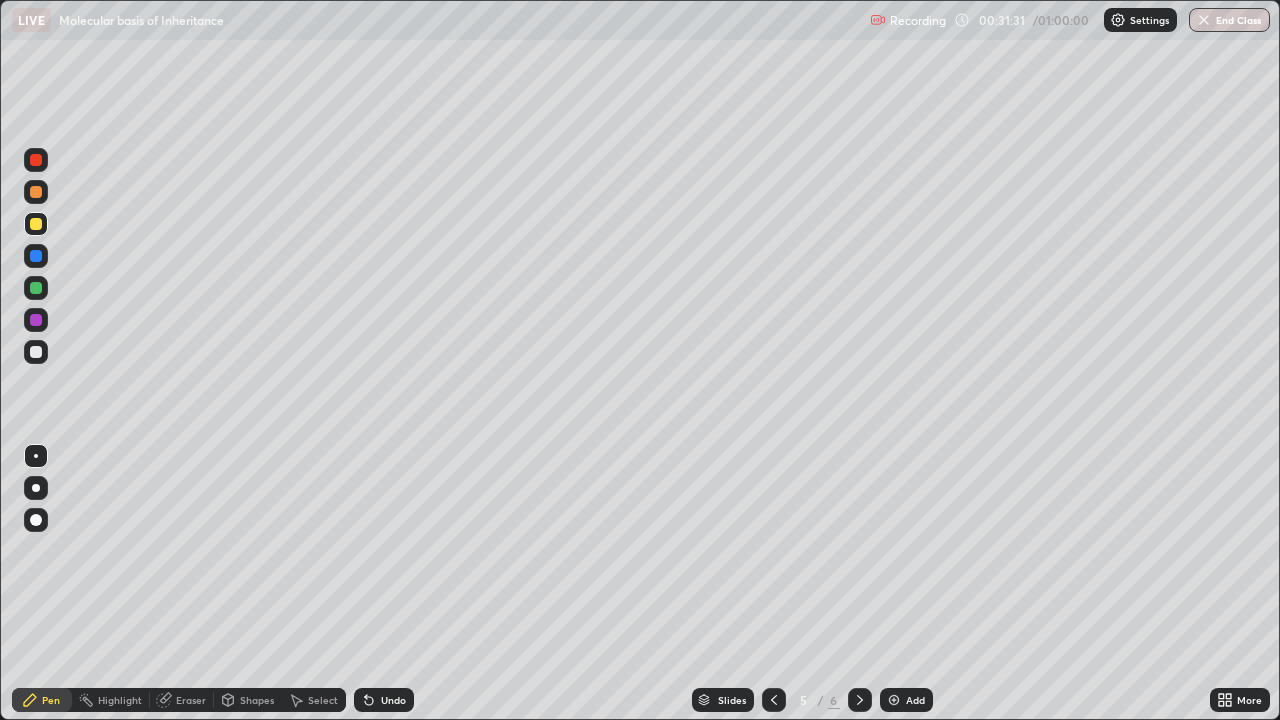 click 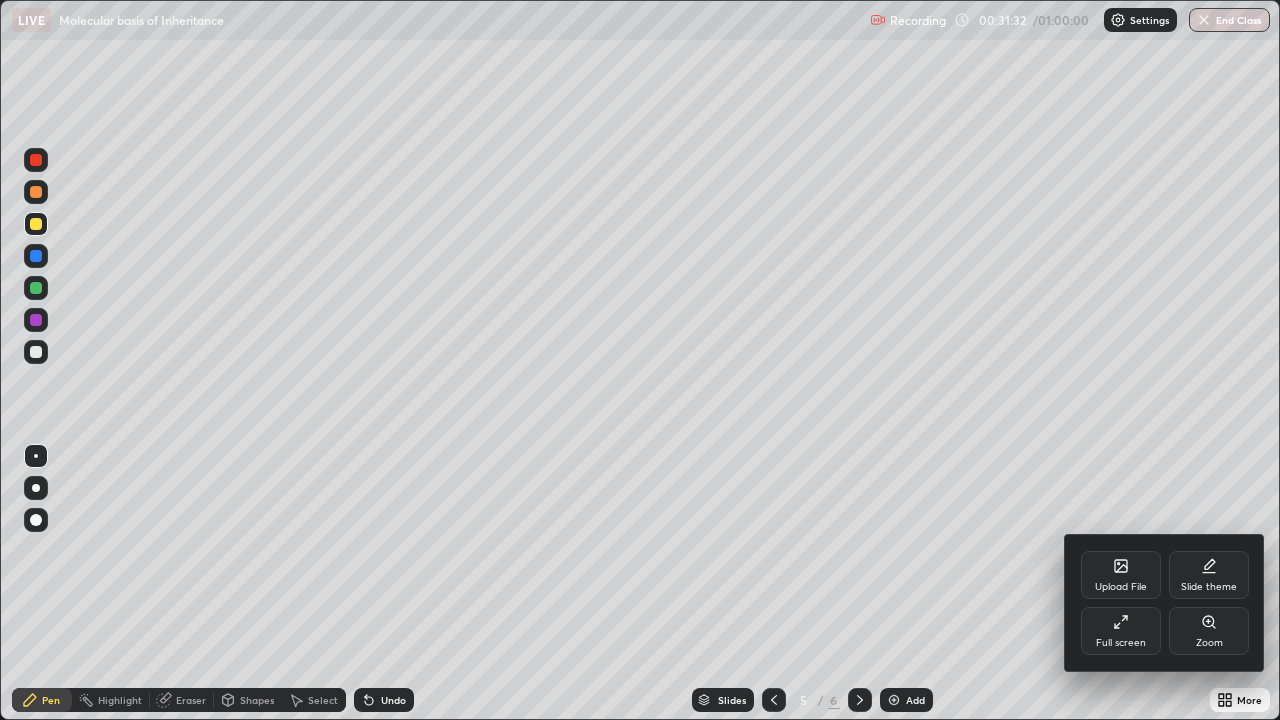 click on "Zoom" at bounding box center [1209, 643] 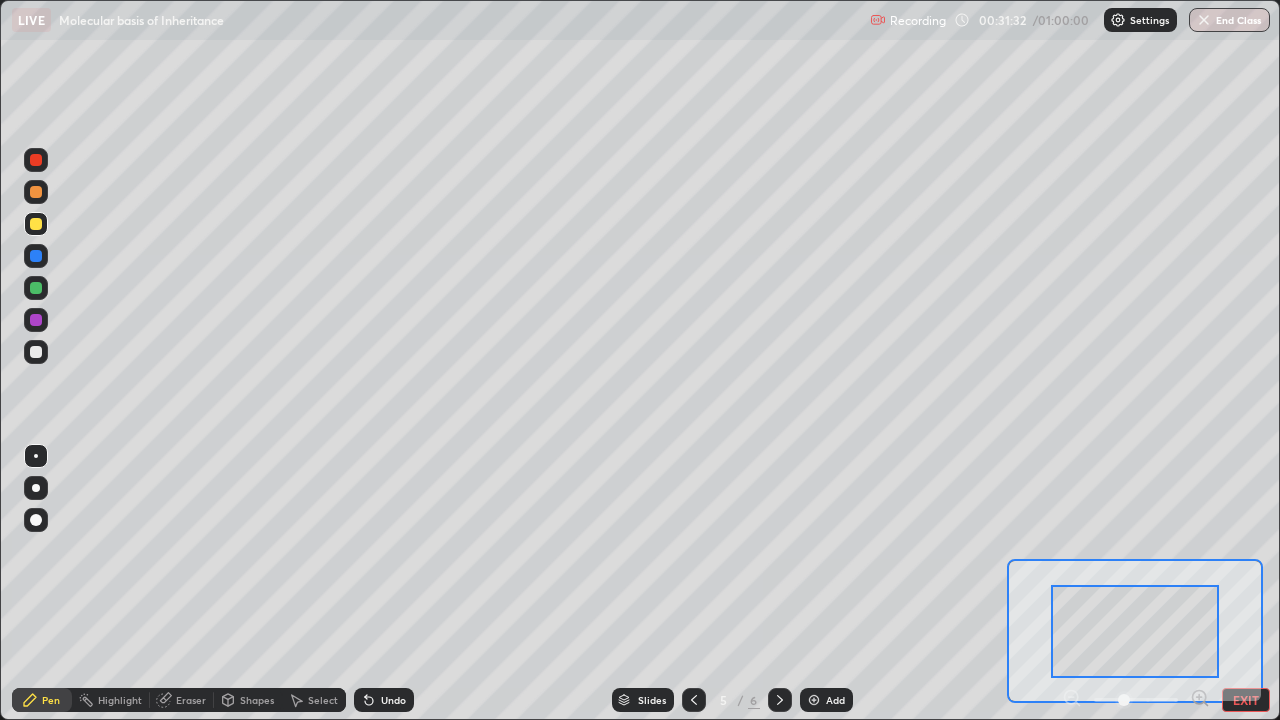 click 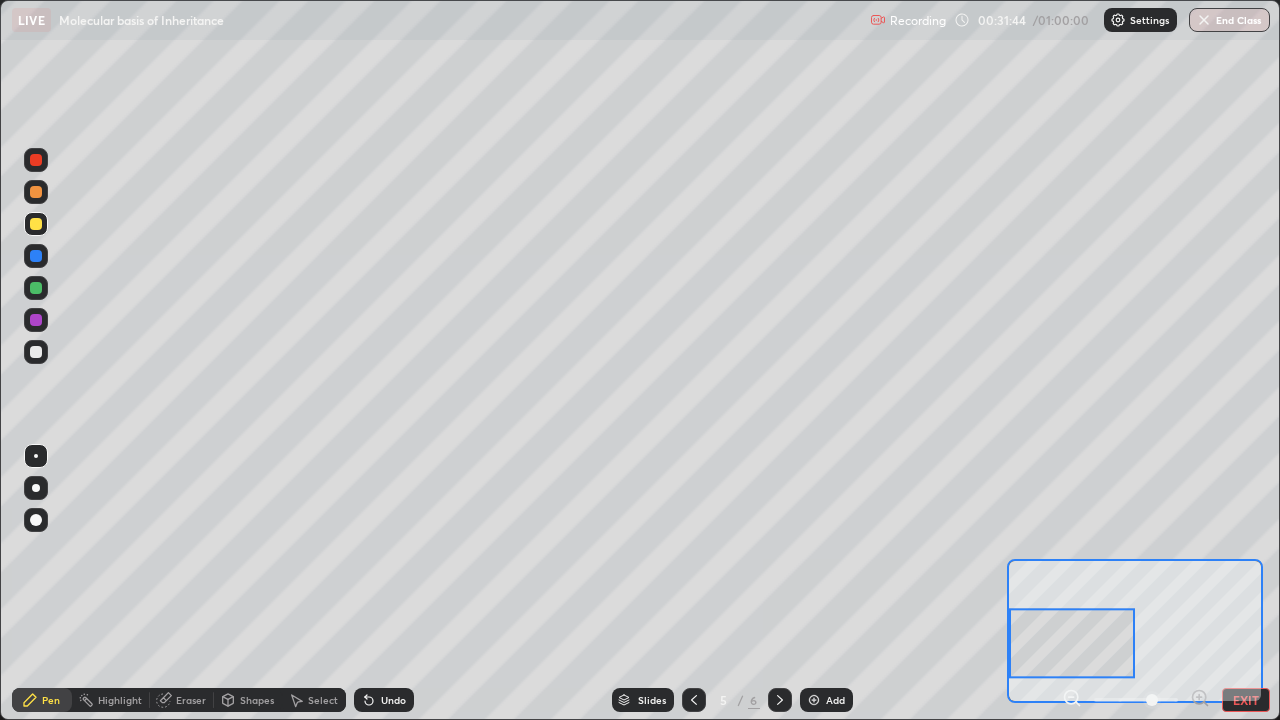 click at bounding box center (36, 224) 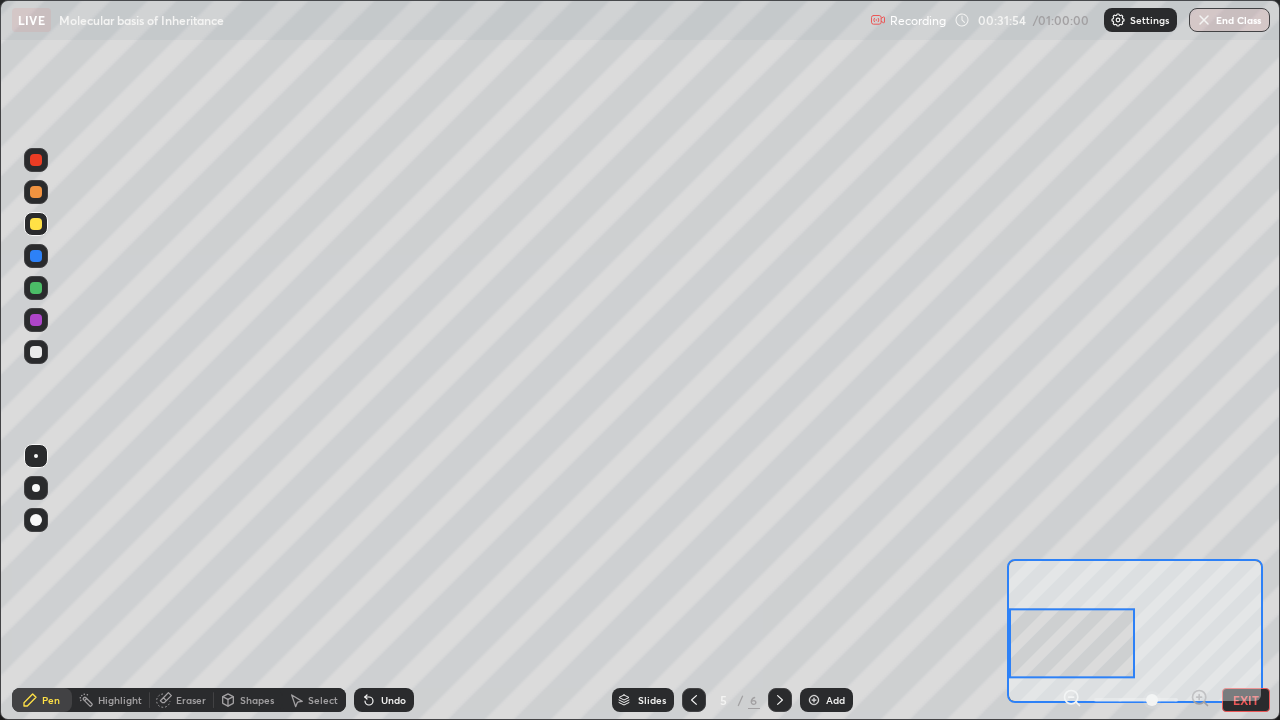 click at bounding box center (36, 352) 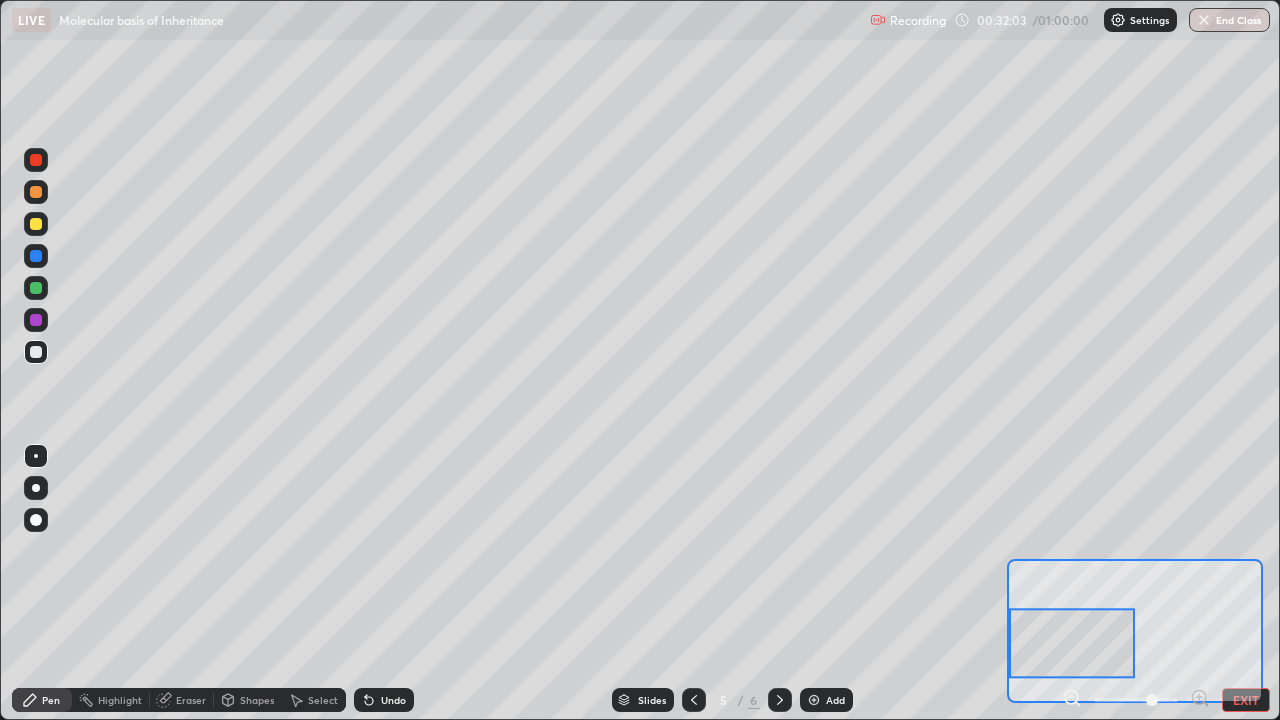 click at bounding box center (36, 160) 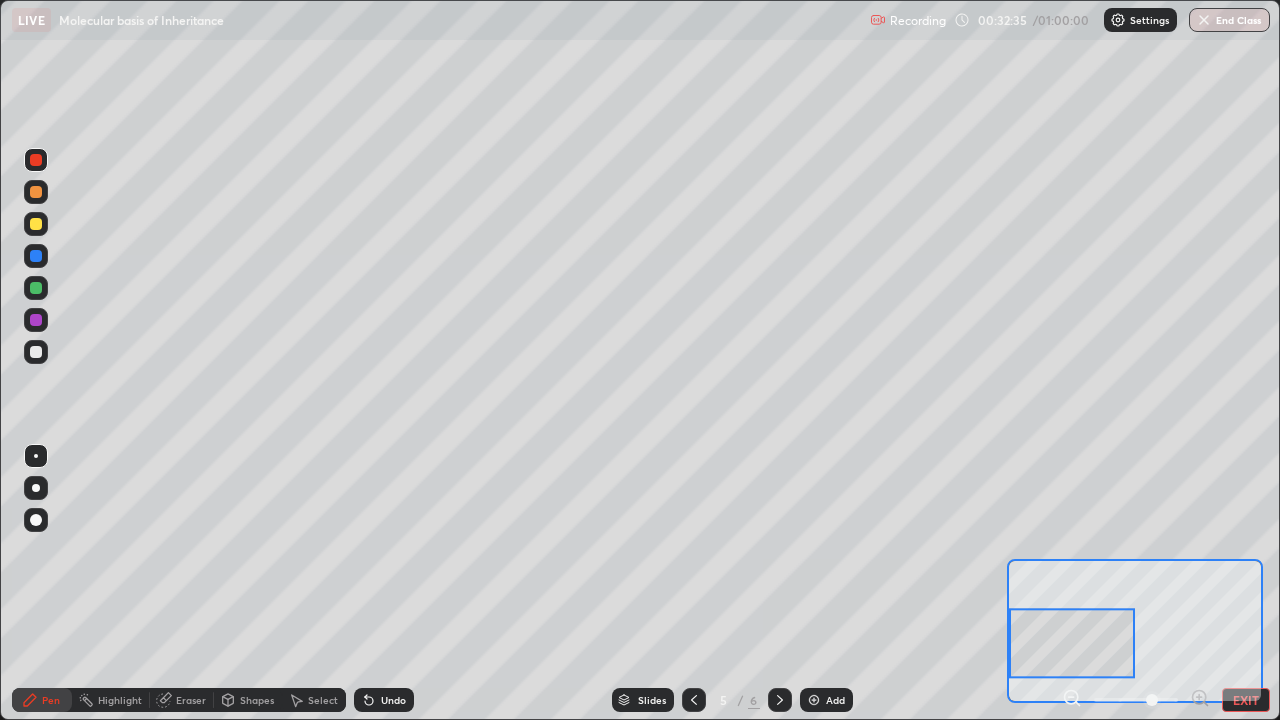 click at bounding box center [36, 320] 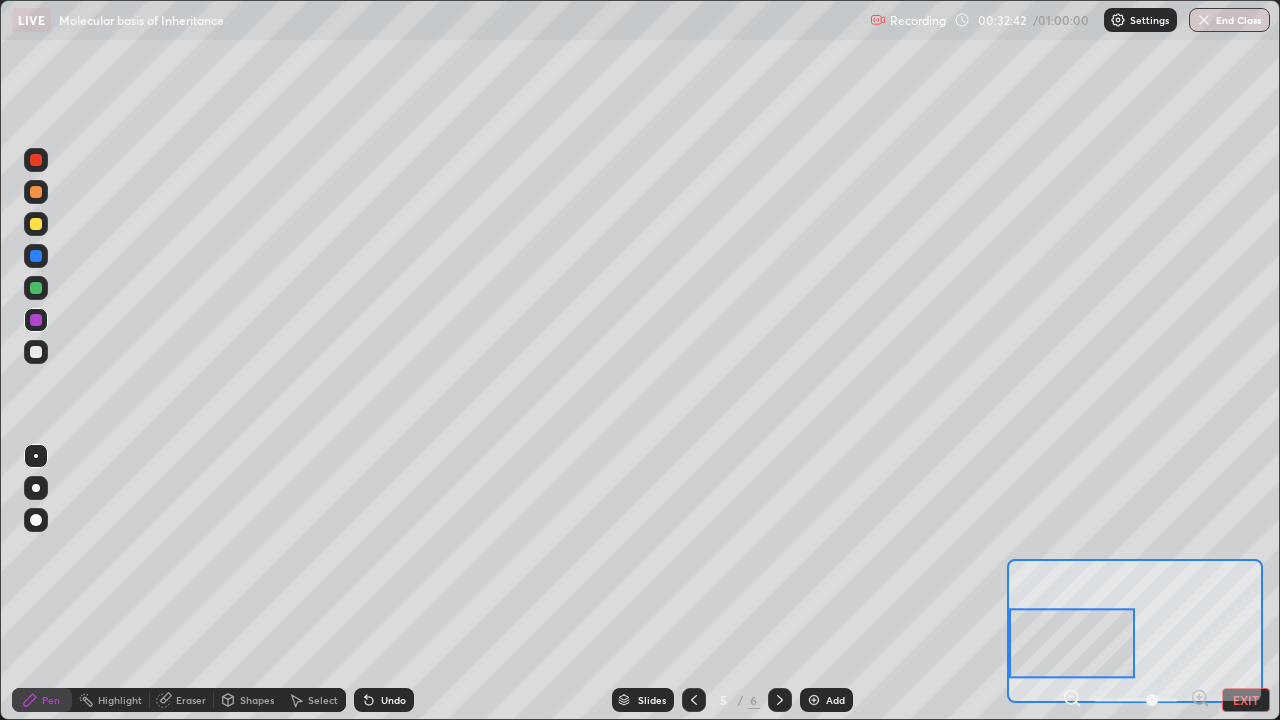 click on "Eraser" at bounding box center [191, 700] 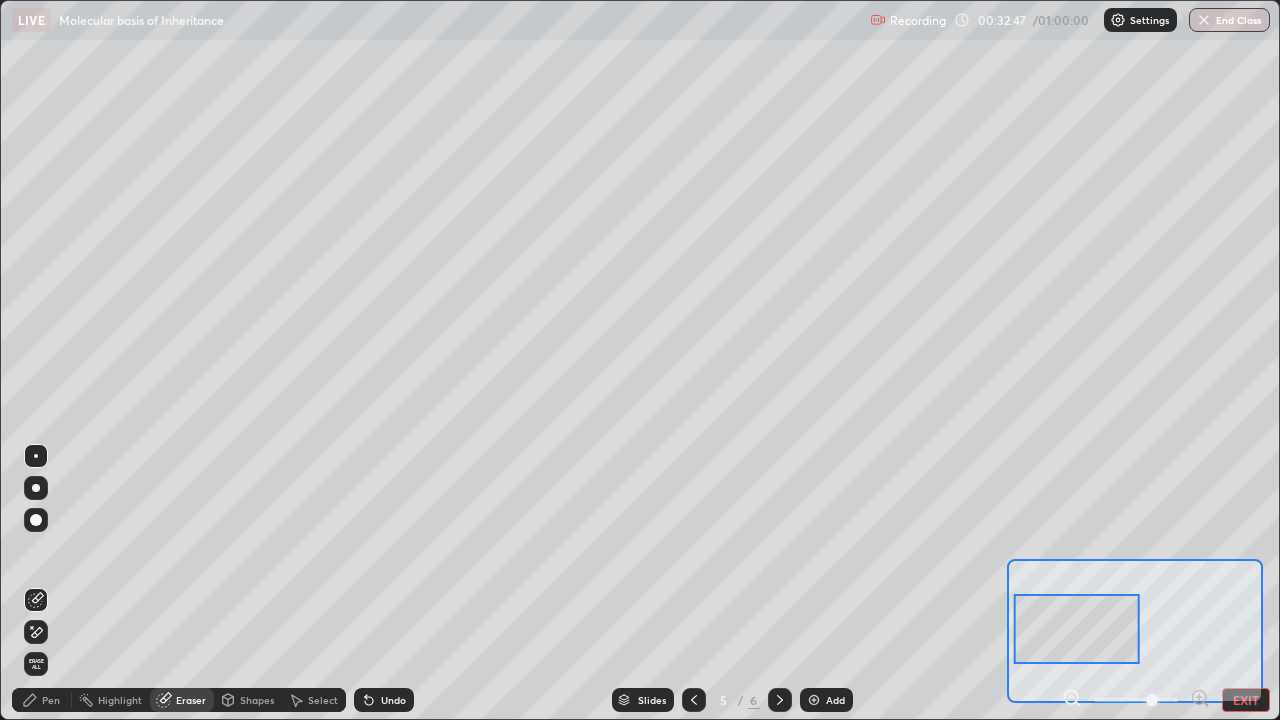 click on "Pen" at bounding box center [51, 700] 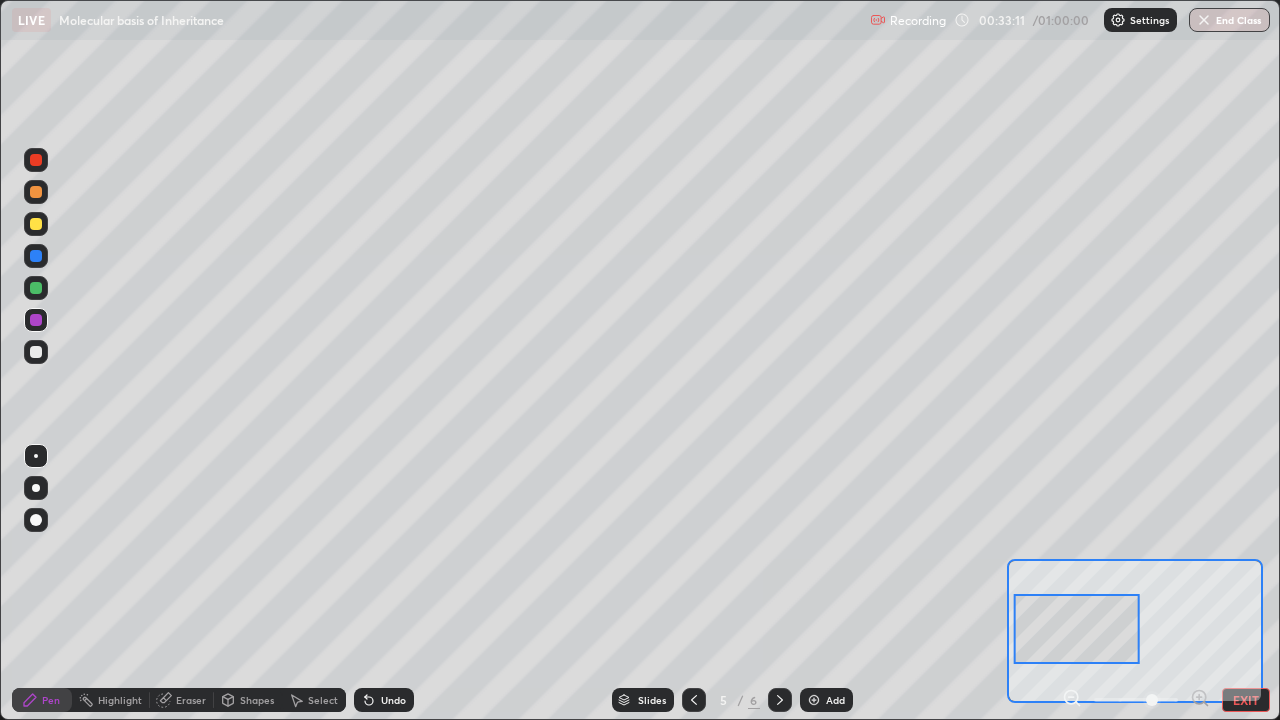 click at bounding box center (36, 224) 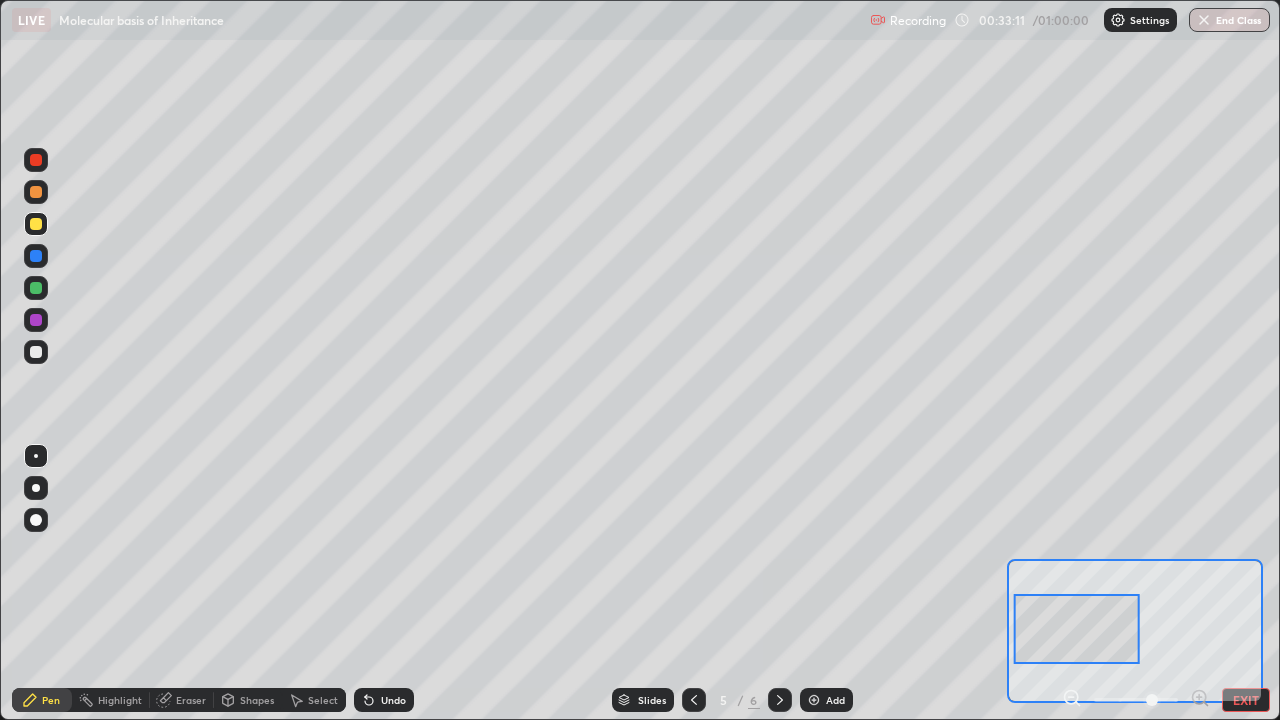 click at bounding box center (36, 224) 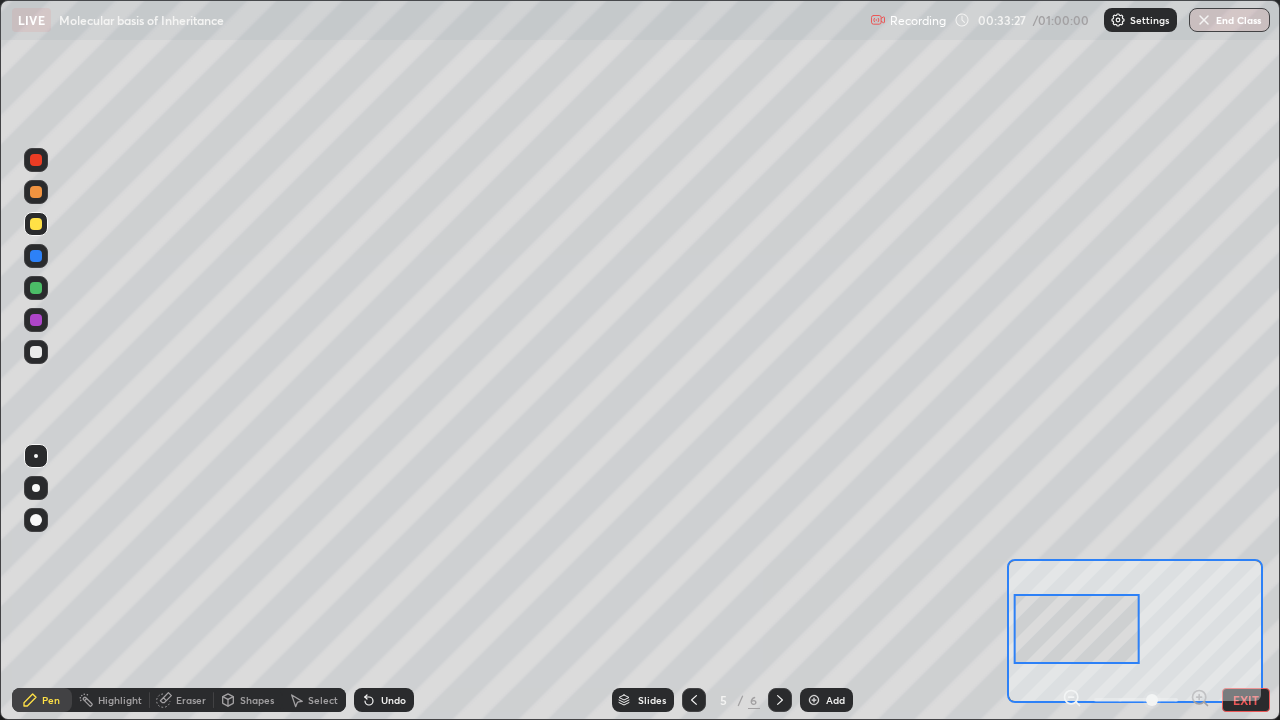 click on "Select" at bounding box center (314, 700) 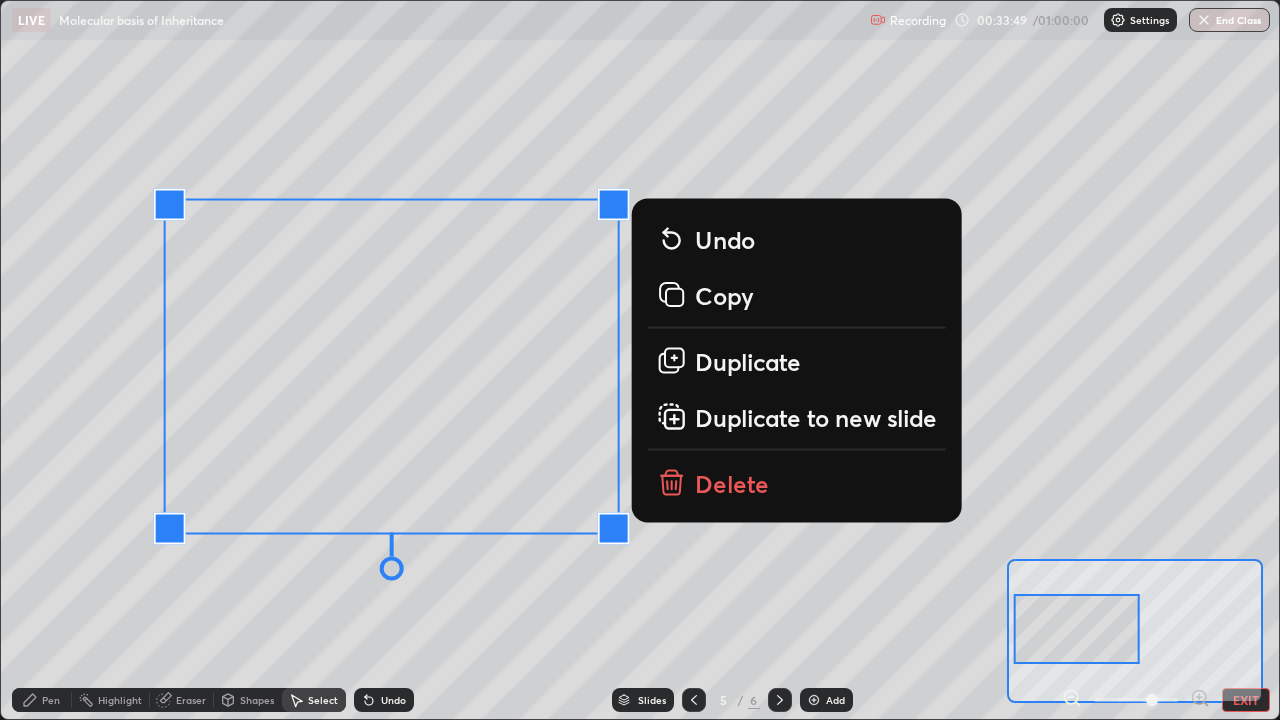click on "0 ° Undo Copy Duplicate Duplicate to new slide Delete" at bounding box center (1232, 381) 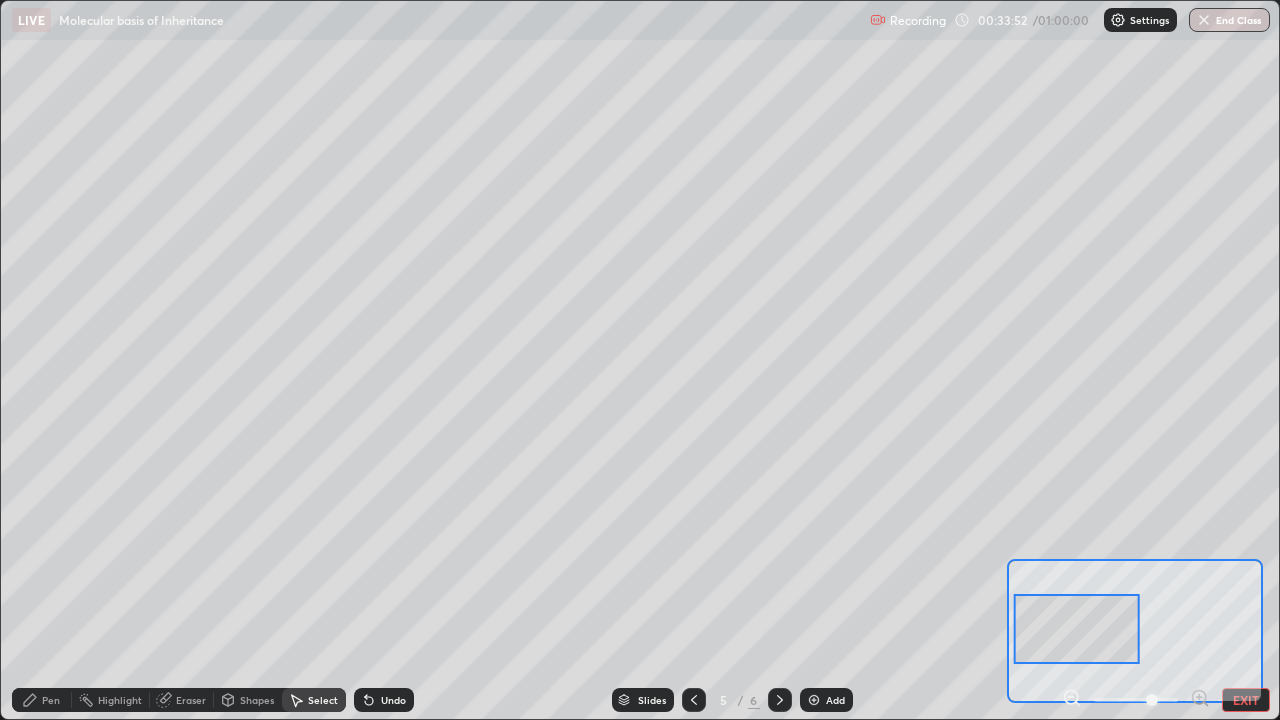 click on "Eraser" at bounding box center [191, 700] 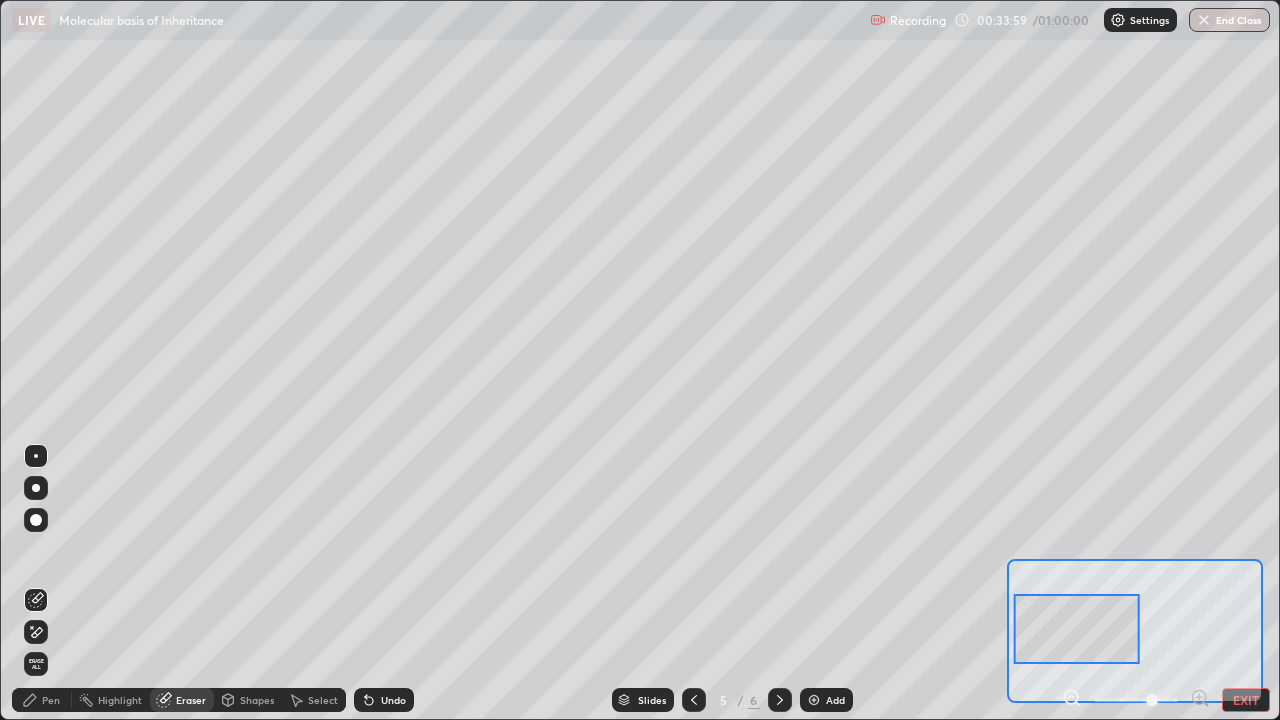 click on "Pen" at bounding box center [51, 700] 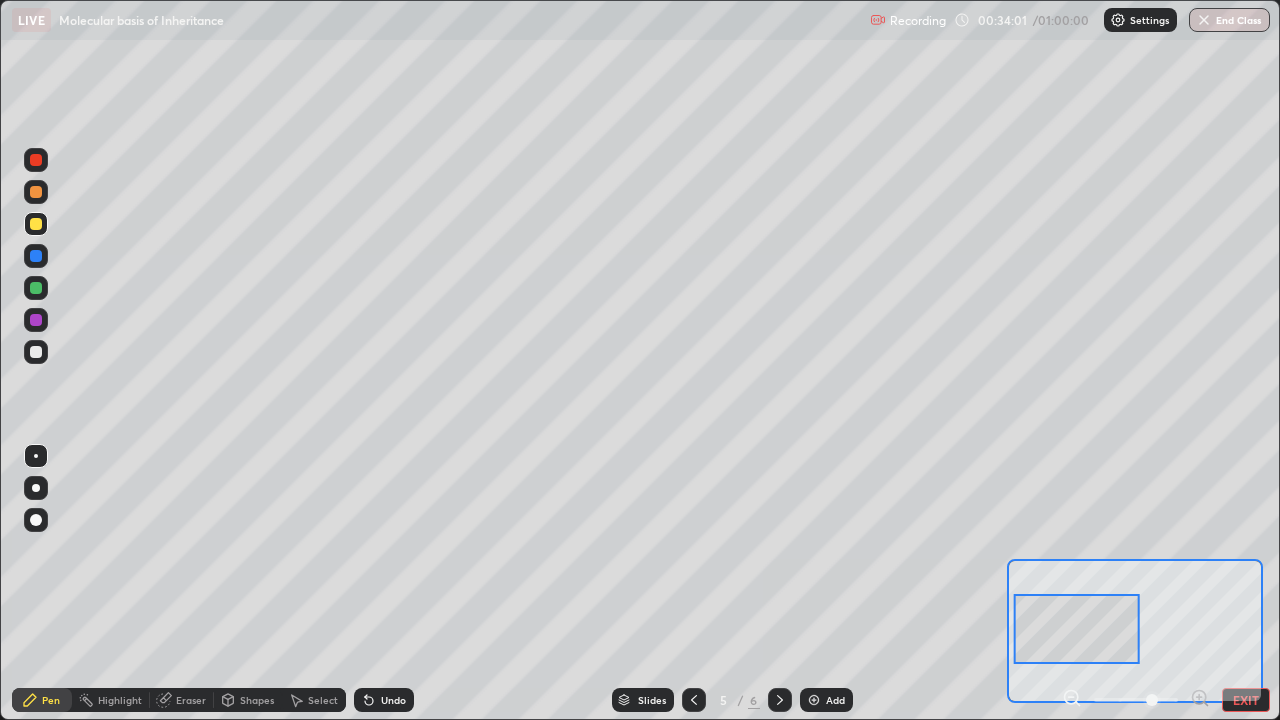 click at bounding box center [36, 320] 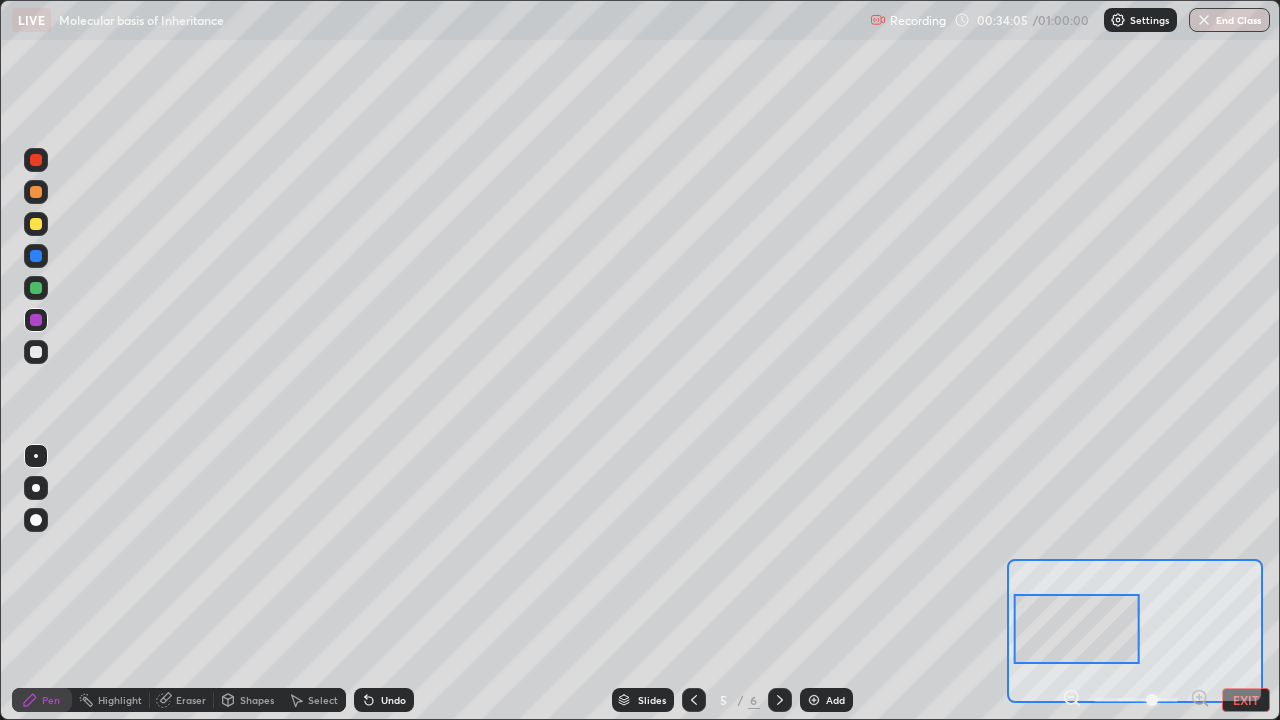 click at bounding box center (36, 160) 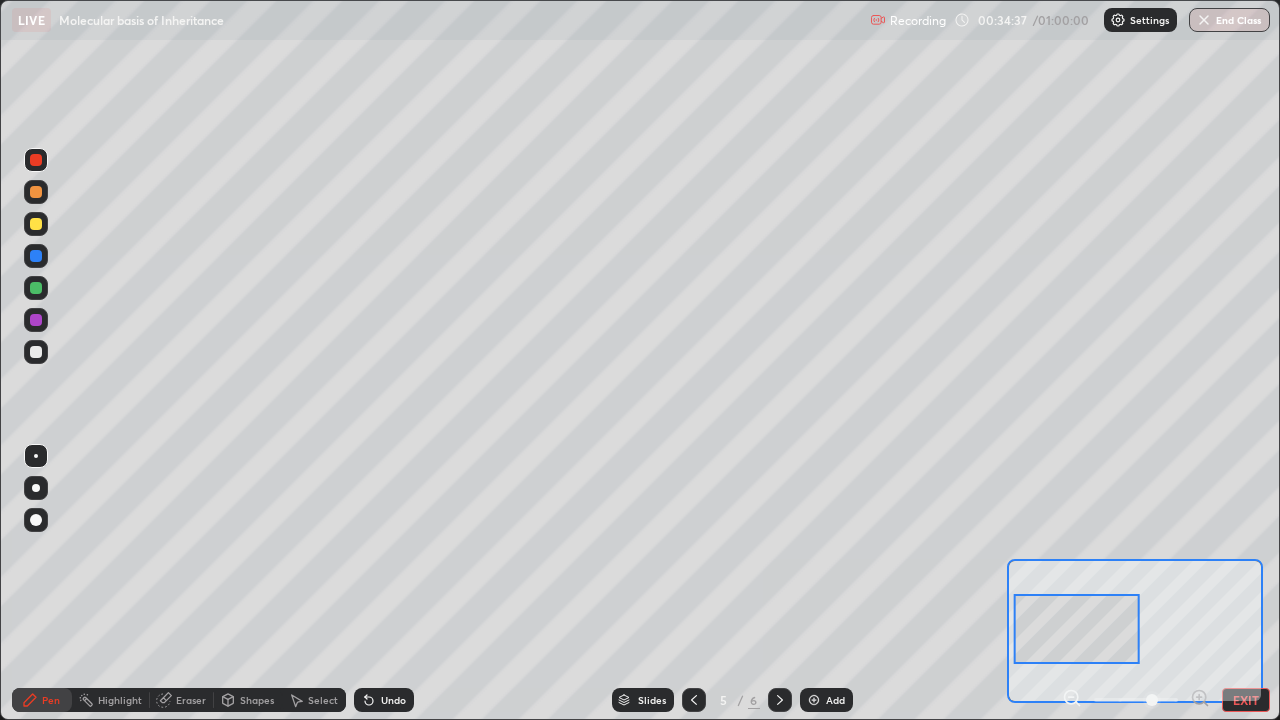 click at bounding box center (36, 224) 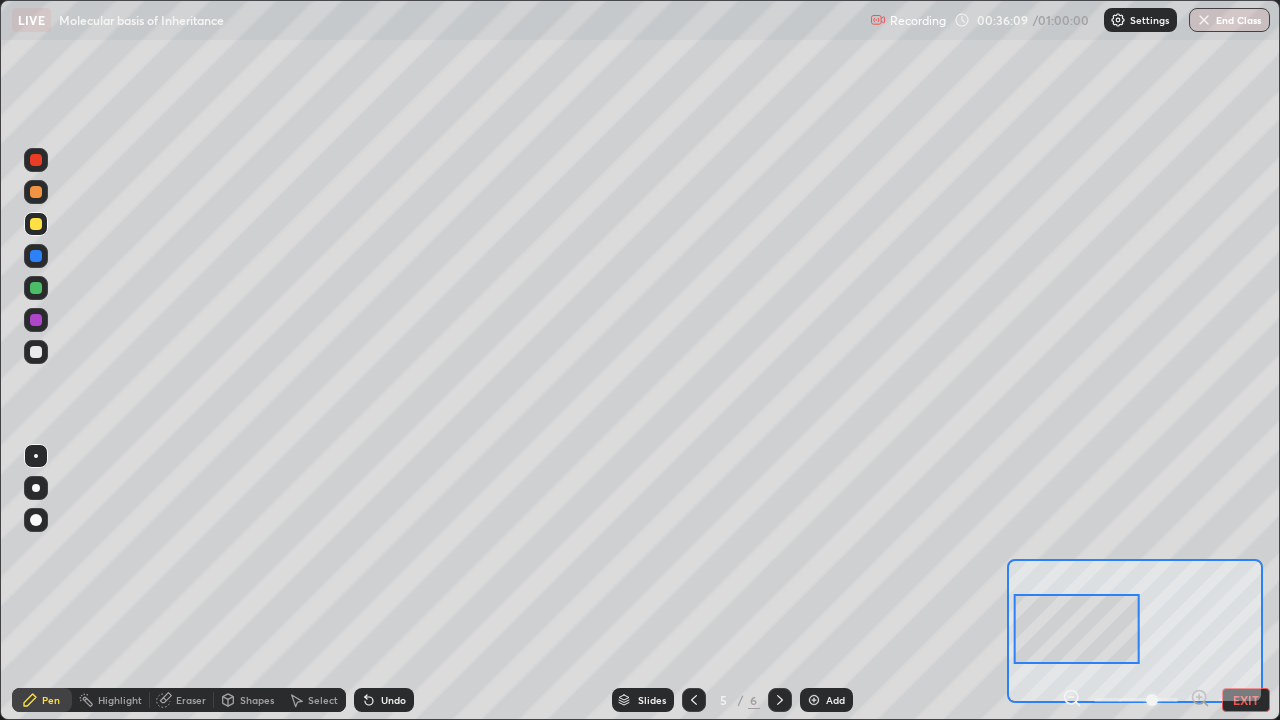 click at bounding box center (36, 256) 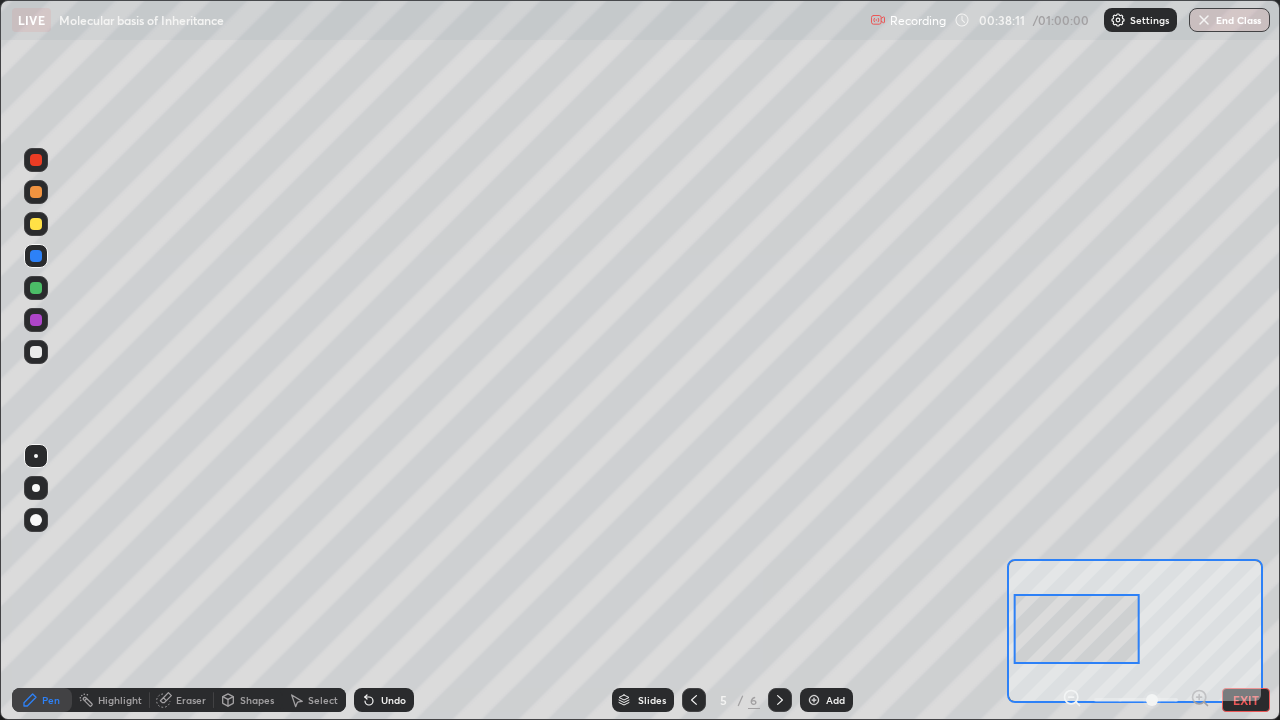 click on "Add" at bounding box center (835, 700) 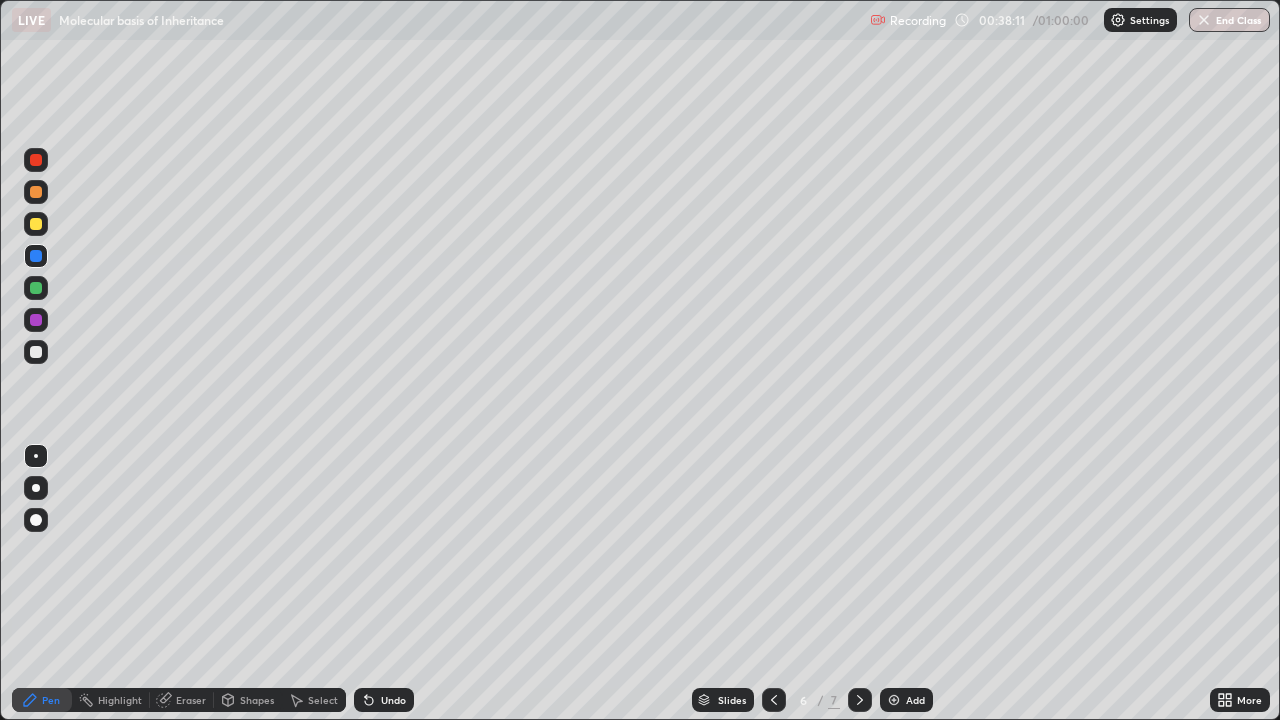 click on "More" at bounding box center [1240, 700] 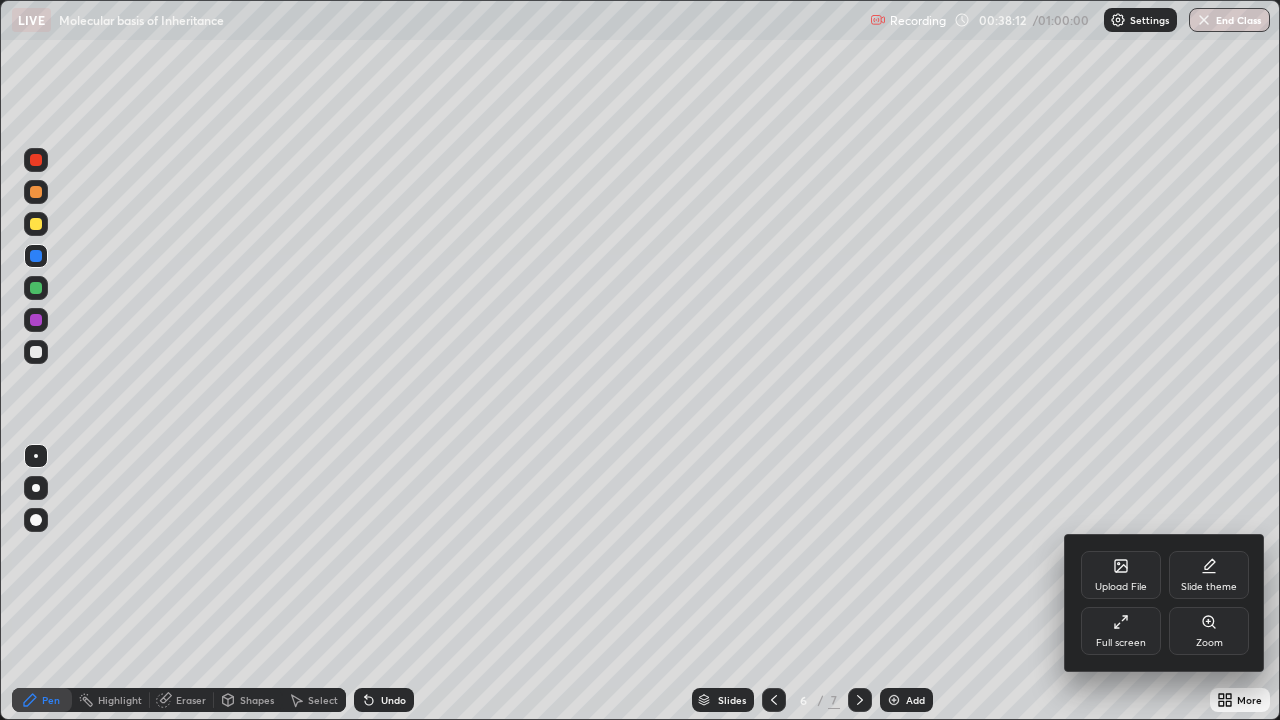 click on "Zoom" at bounding box center [1209, 631] 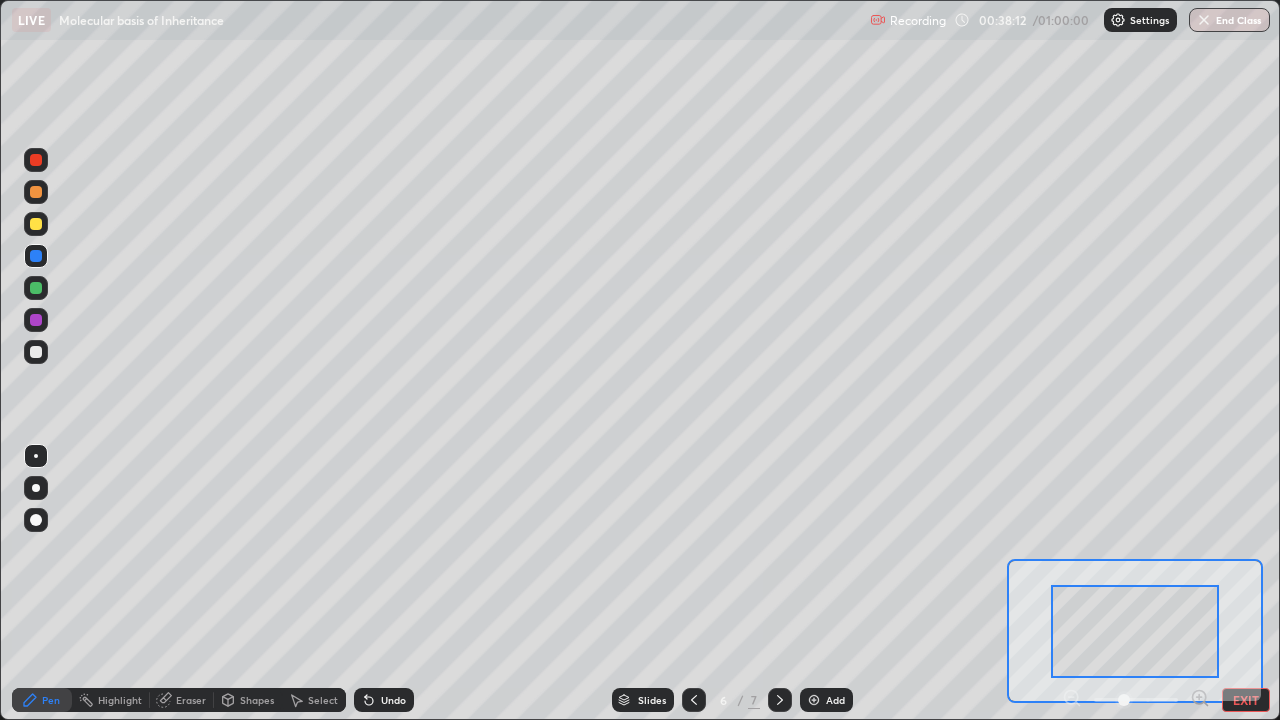 click 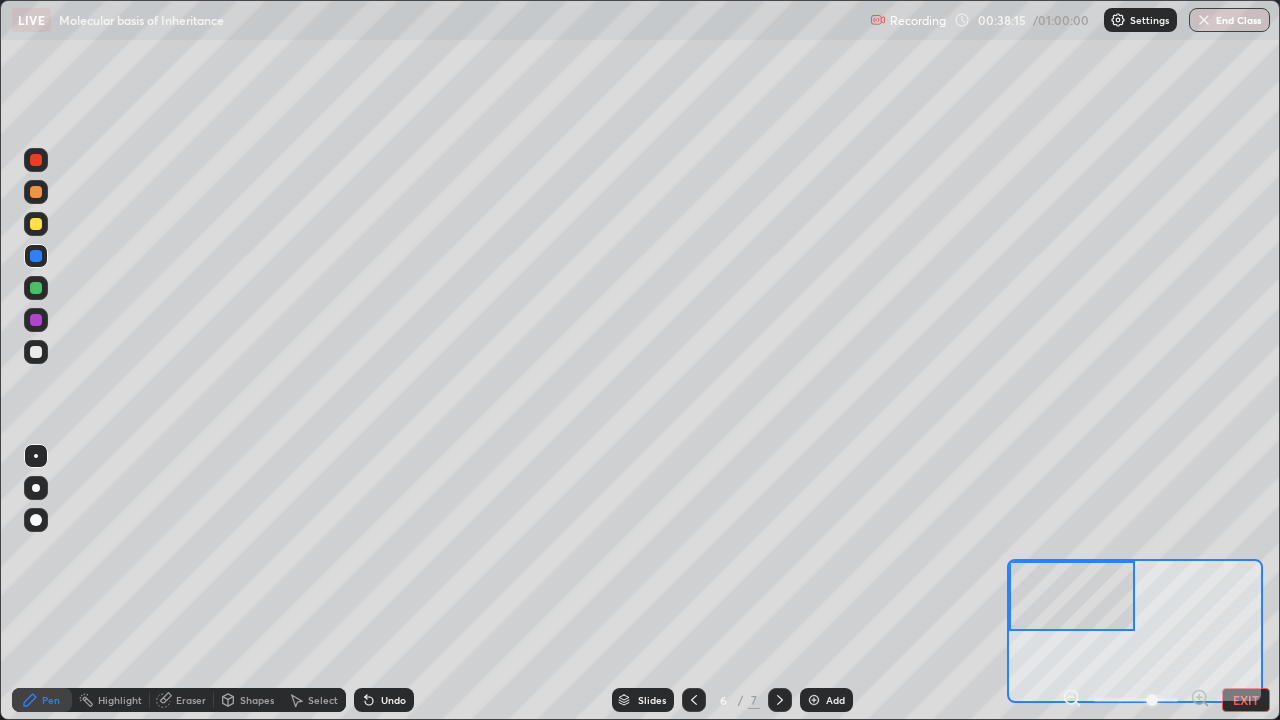 click at bounding box center (36, 160) 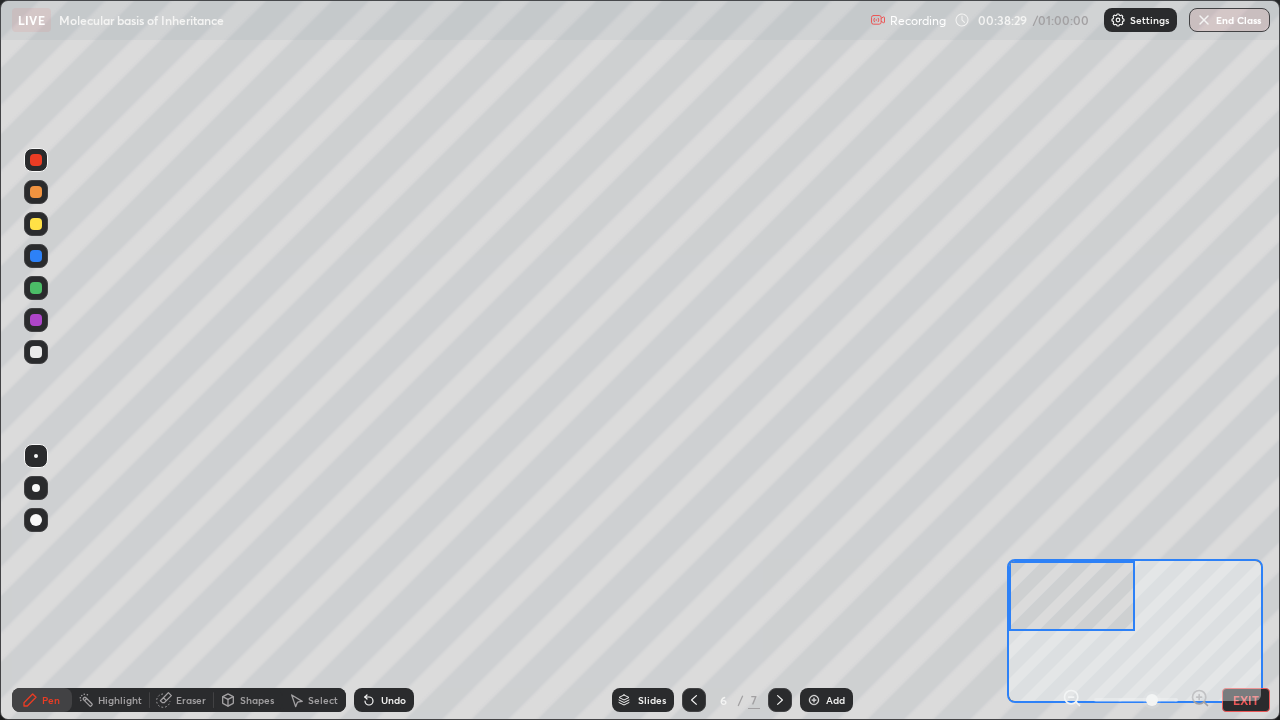 click at bounding box center (36, 320) 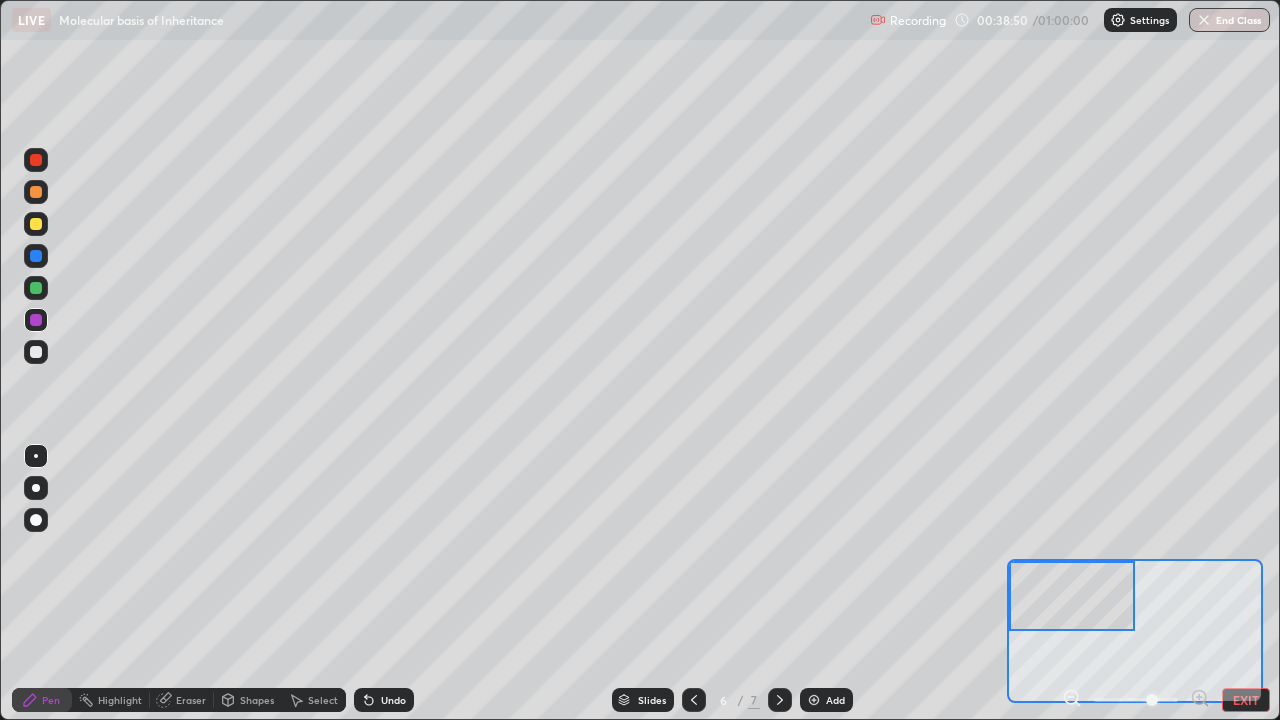 click at bounding box center [36, 224] 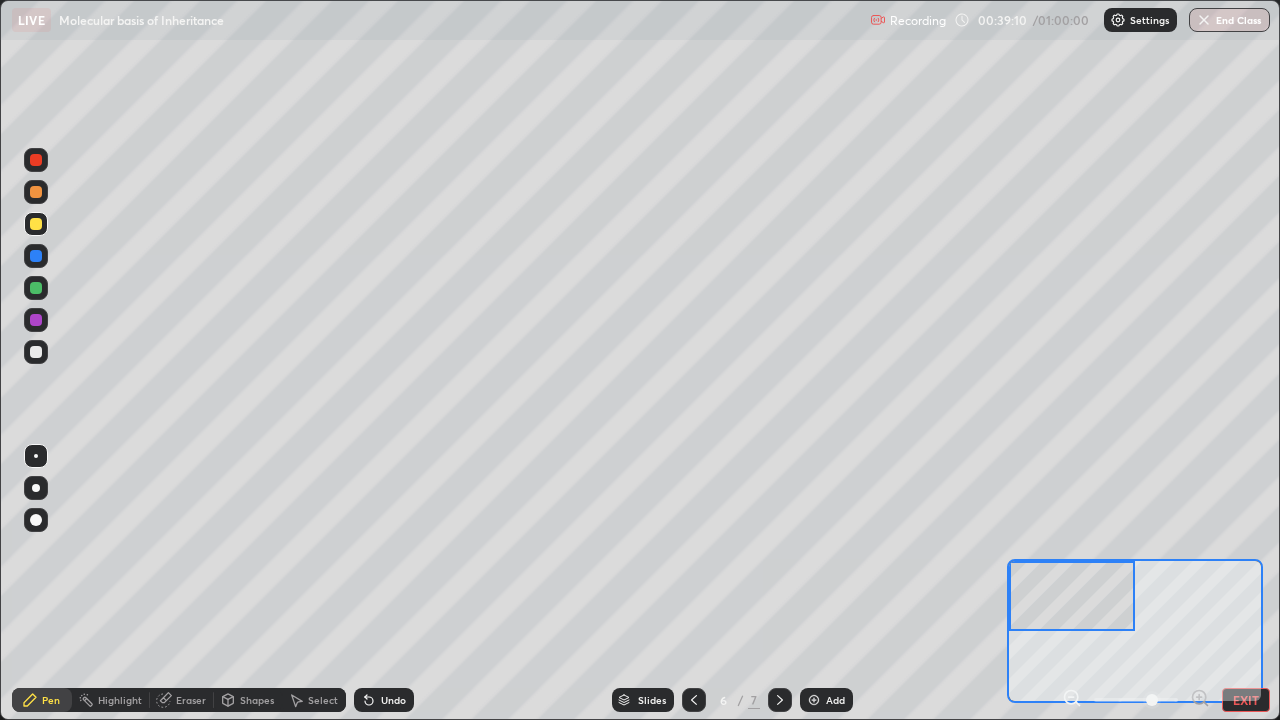 click at bounding box center (36, 320) 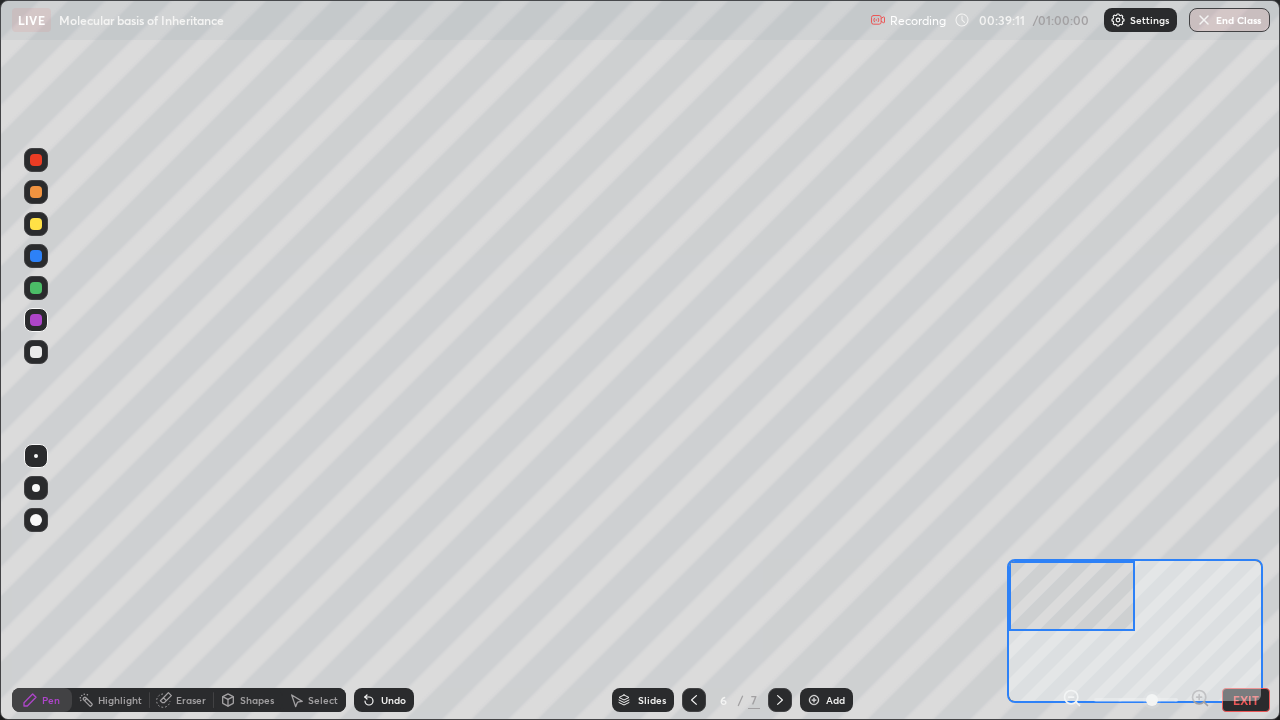 click at bounding box center (36, 352) 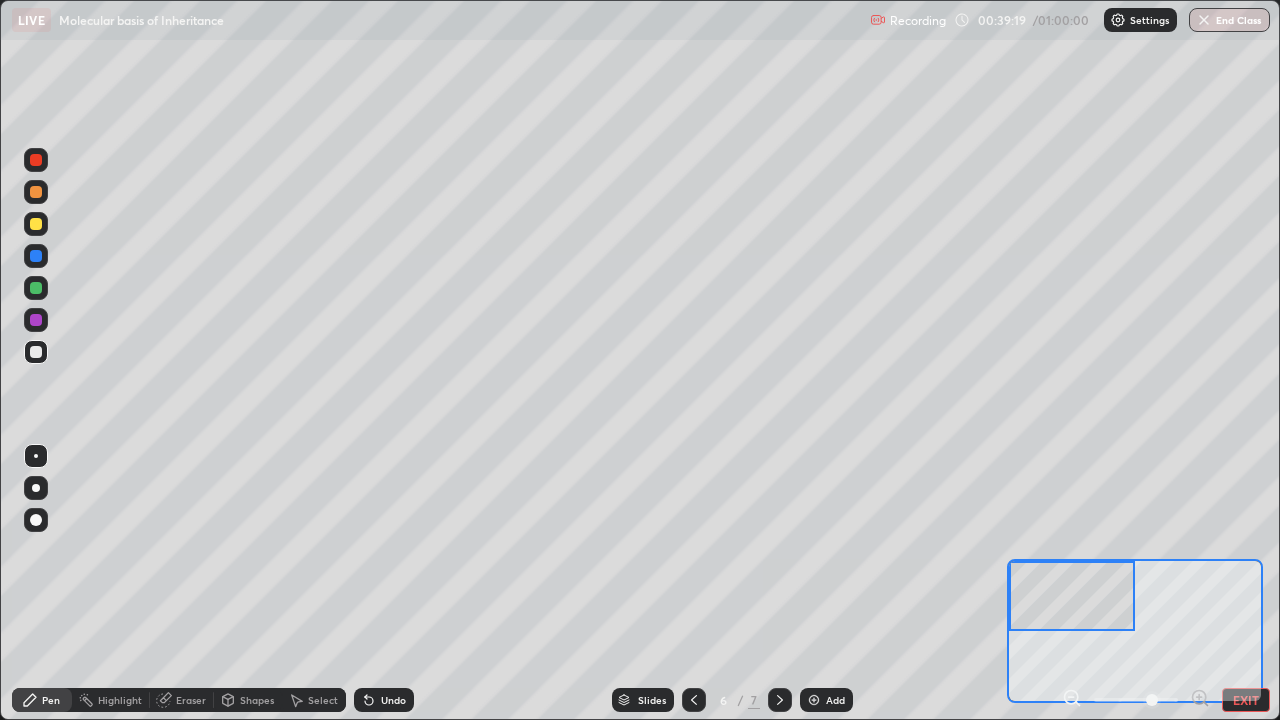 click at bounding box center [36, 160] 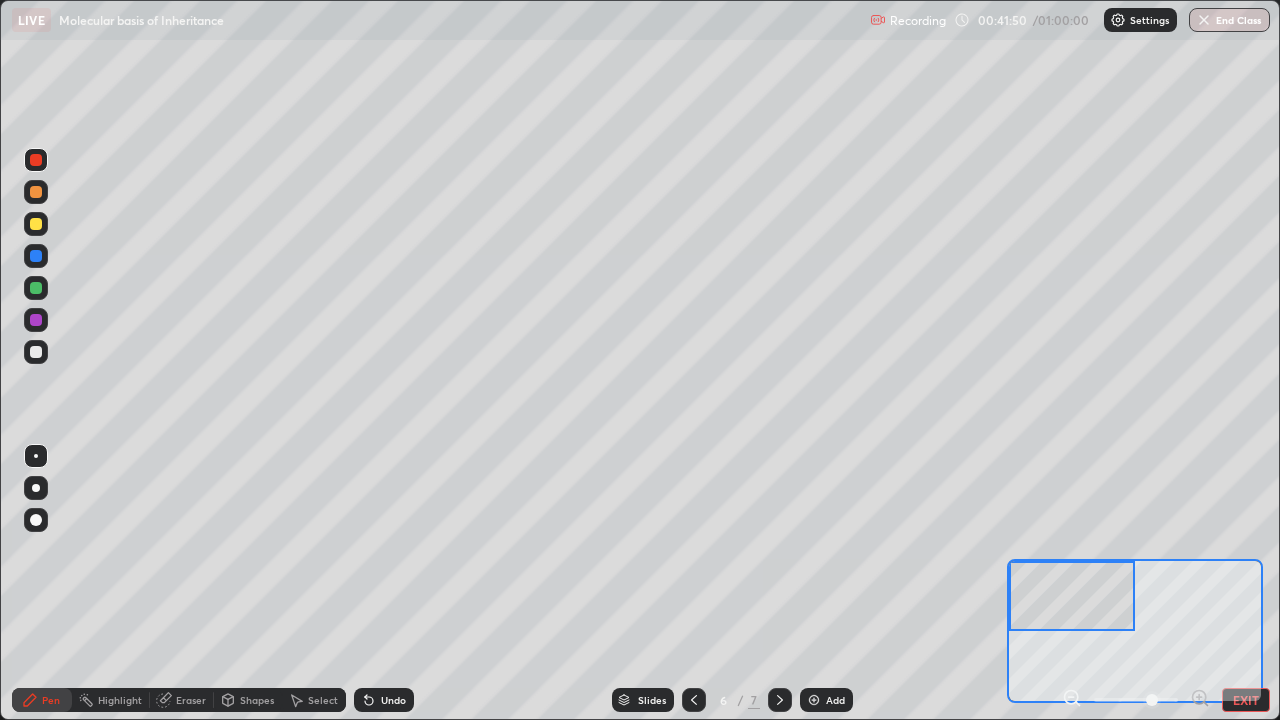 click at bounding box center [36, 256] 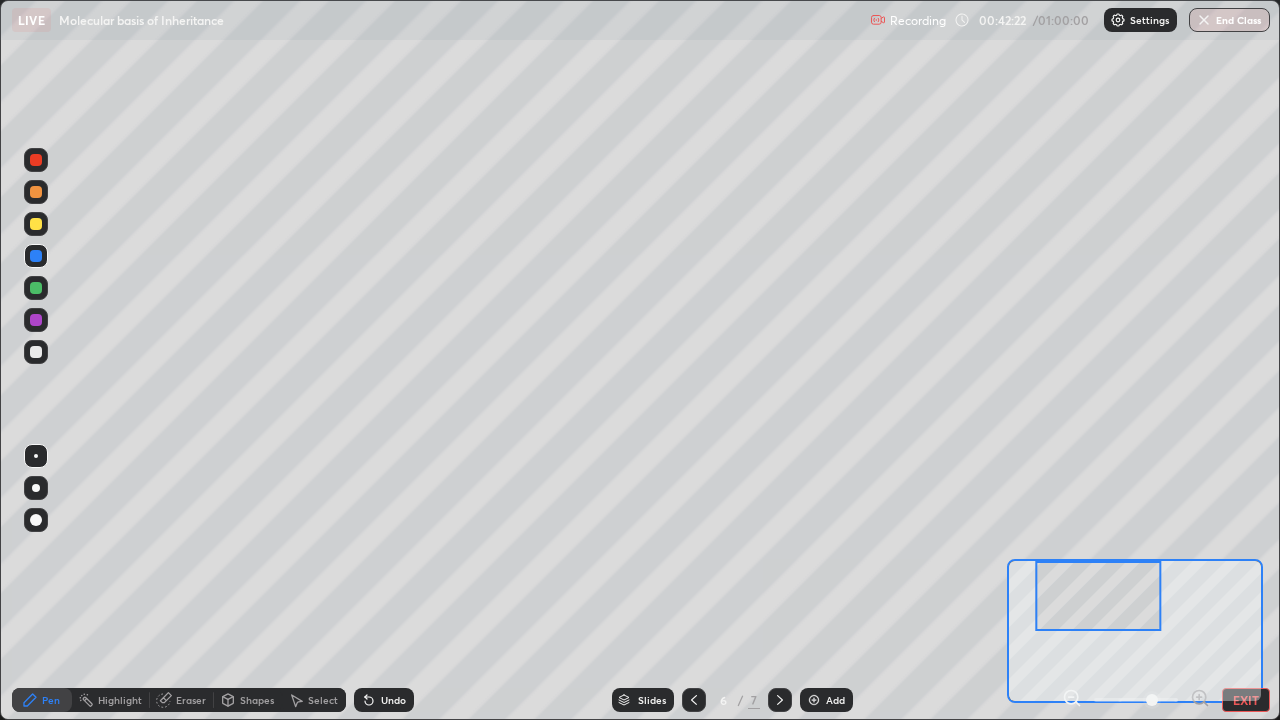 click at bounding box center [36, 224] 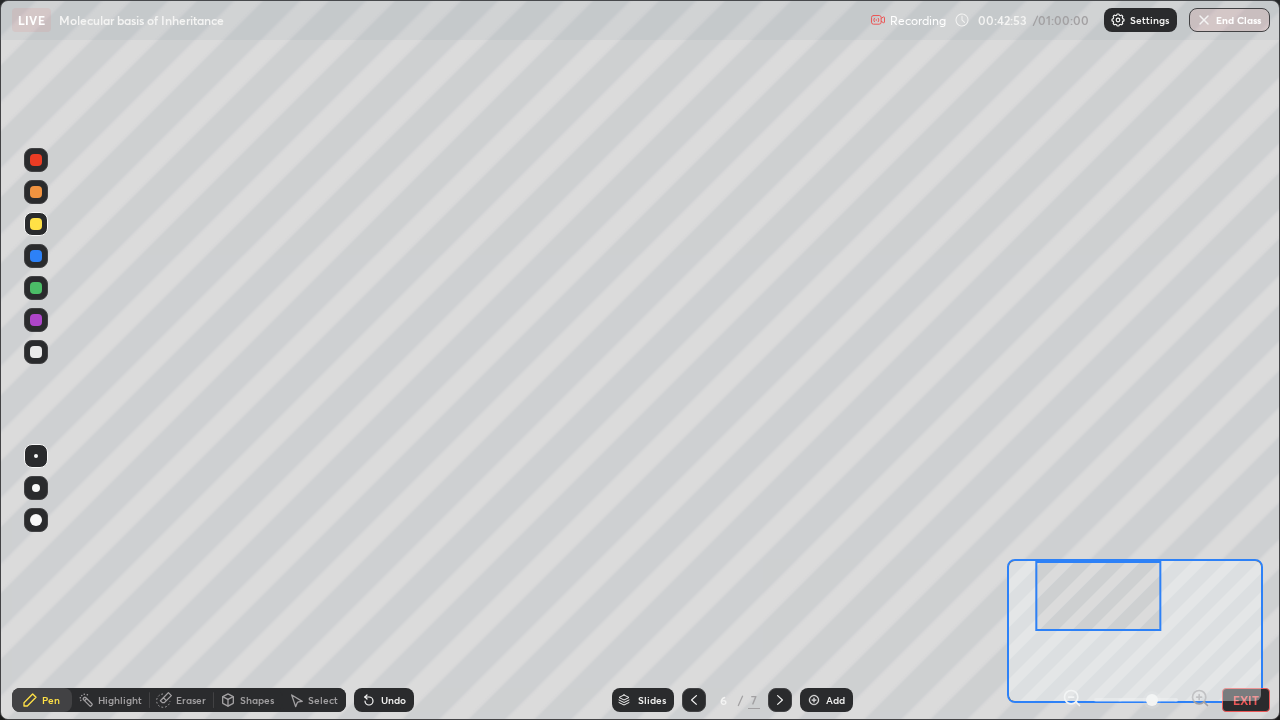 click on "Eraser" at bounding box center [182, 700] 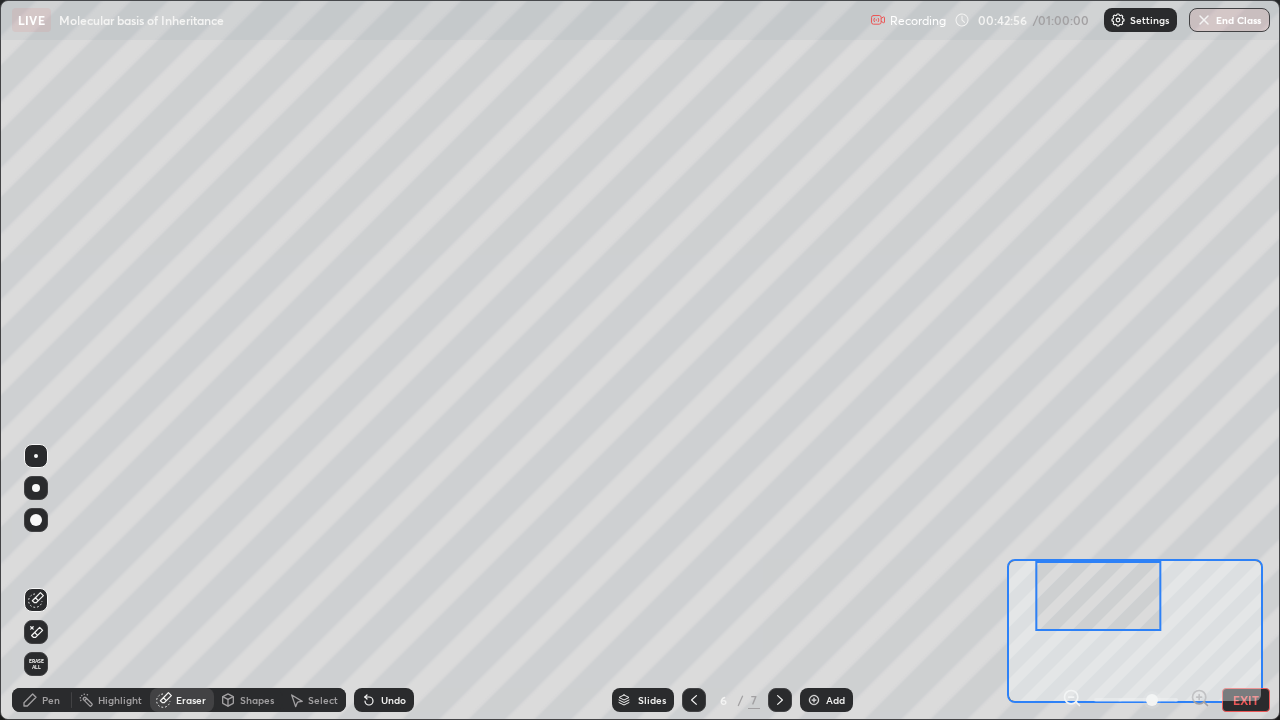 click on "Pen" at bounding box center [42, 700] 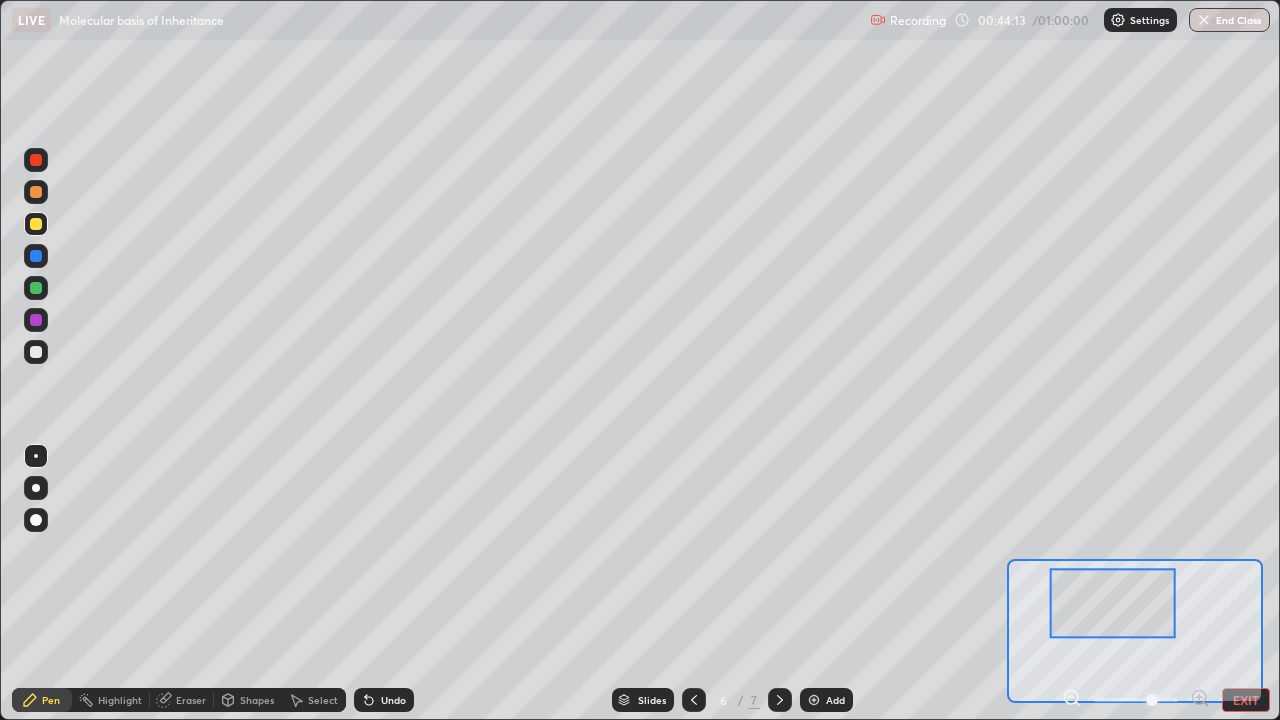 click at bounding box center (36, 320) 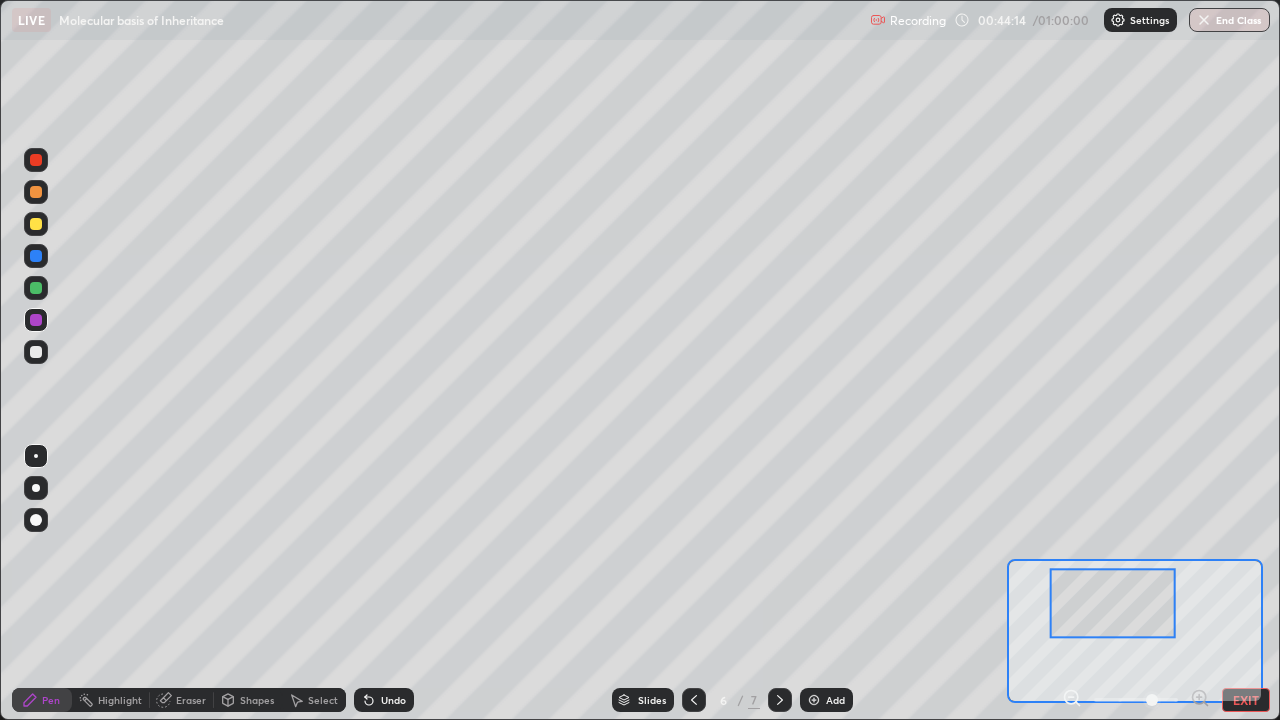 click at bounding box center [36, 352] 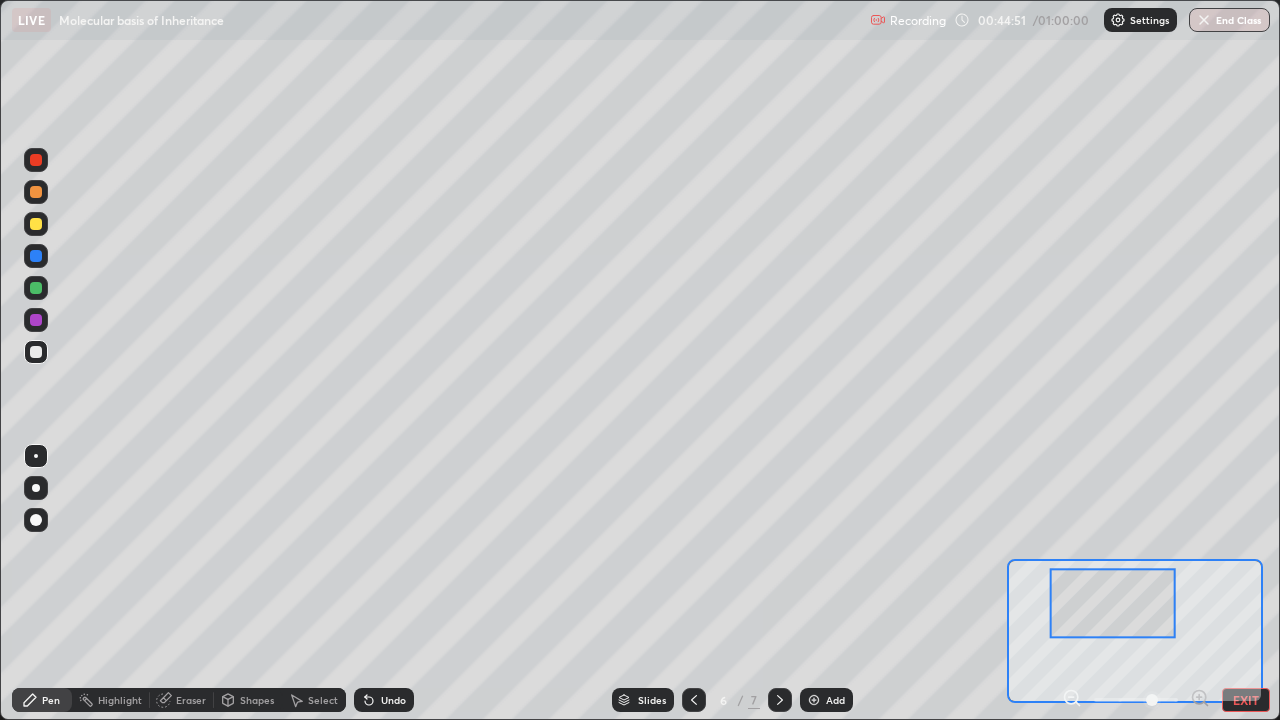 click at bounding box center (36, 224) 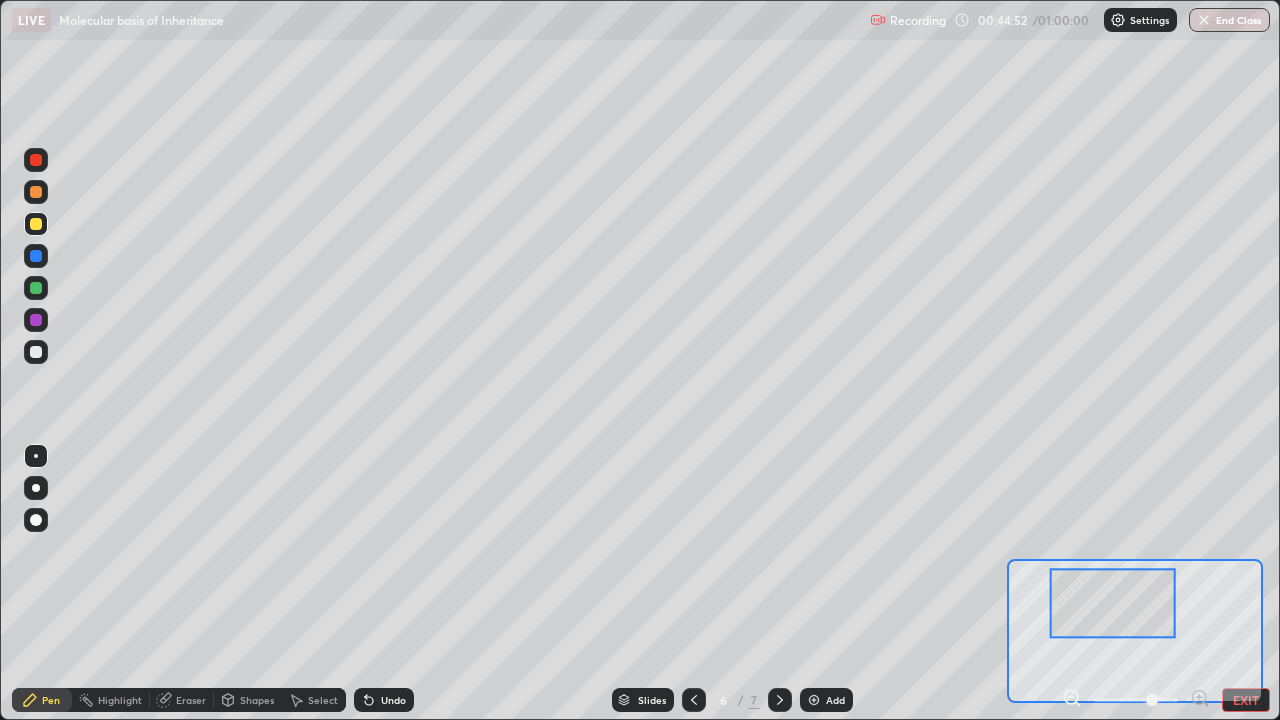 click at bounding box center [36, 160] 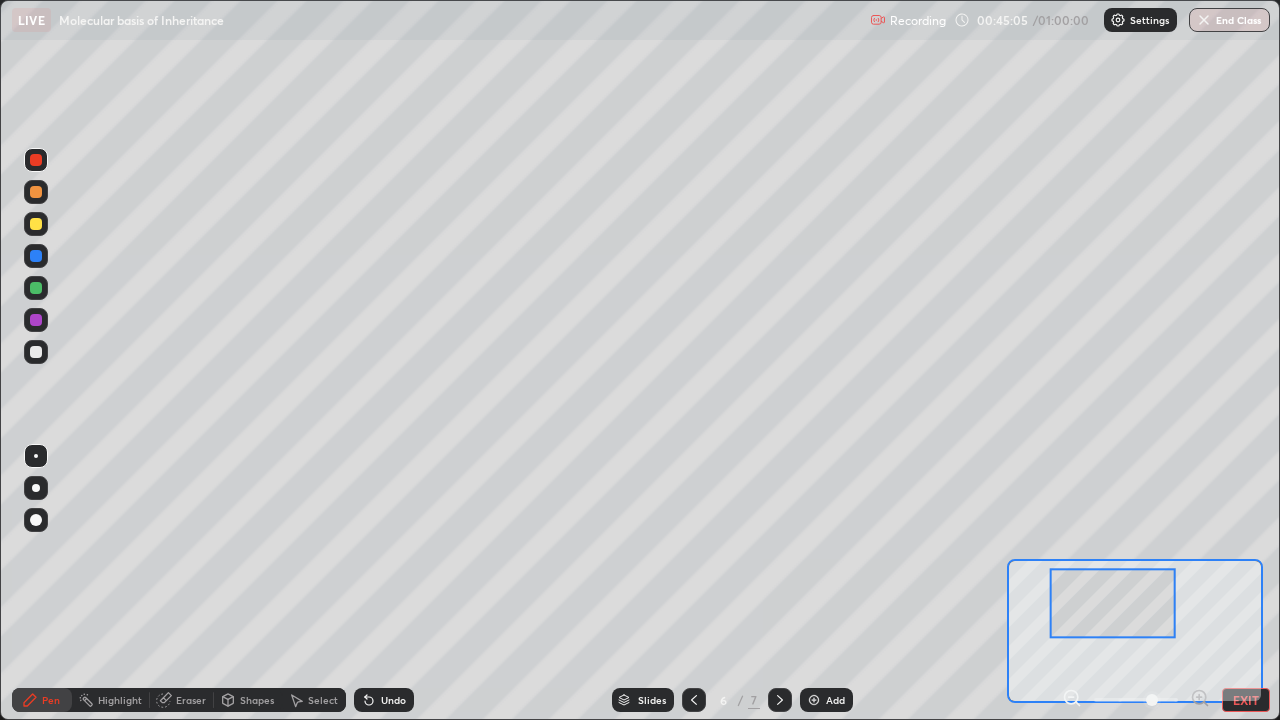 click at bounding box center [36, 224] 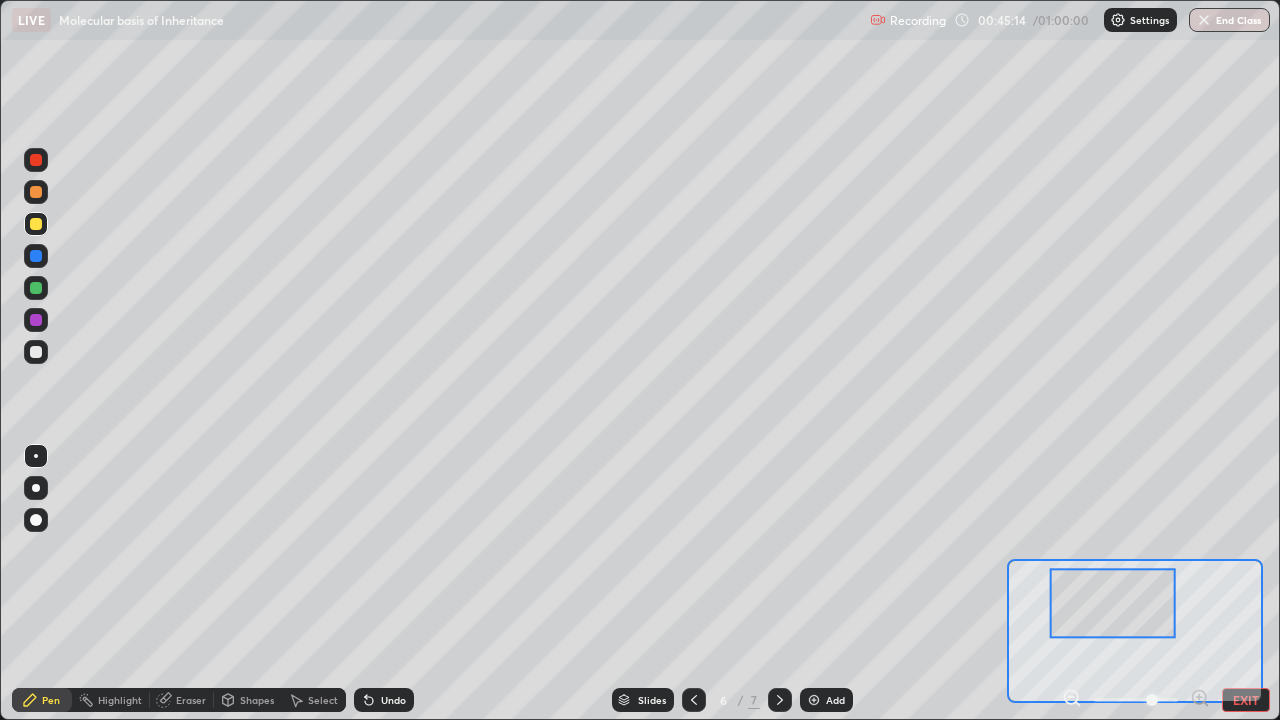 click on "Eraser" at bounding box center [182, 700] 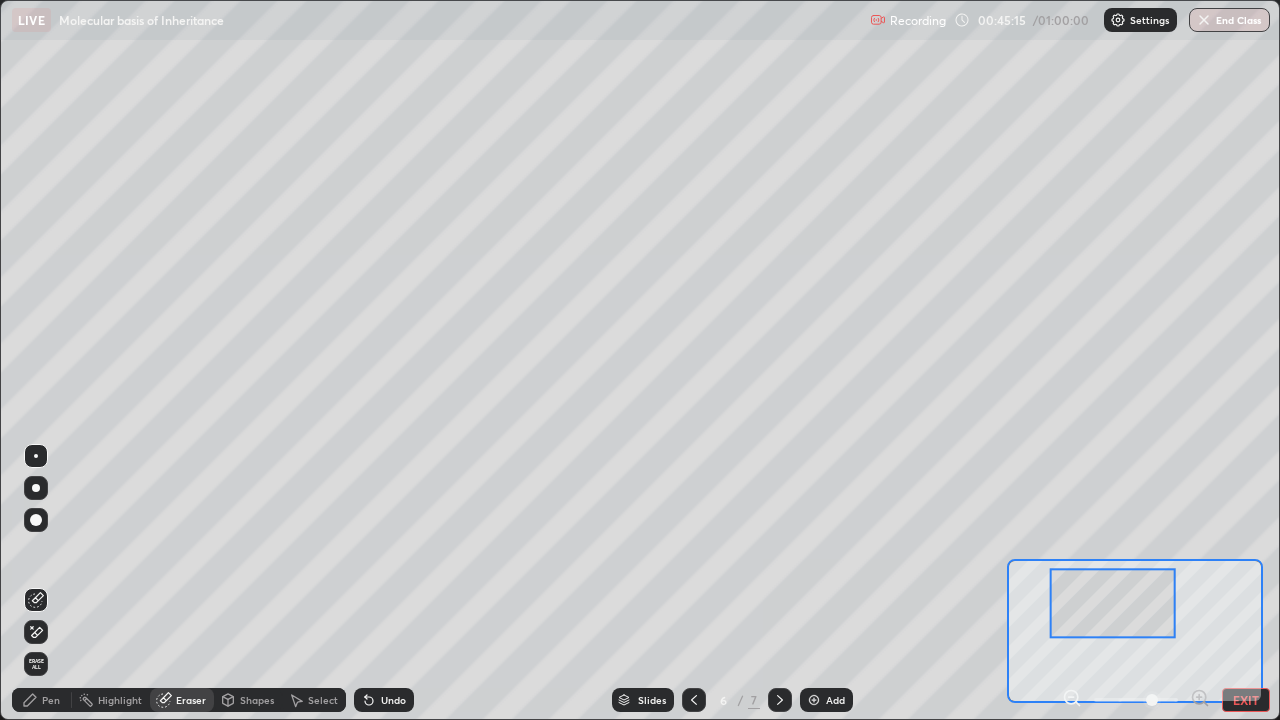 click on "Pen" at bounding box center [51, 700] 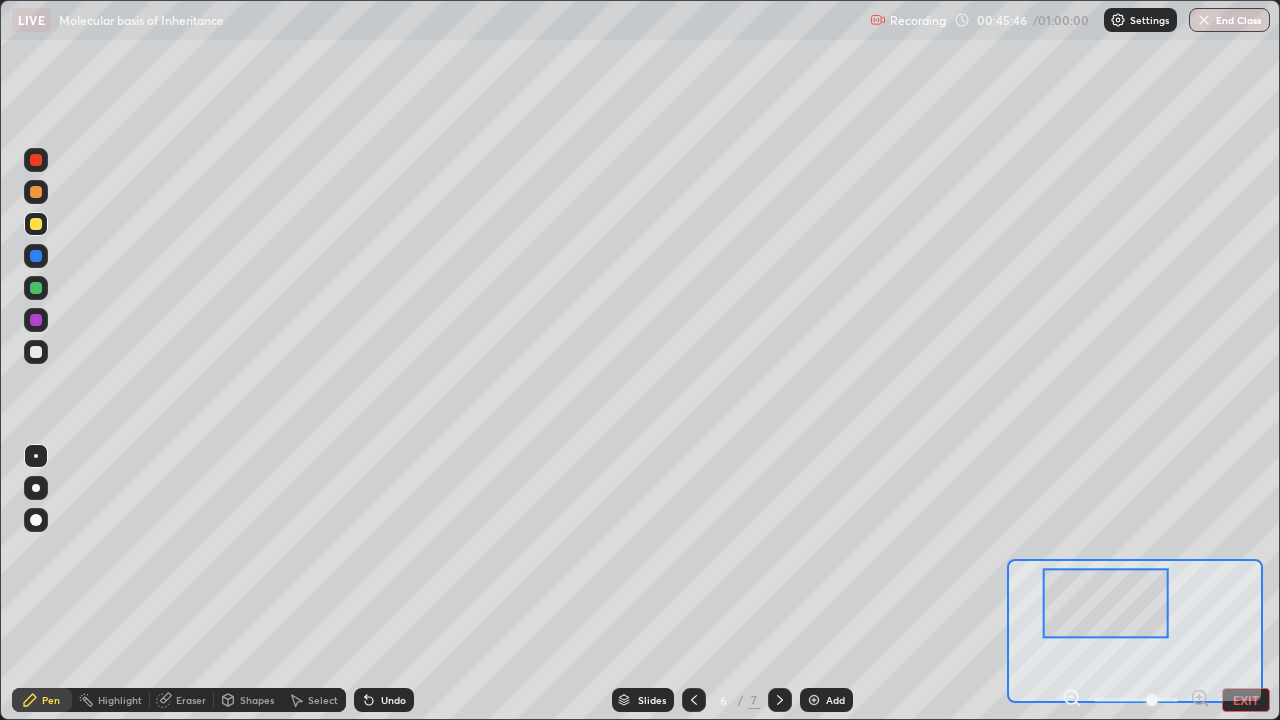 click at bounding box center (36, 320) 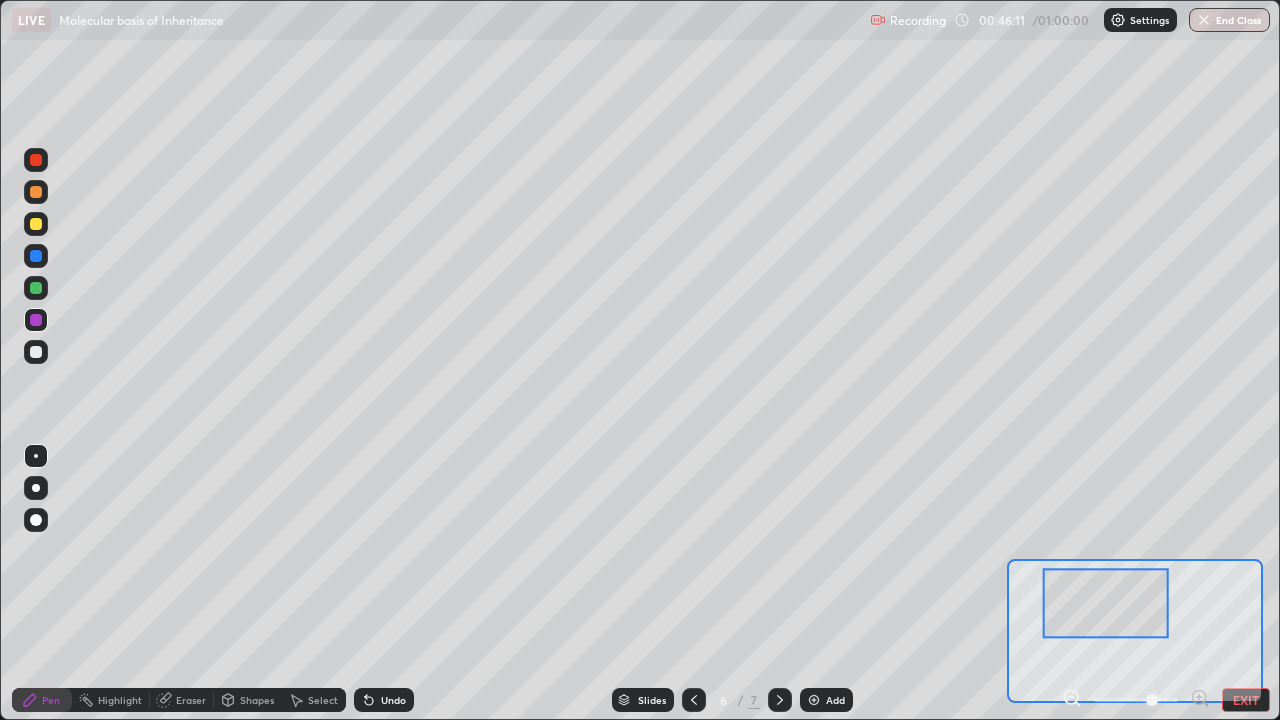 click at bounding box center [36, 256] 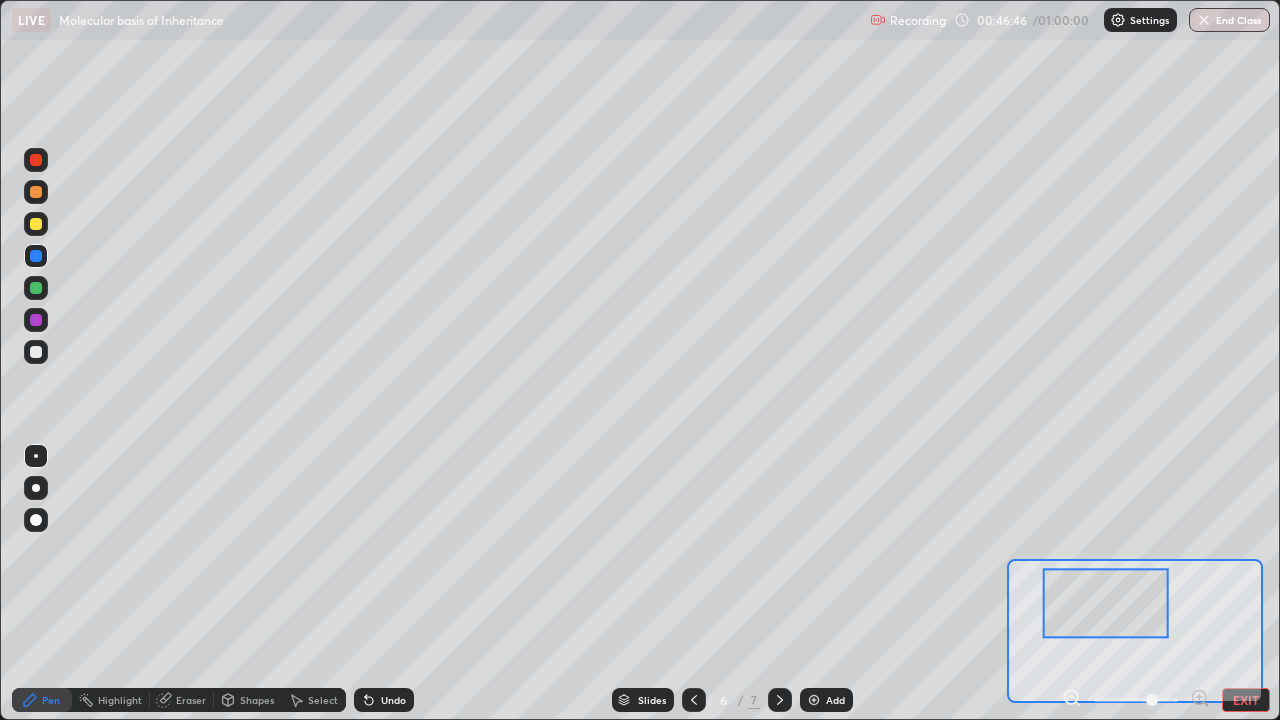 click at bounding box center [36, 224] 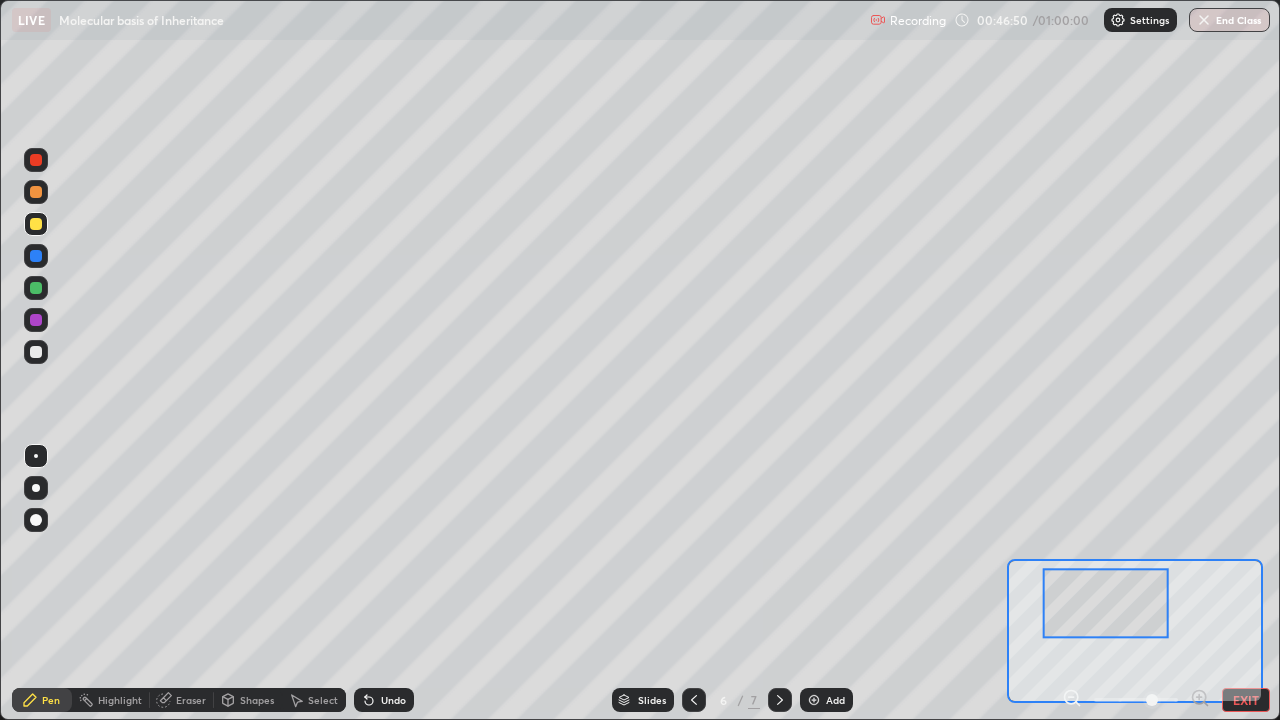 click at bounding box center (36, 352) 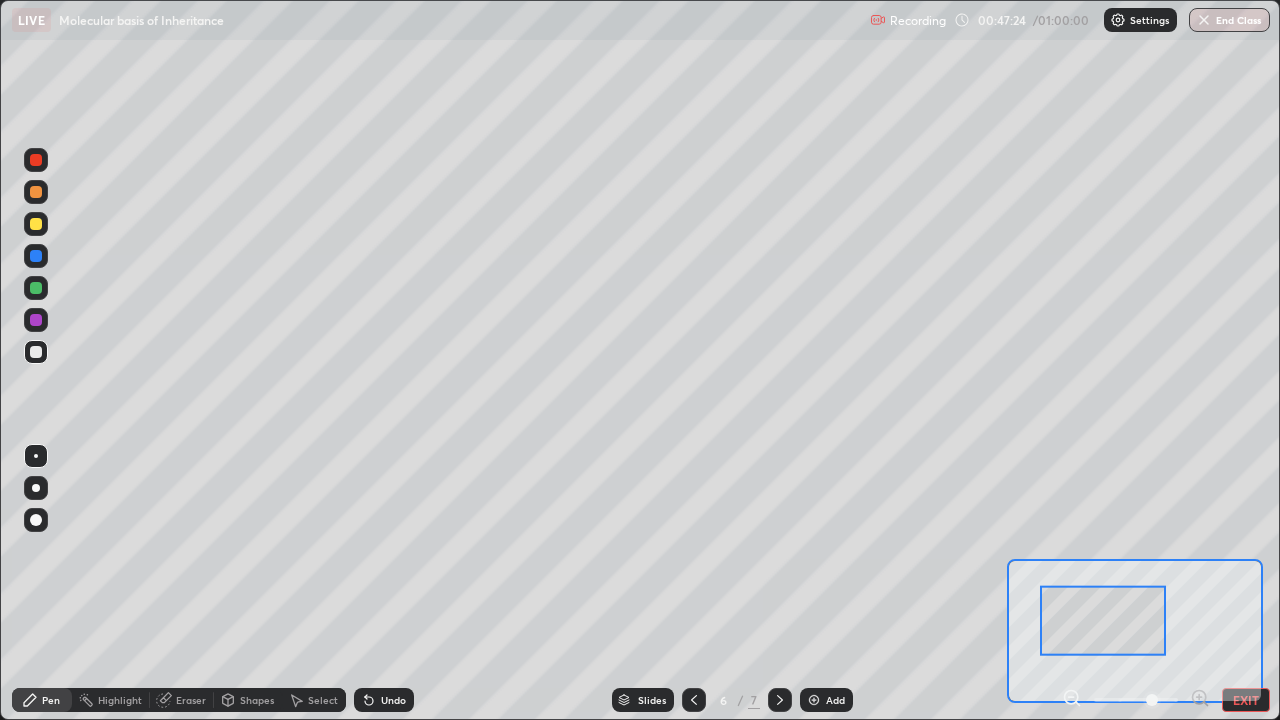 click on "Eraser" at bounding box center (182, 700) 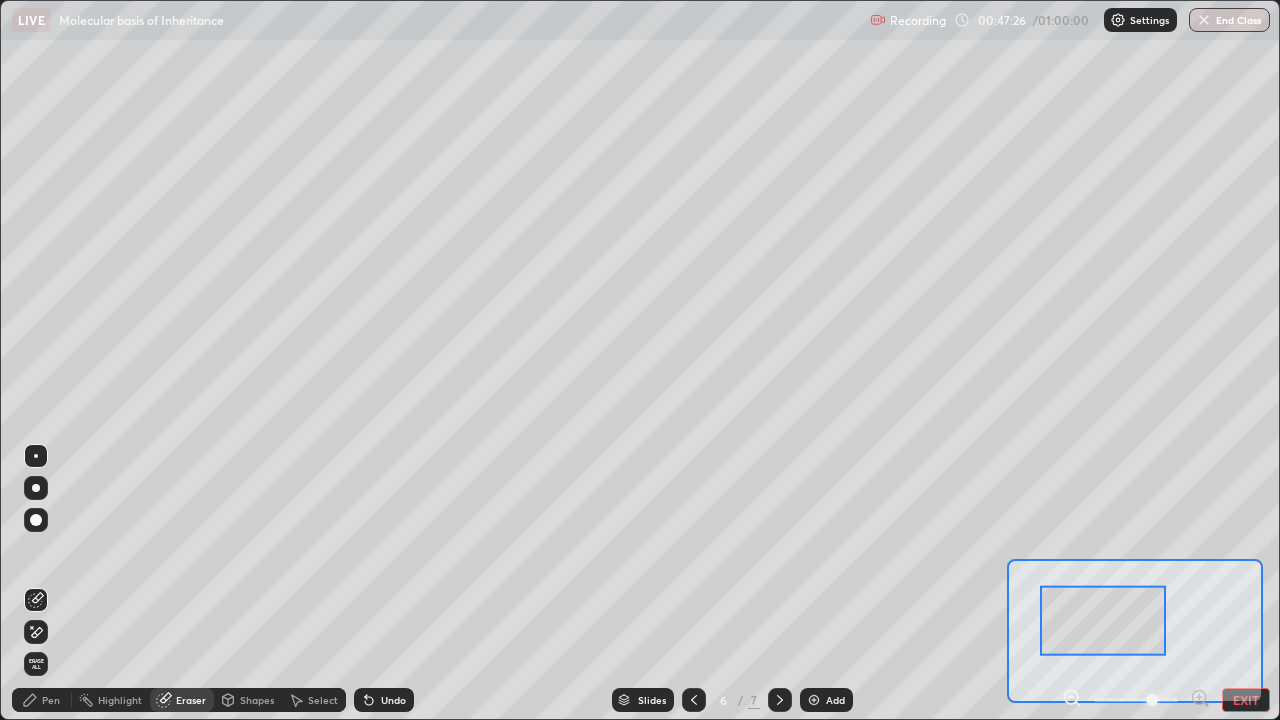 click on "Pen" at bounding box center (42, 700) 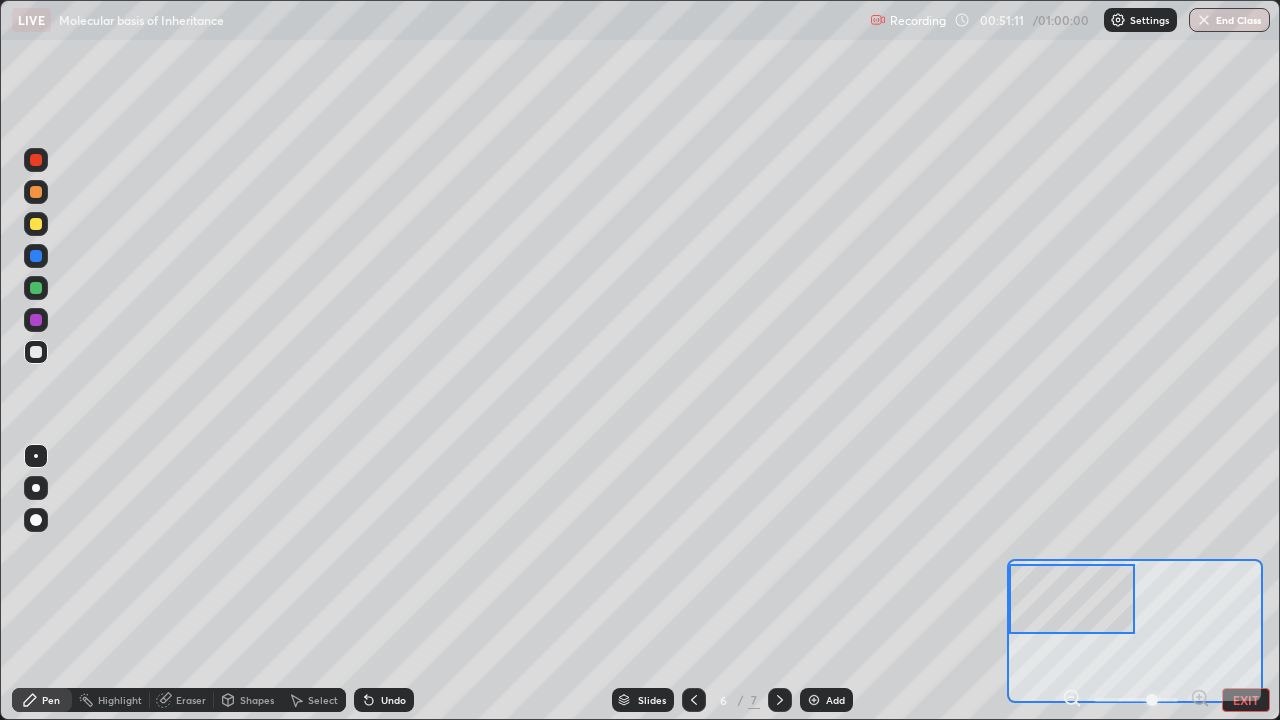 click at bounding box center (36, 352) 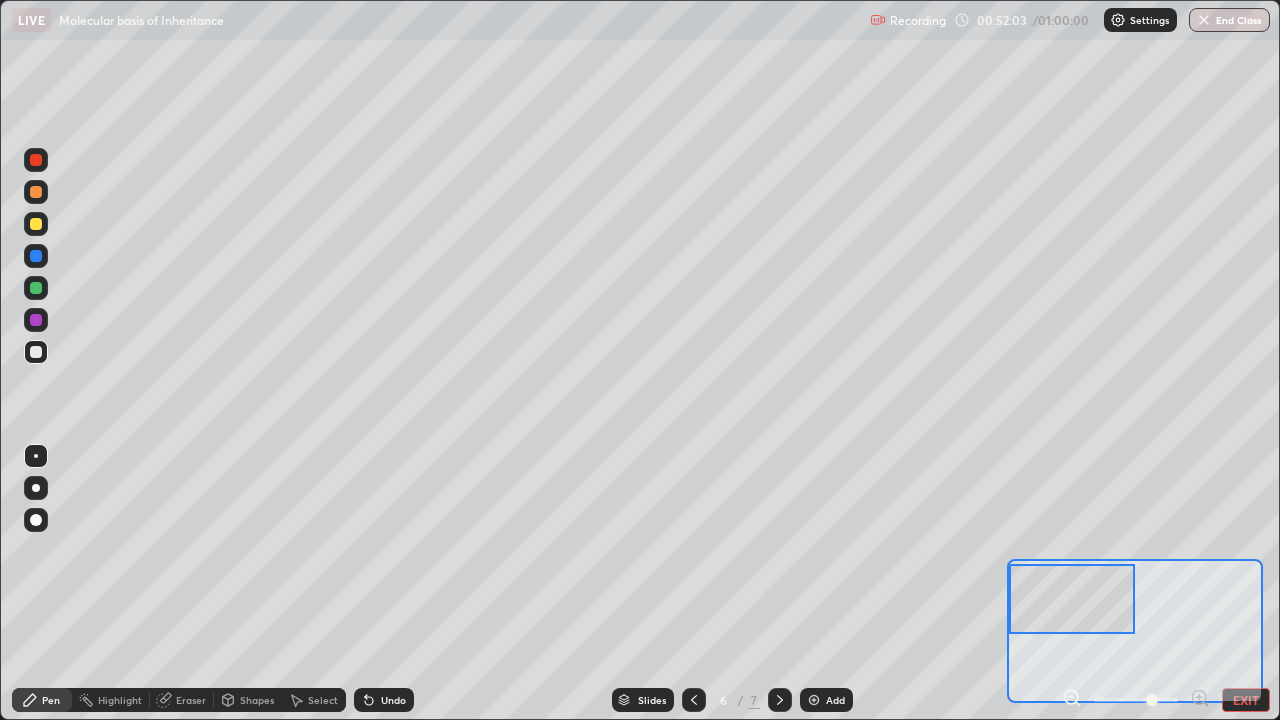 click on "Eraser" at bounding box center (191, 700) 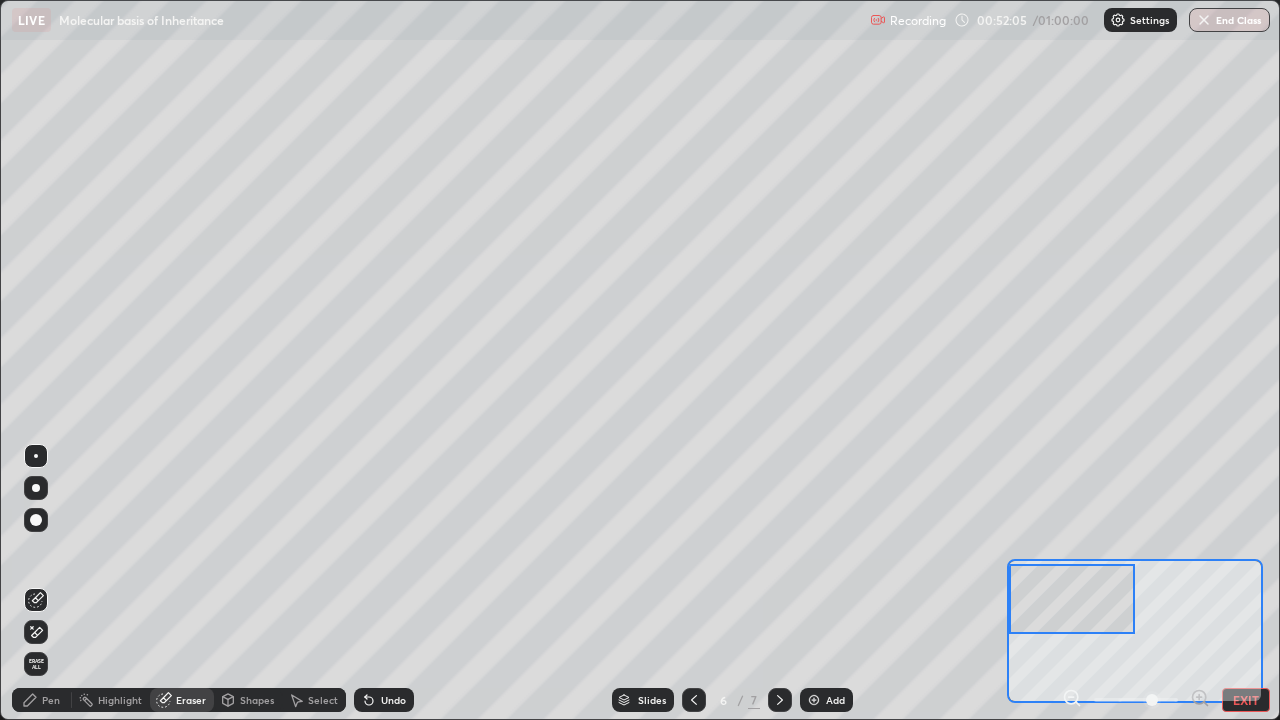click on "Pen" at bounding box center [51, 700] 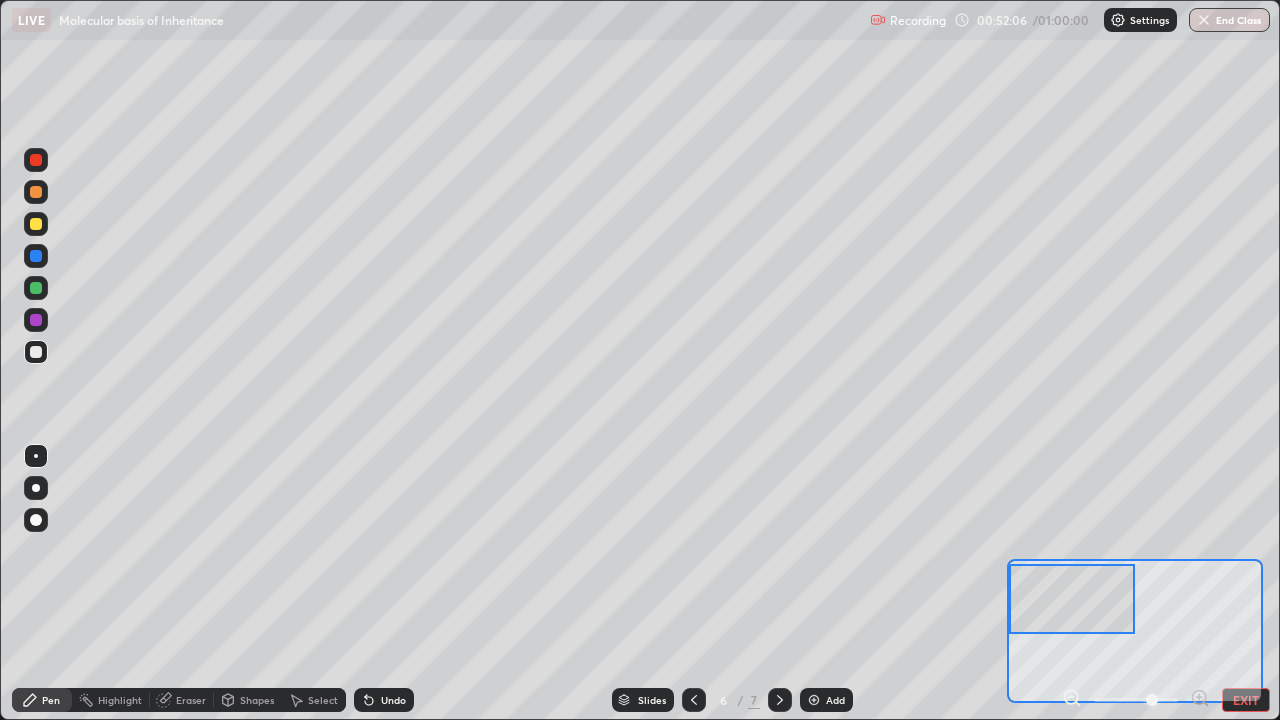 click at bounding box center (36, 160) 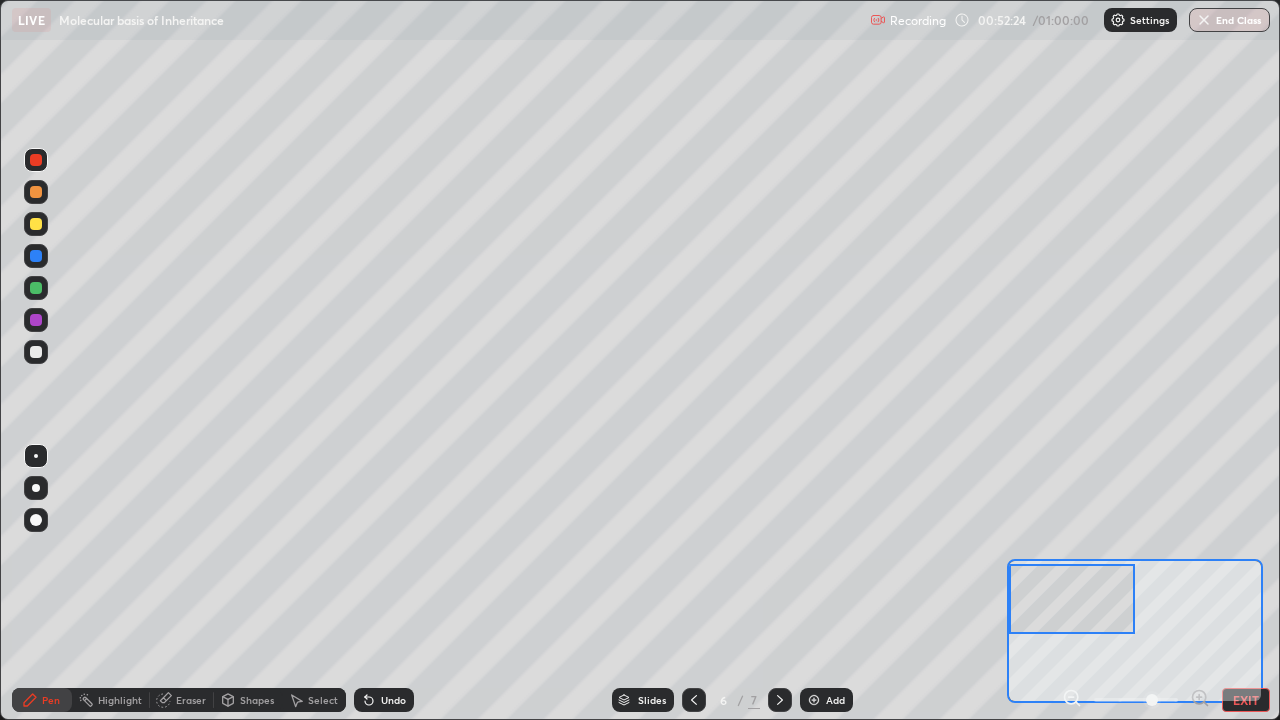 click at bounding box center (36, 352) 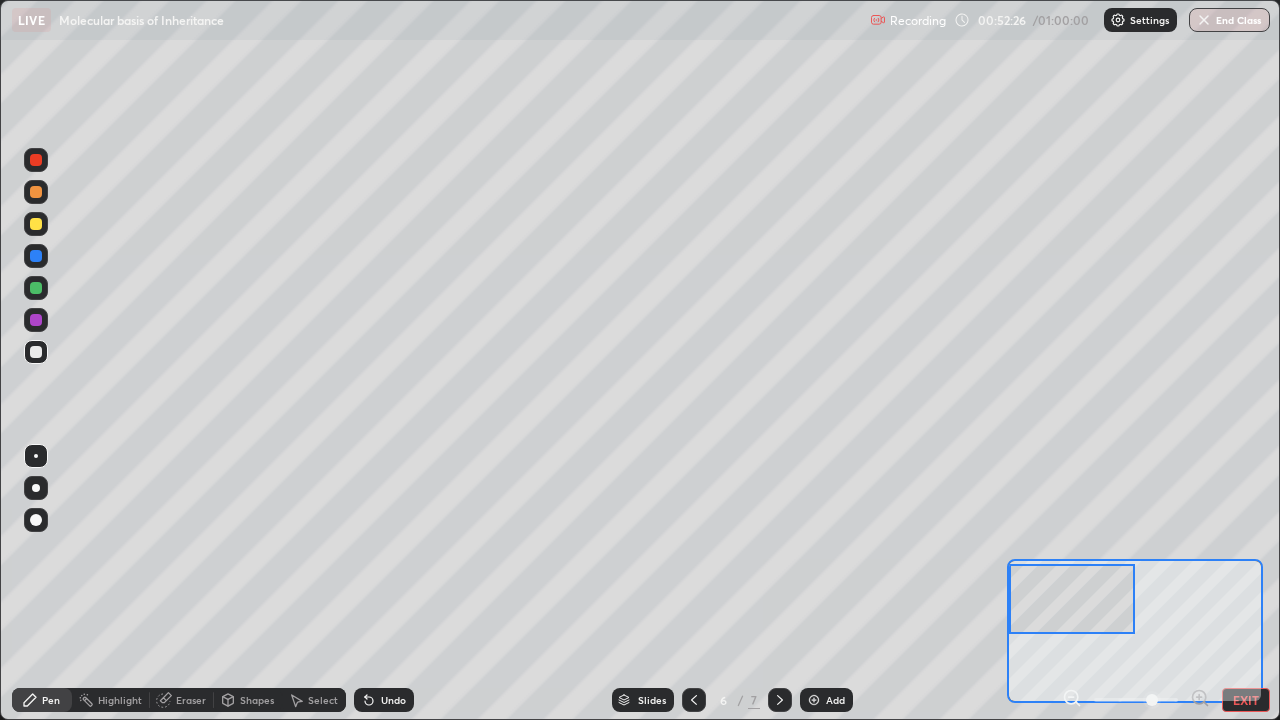 click at bounding box center (36, 160) 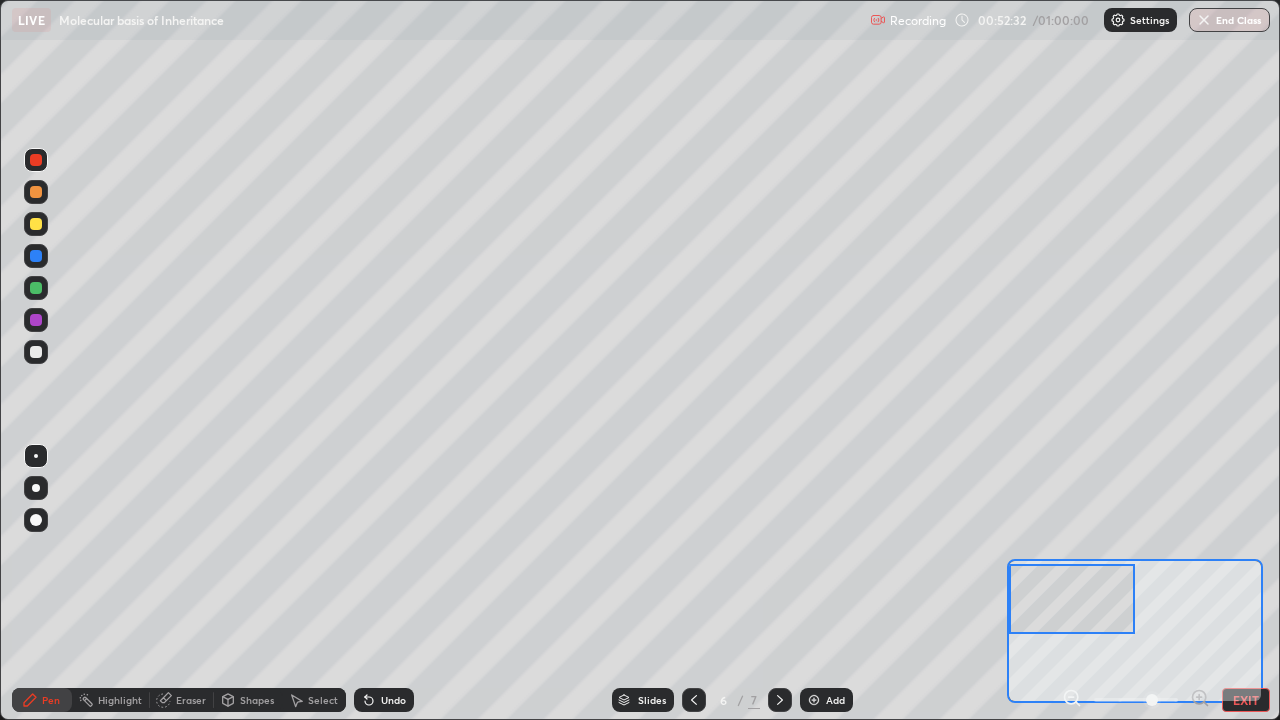 click on "Eraser" at bounding box center (182, 700) 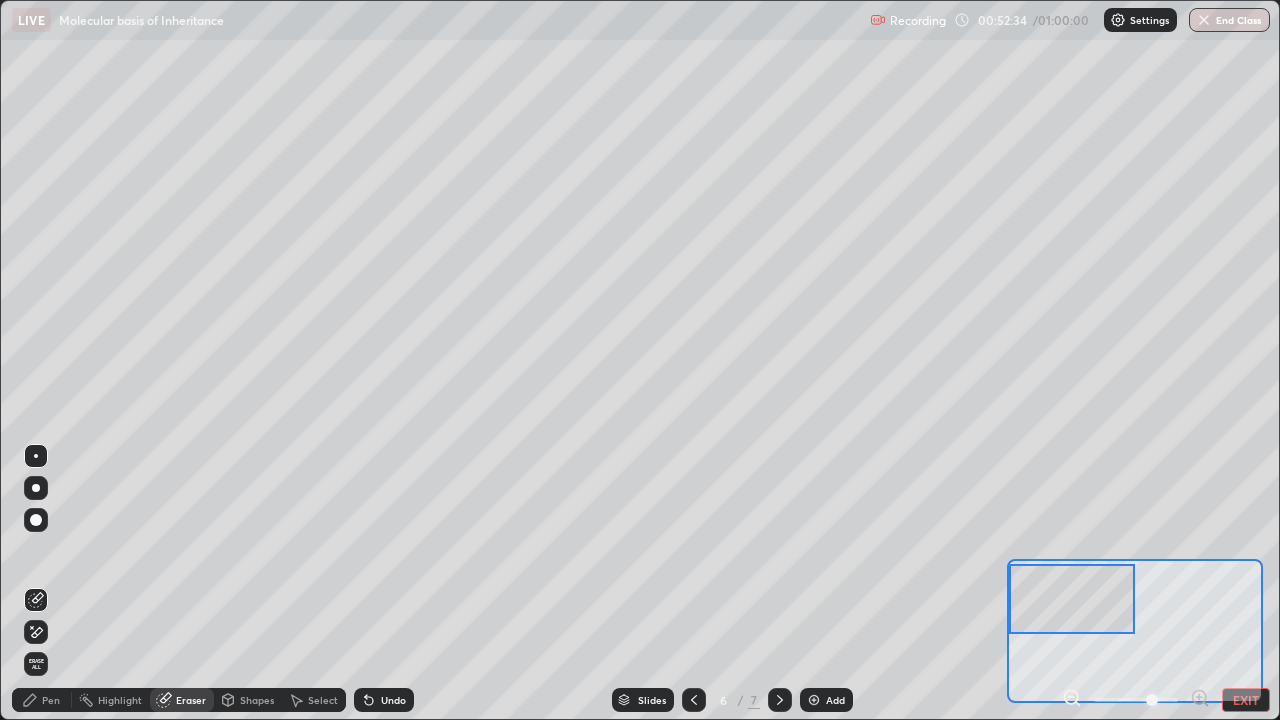click on "Pen" at bounding box center (42, 700) 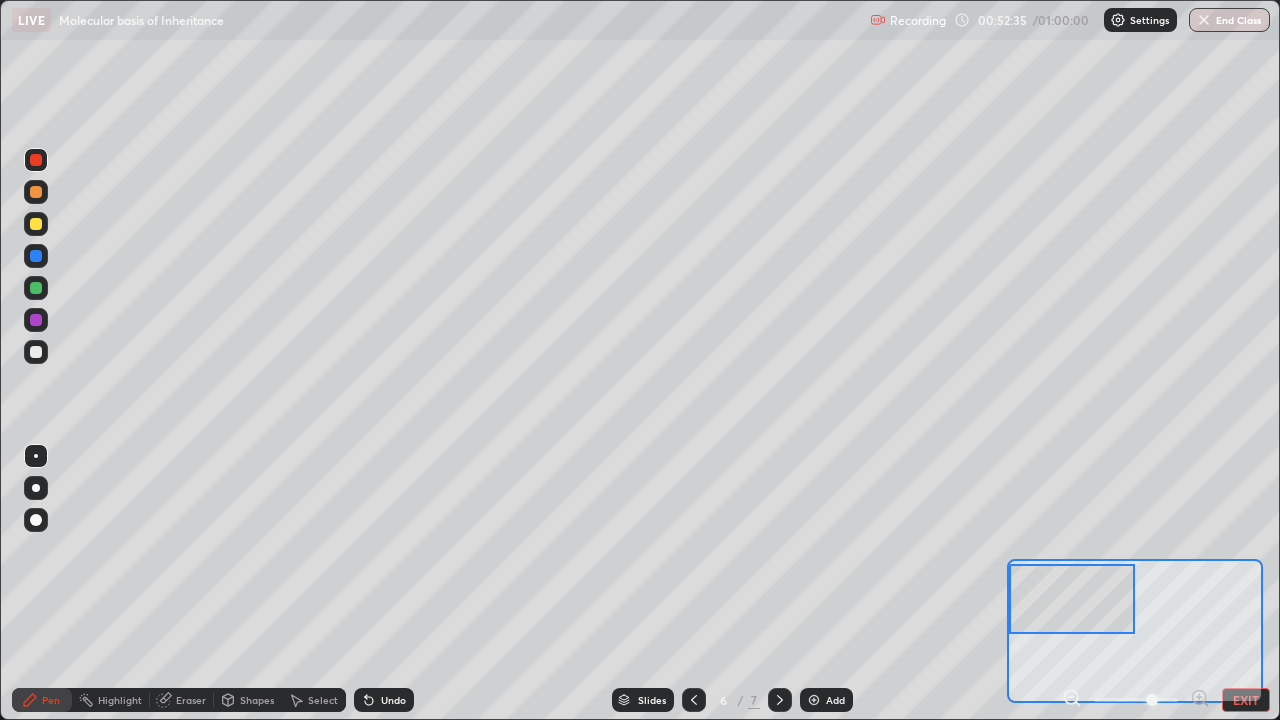 click at bounding box center (36, 320) 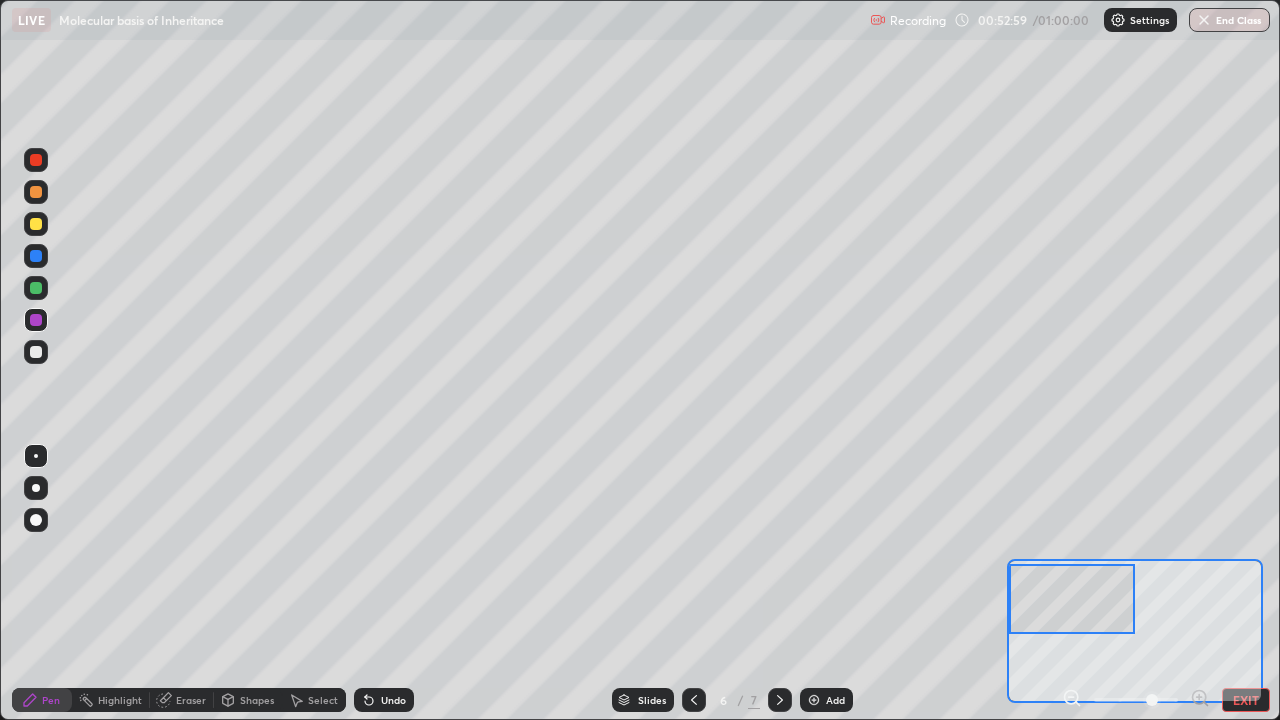 click at bounding box center [36, 160] 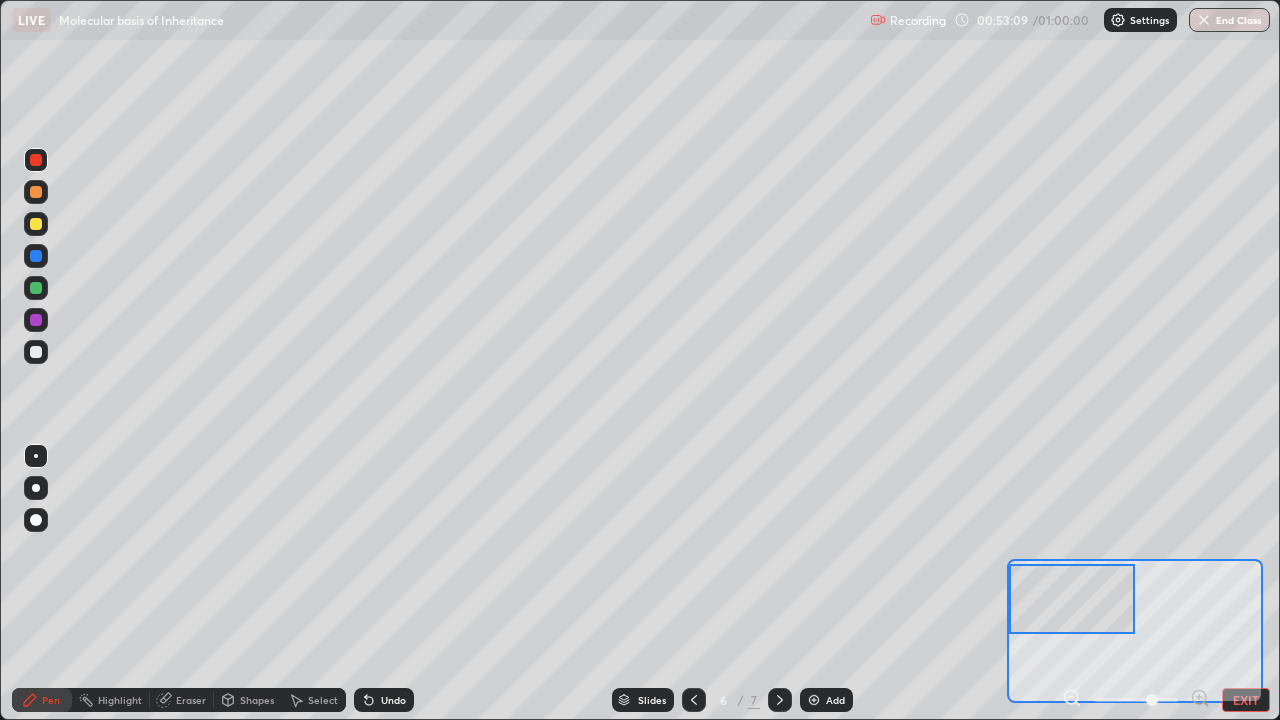 click on "Eraser" at bounding box center [191, 700] 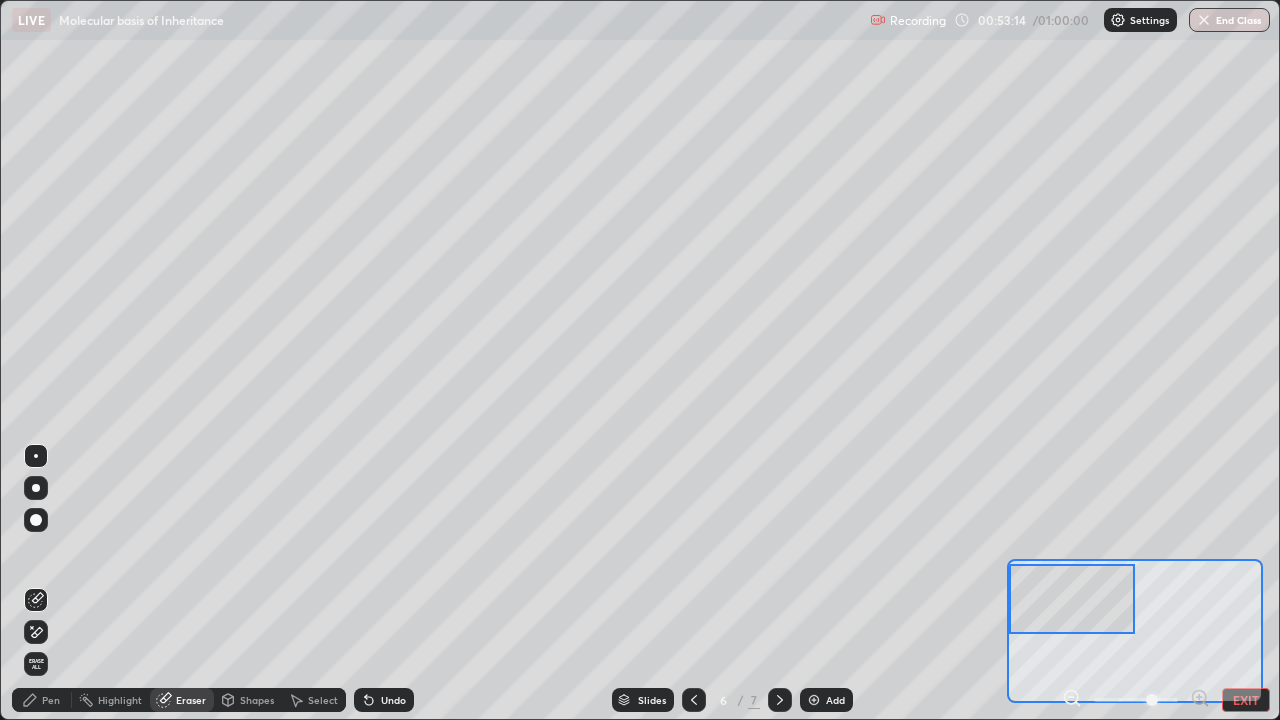 click on "Pen" at bounding box center [42, 700] 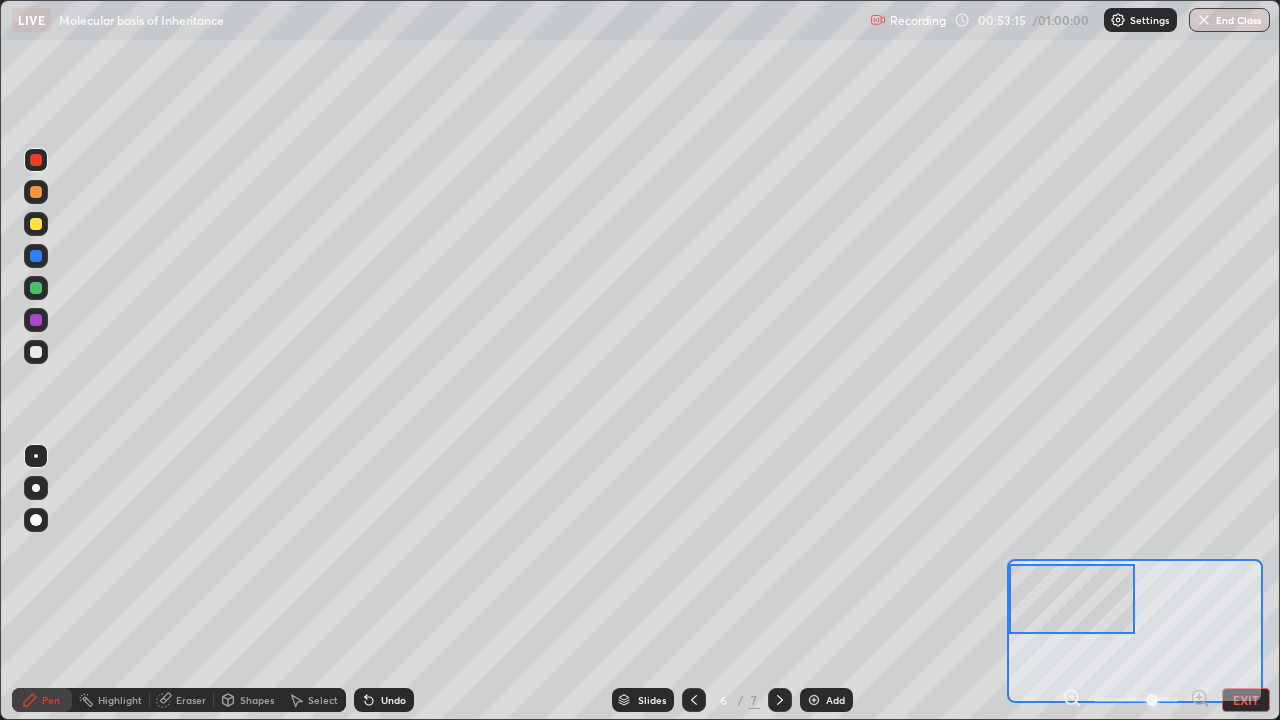 click at bounding box center (36, 320) 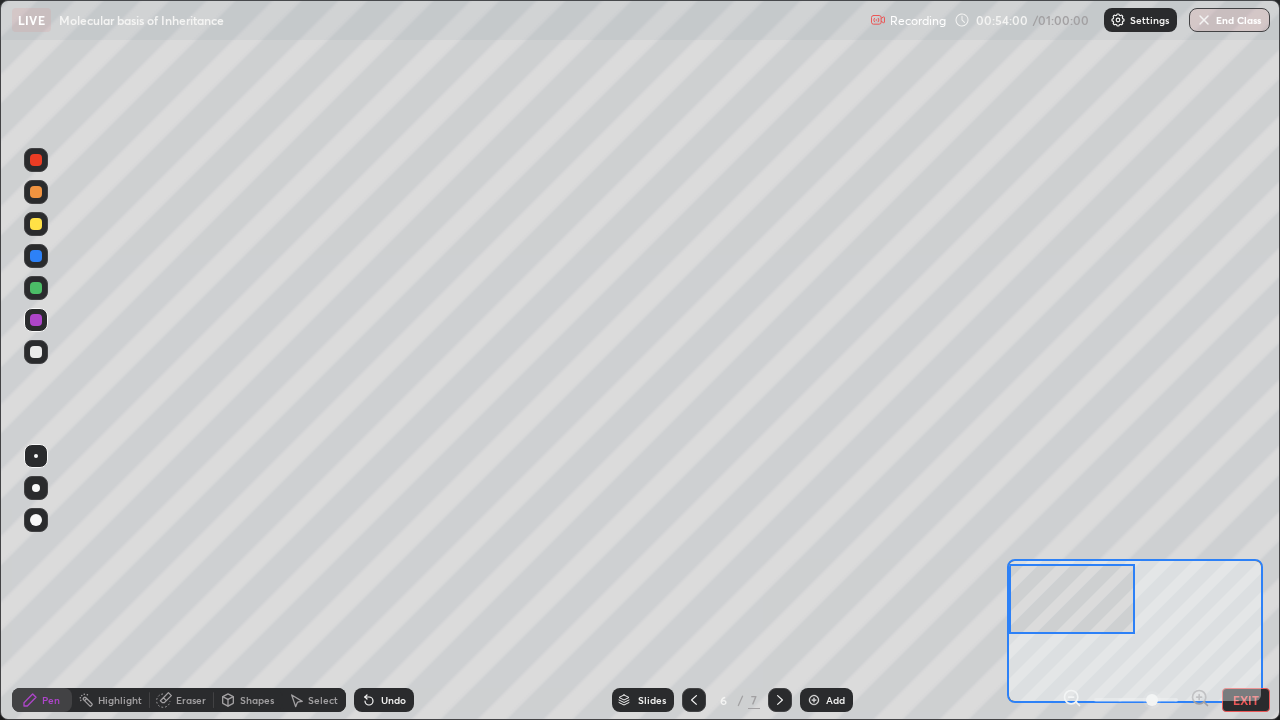 click on "Eraser" at bounding box center (182, 700) 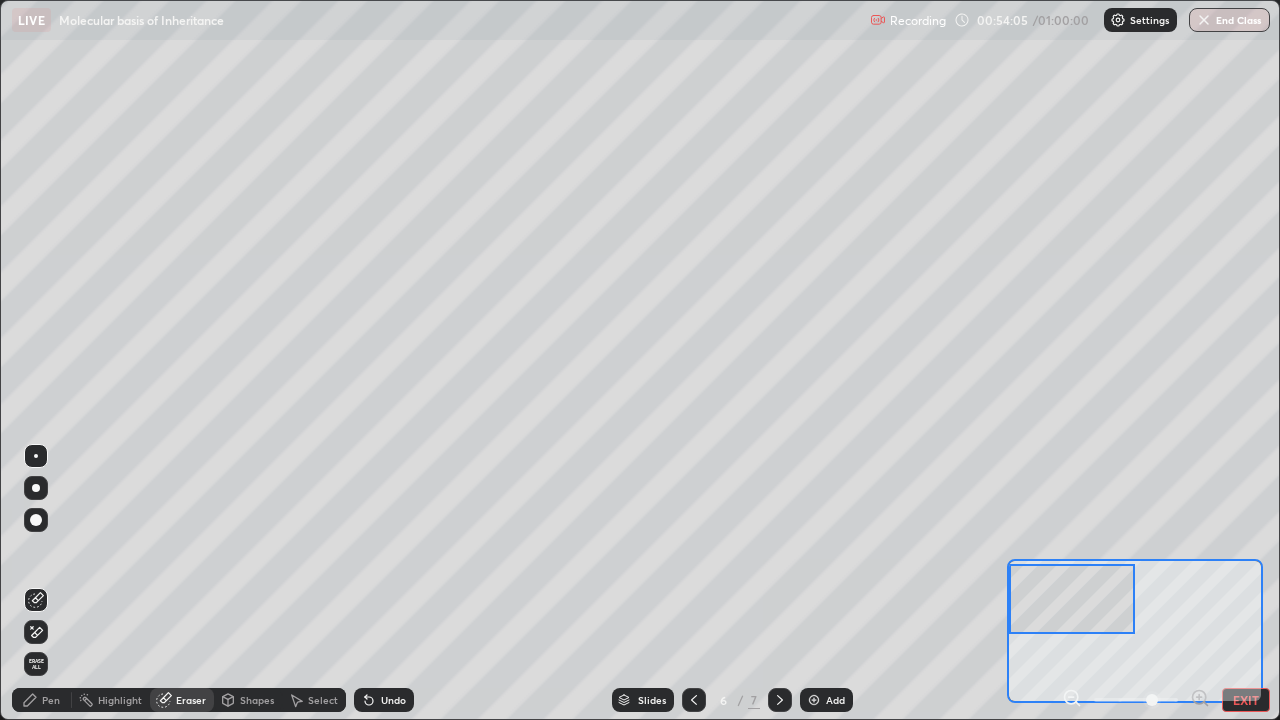 click on "Pen" at bounding box center [42, 700] 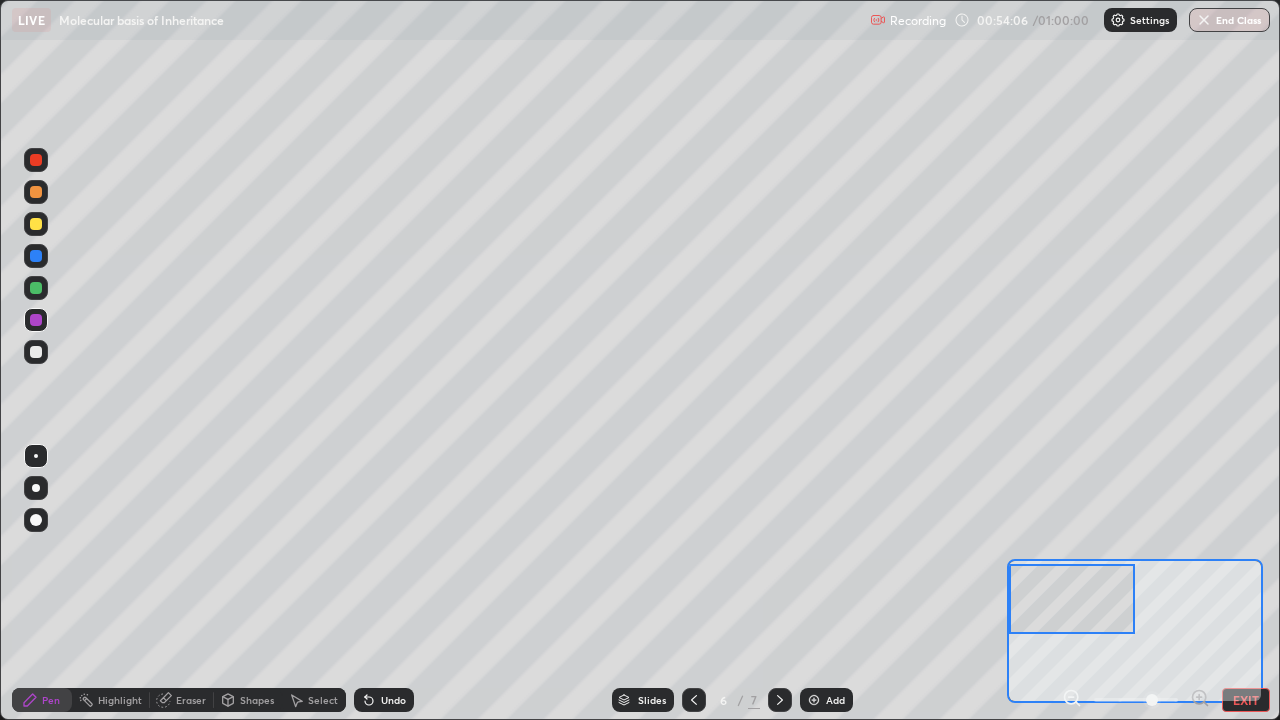 click at bounding box center (36, 224) 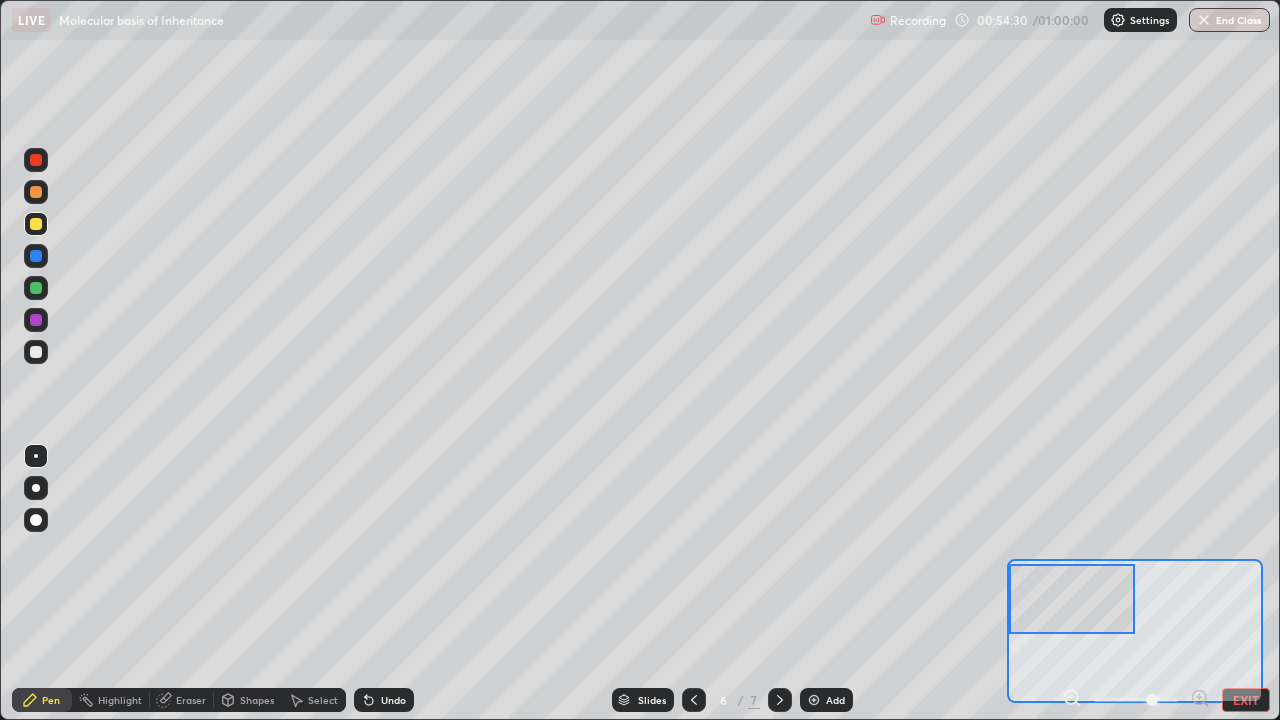 click at bounding box center [36, 160] 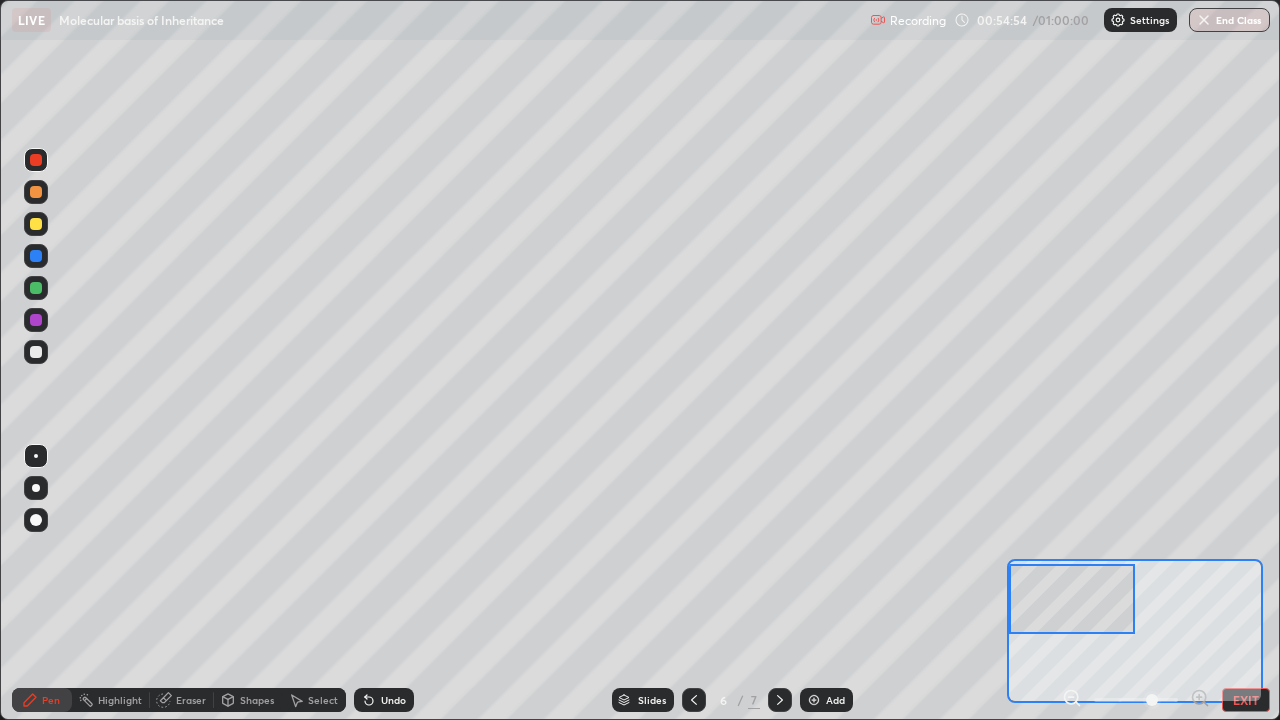 click at bounding box center [36, 256] 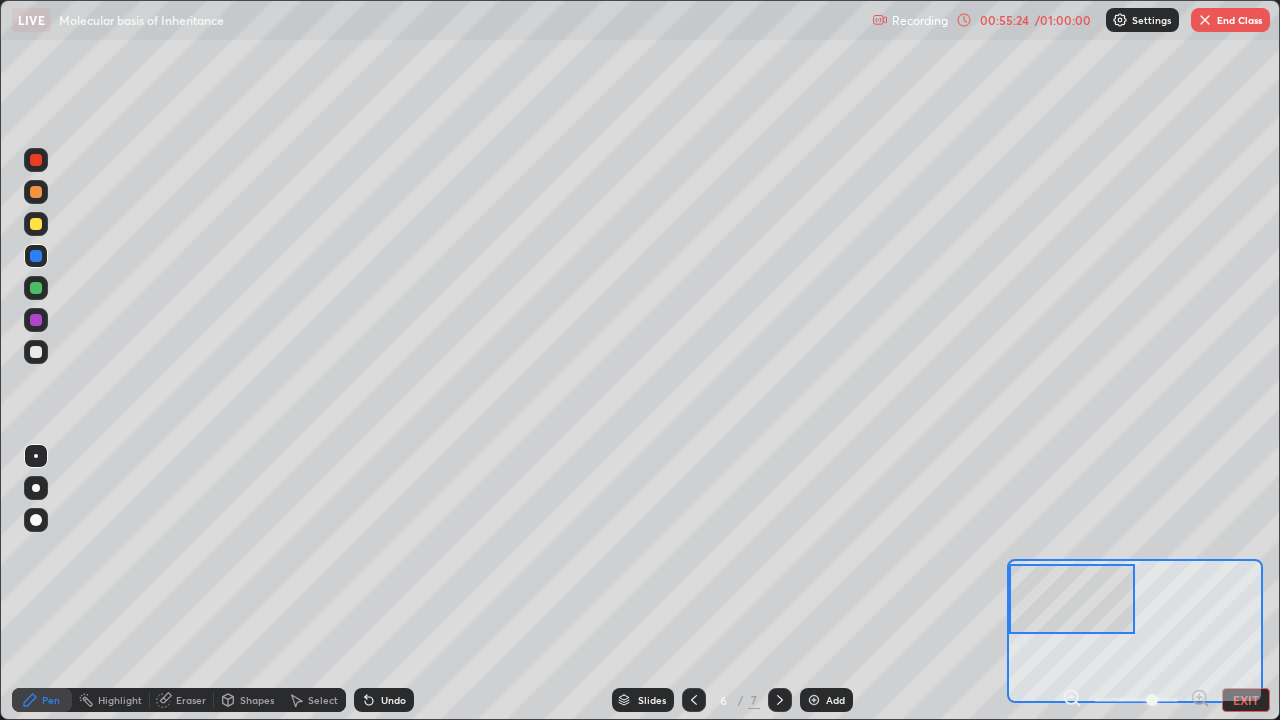 click 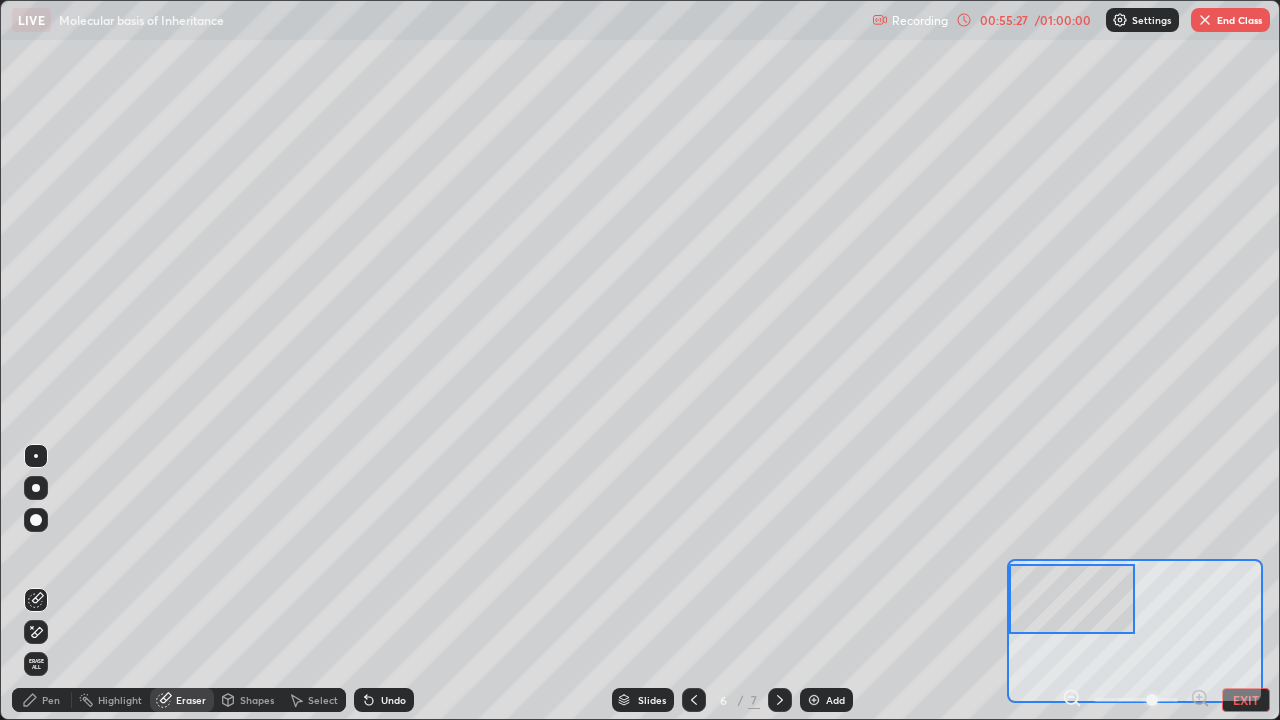 click on "Pen" at bounding box center (42, 700) 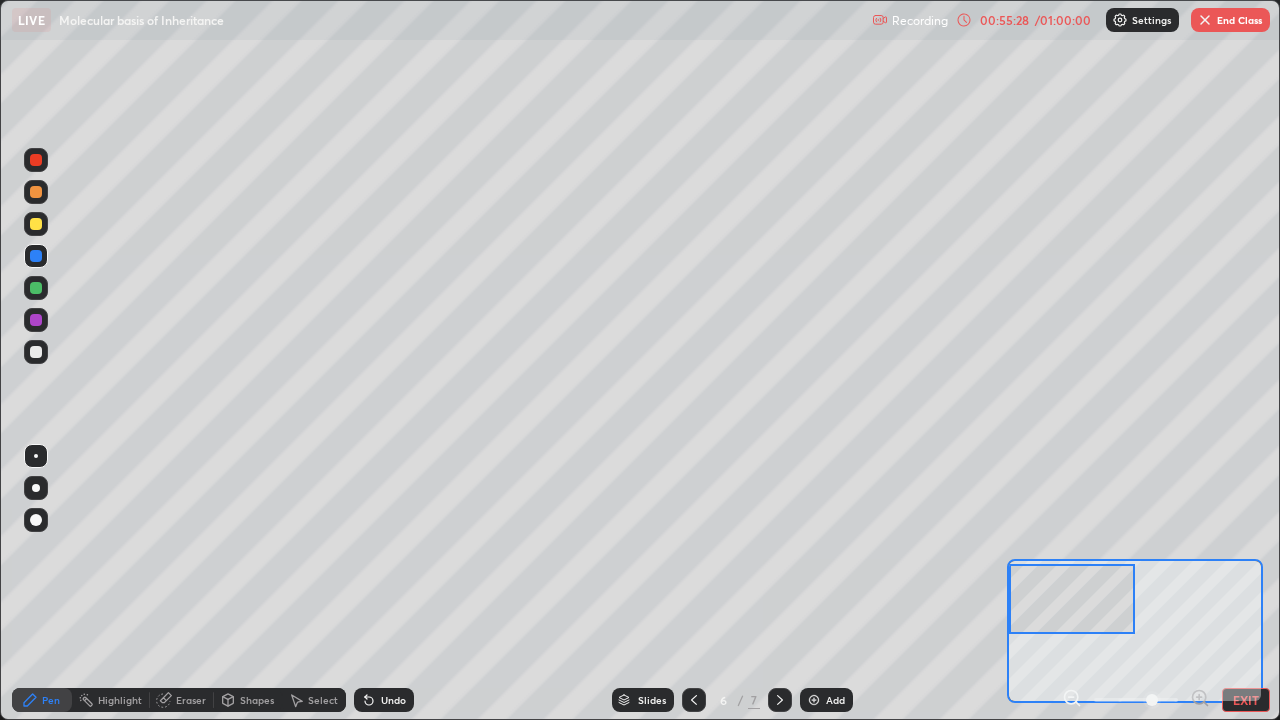 click at bounding box center [36, 160] 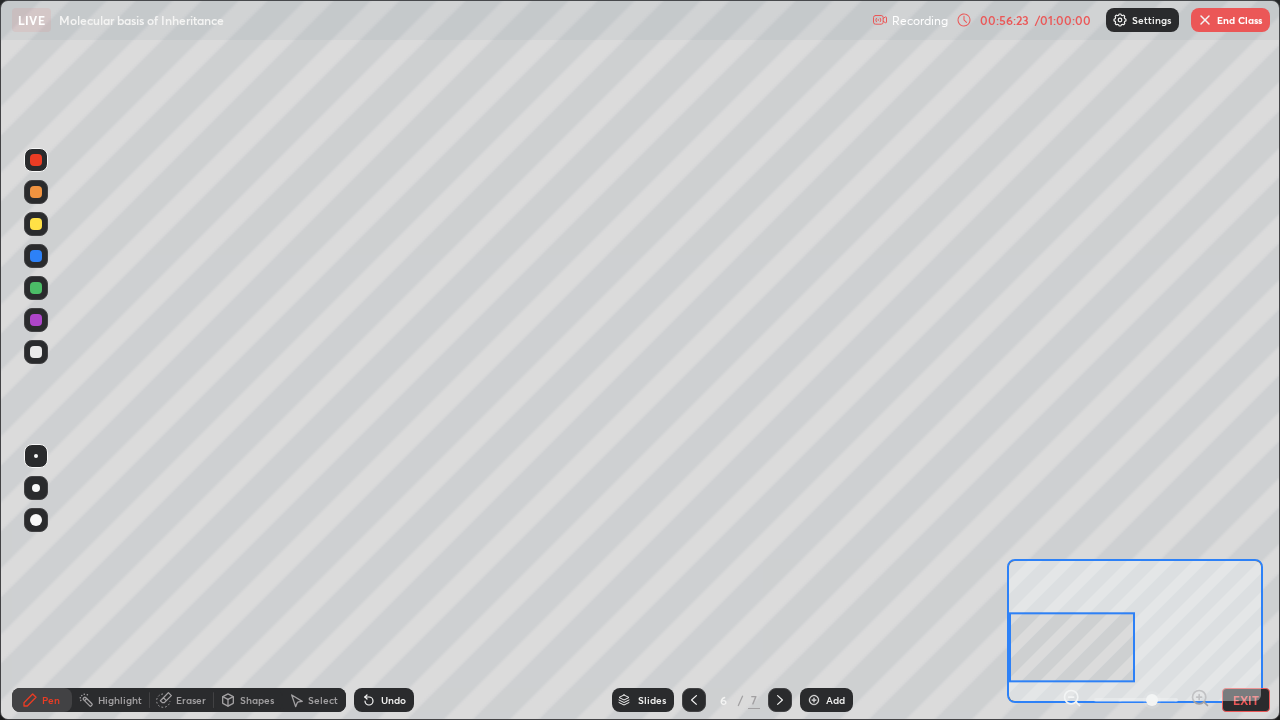 click at bounding box center (36, 160) 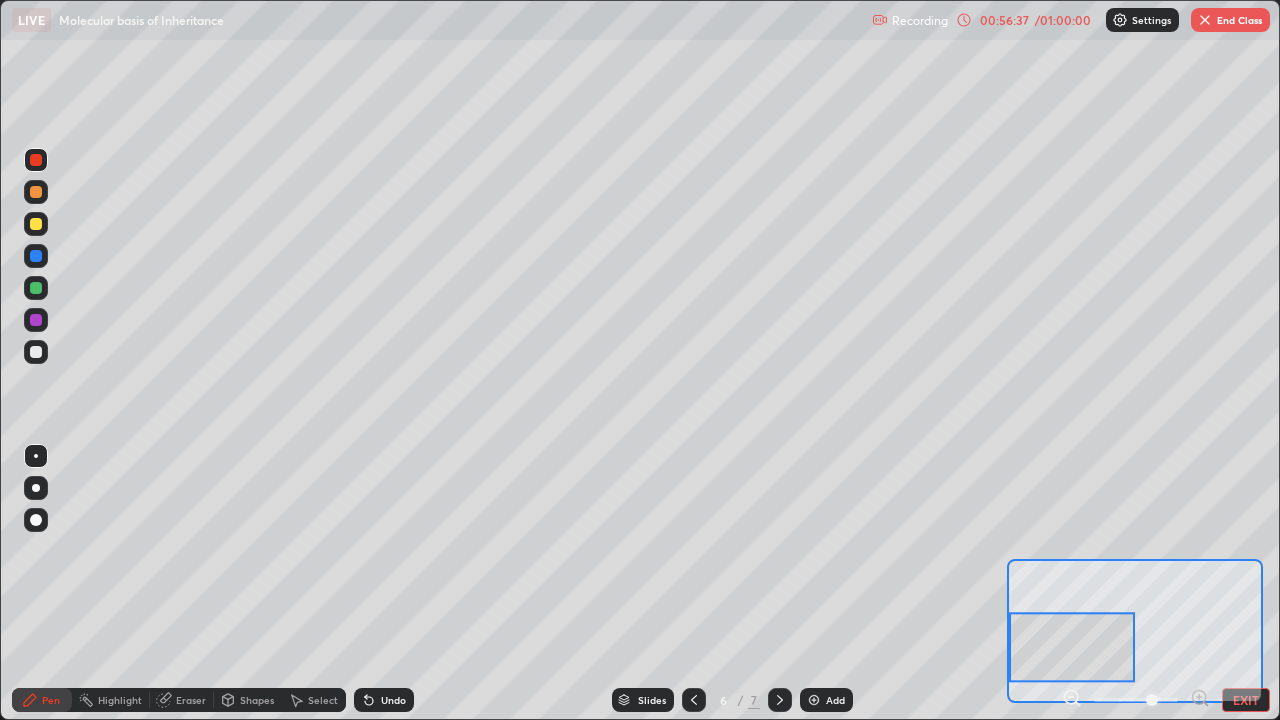 click at bounding box center [36, 352] 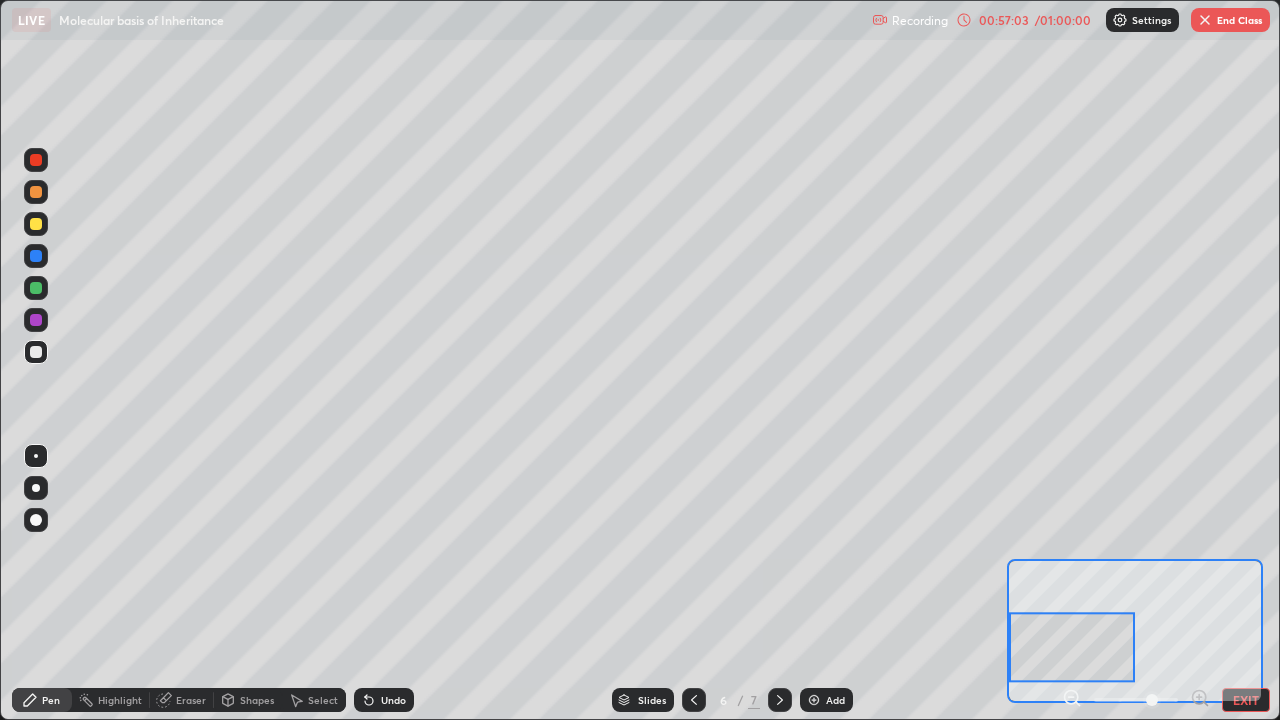 click at bounding box center [36, 224] 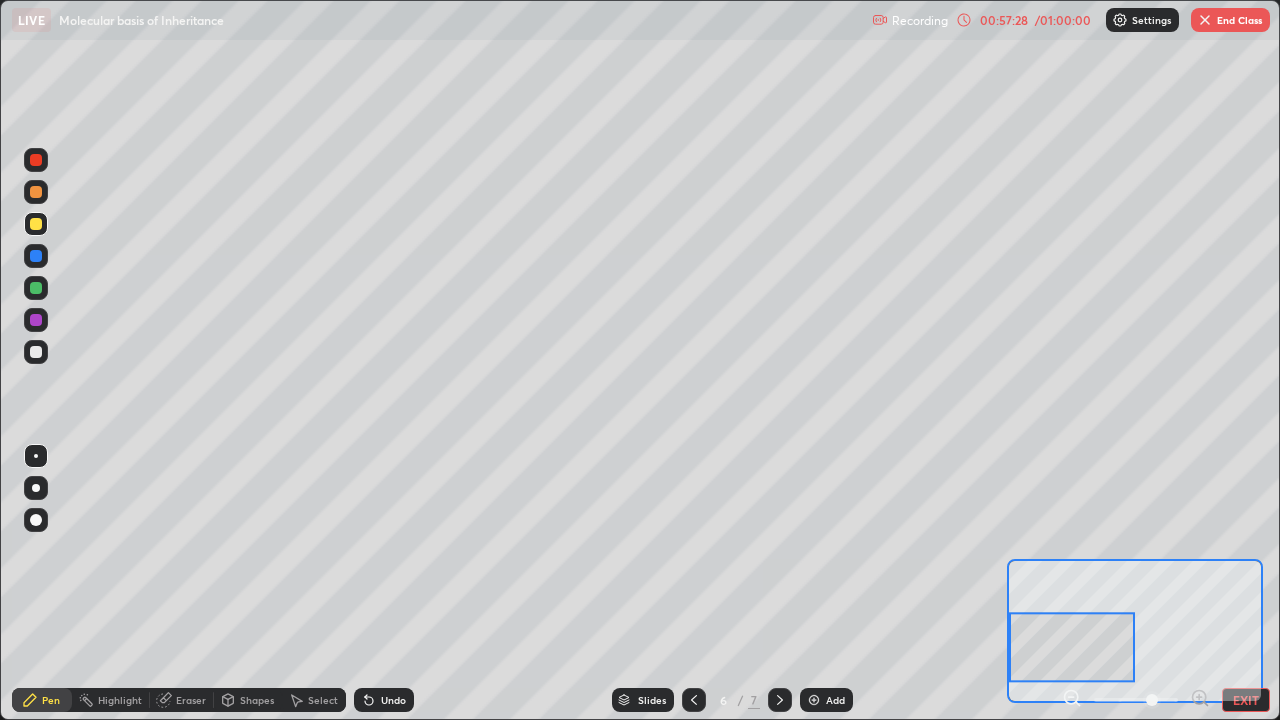 click at bounding box center (36, 352) 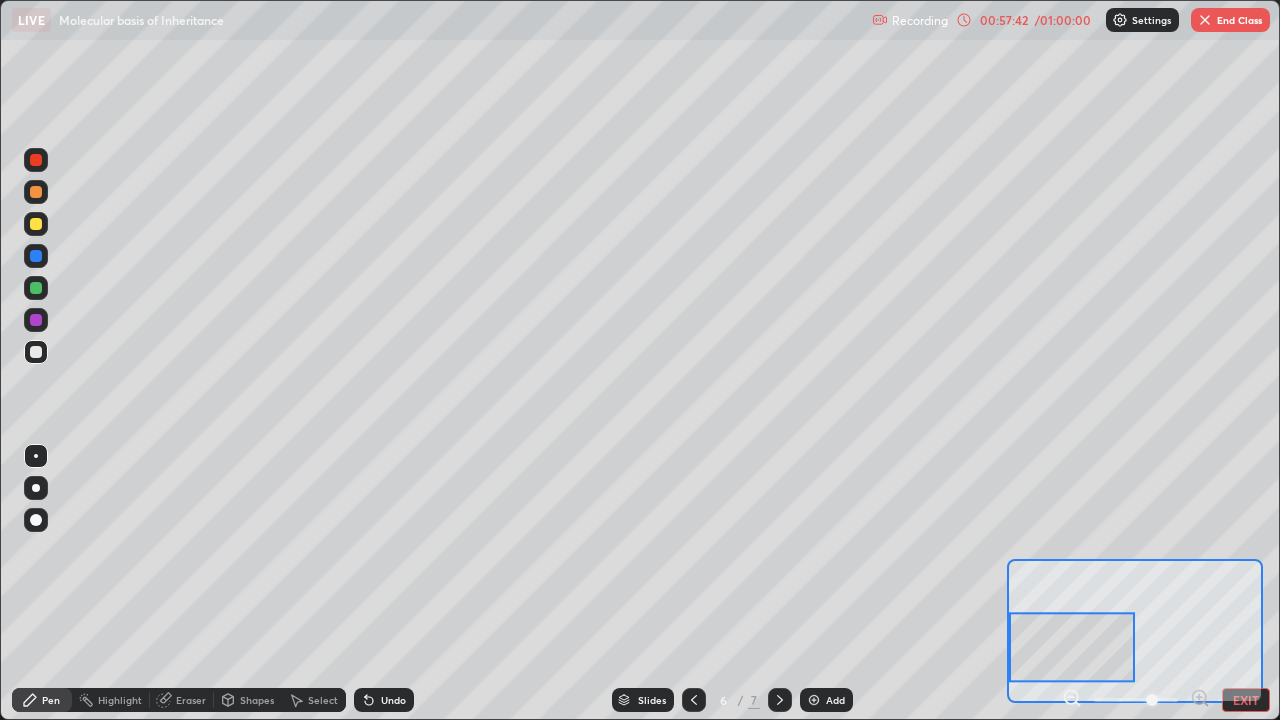 click at bounding box center (36, 256) 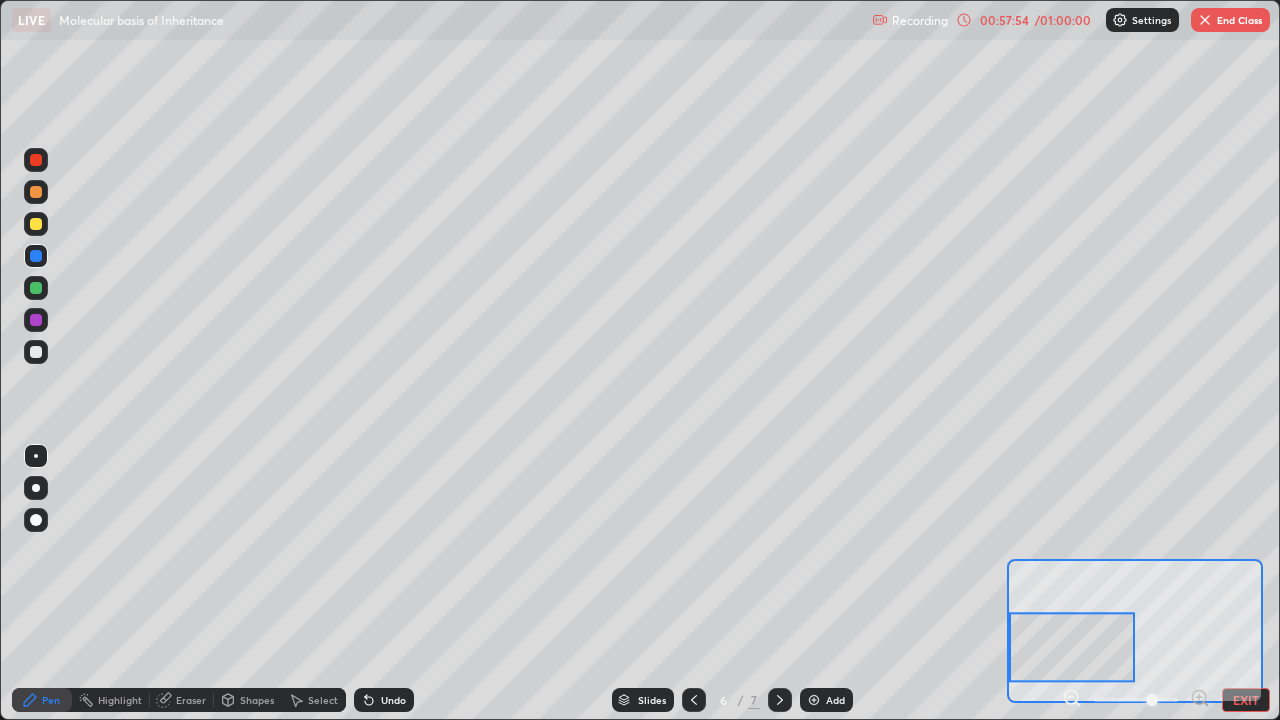 click on "Eraser" at bounding box center (191, 700) 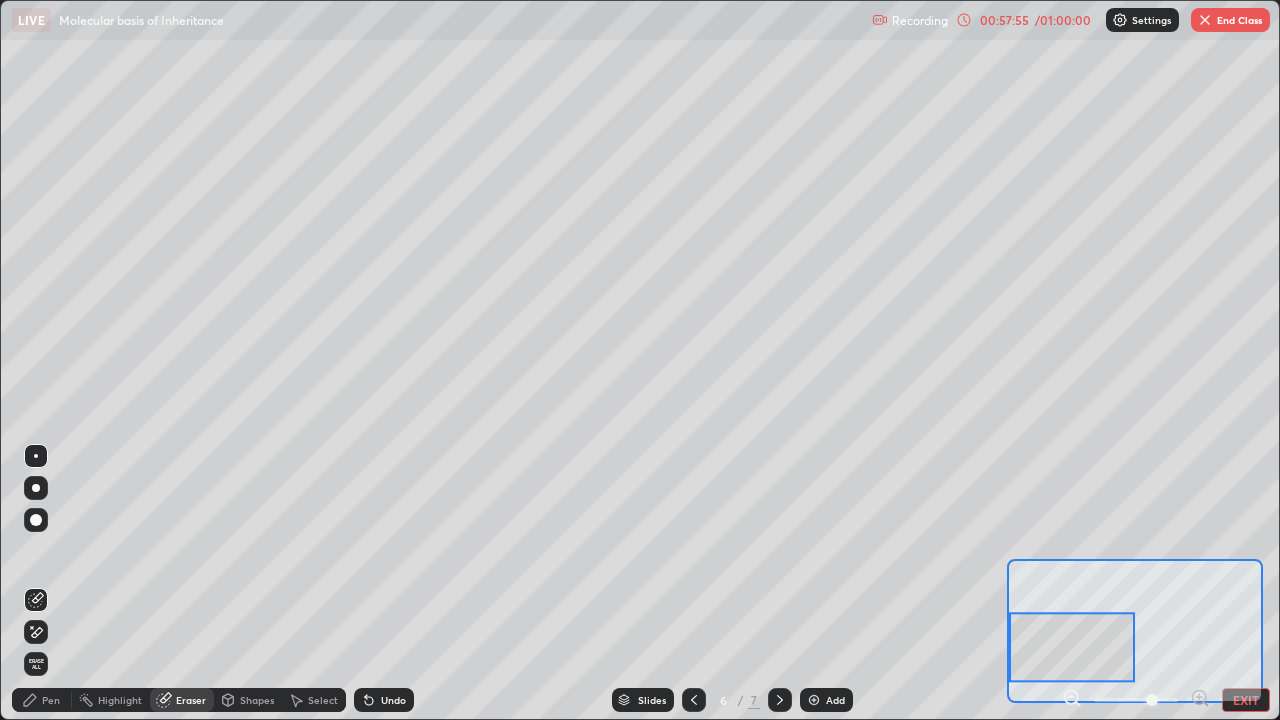 click on "Pen" at bounding box center [51, 700] 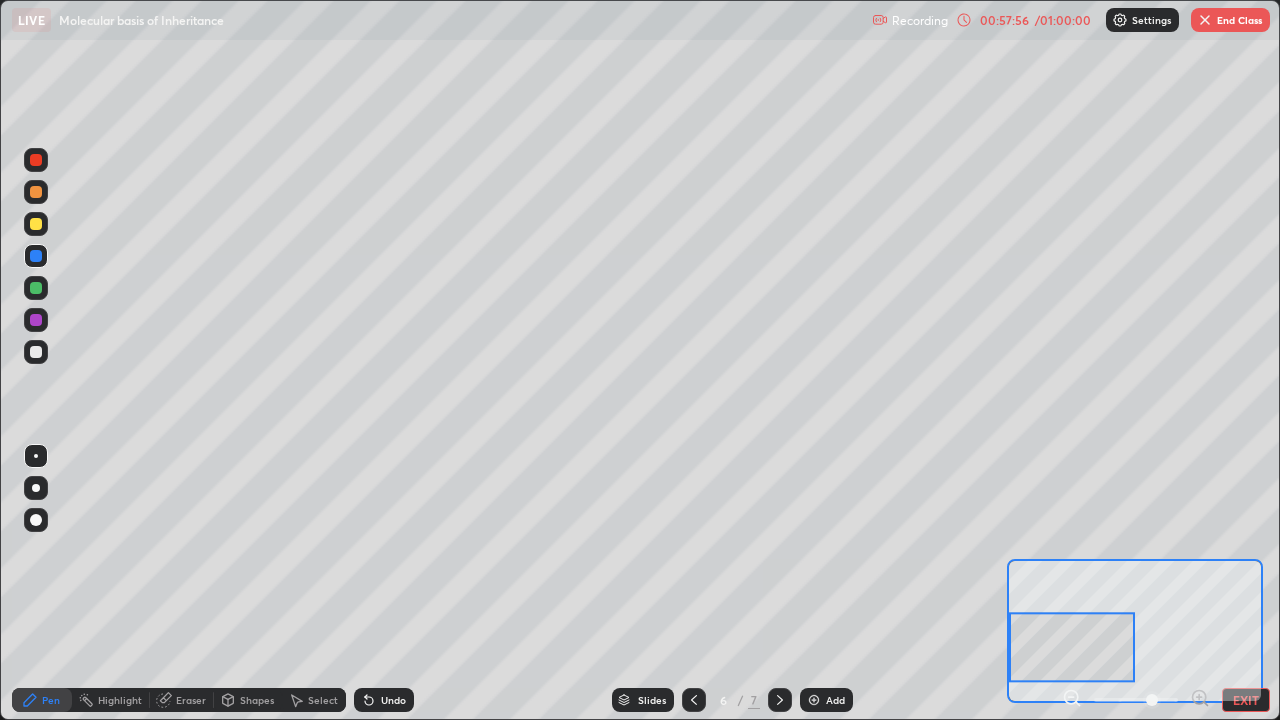 click on "Pen" at bounding box center [42, 700] 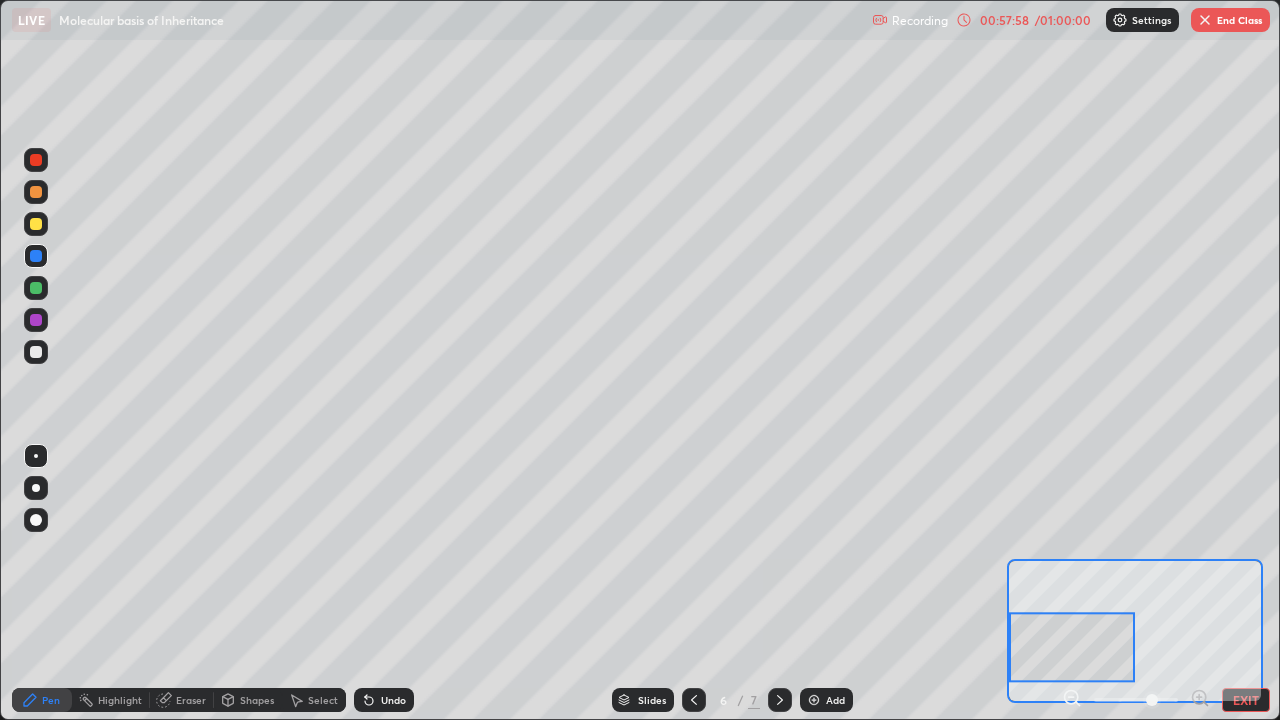 click at bounding box center [36, 224] 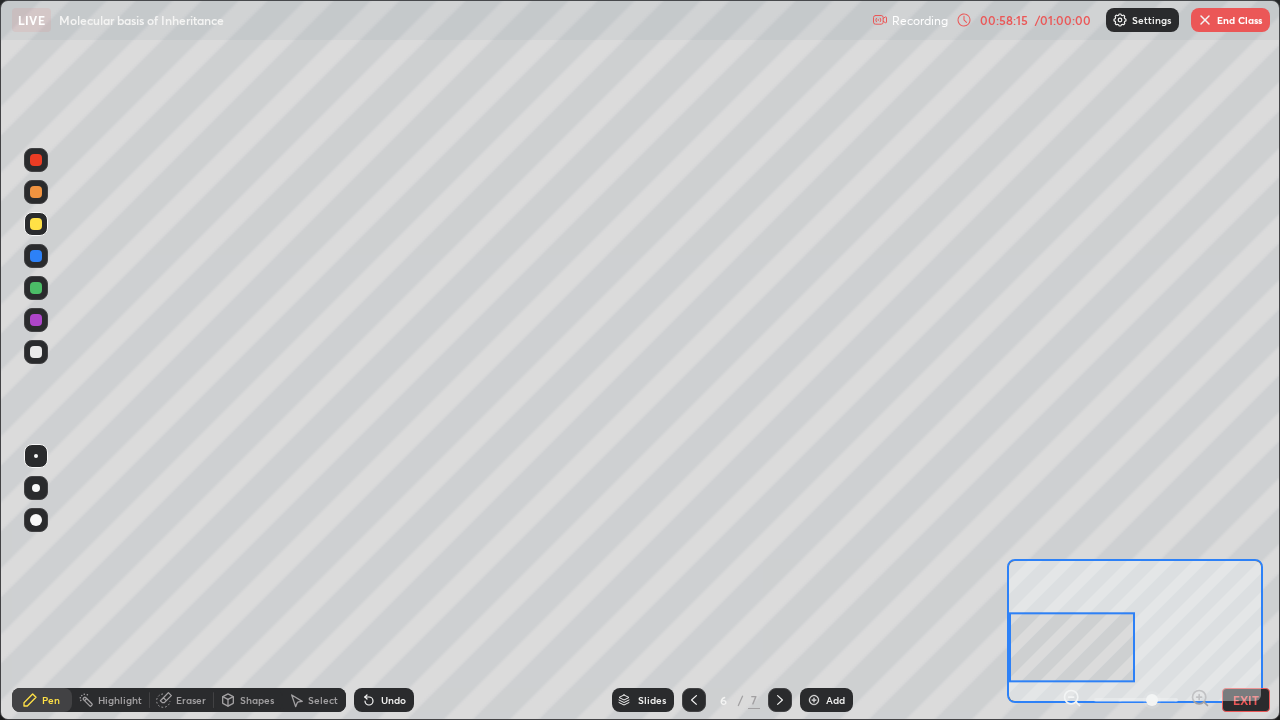 click at bounding box center (36, 352) 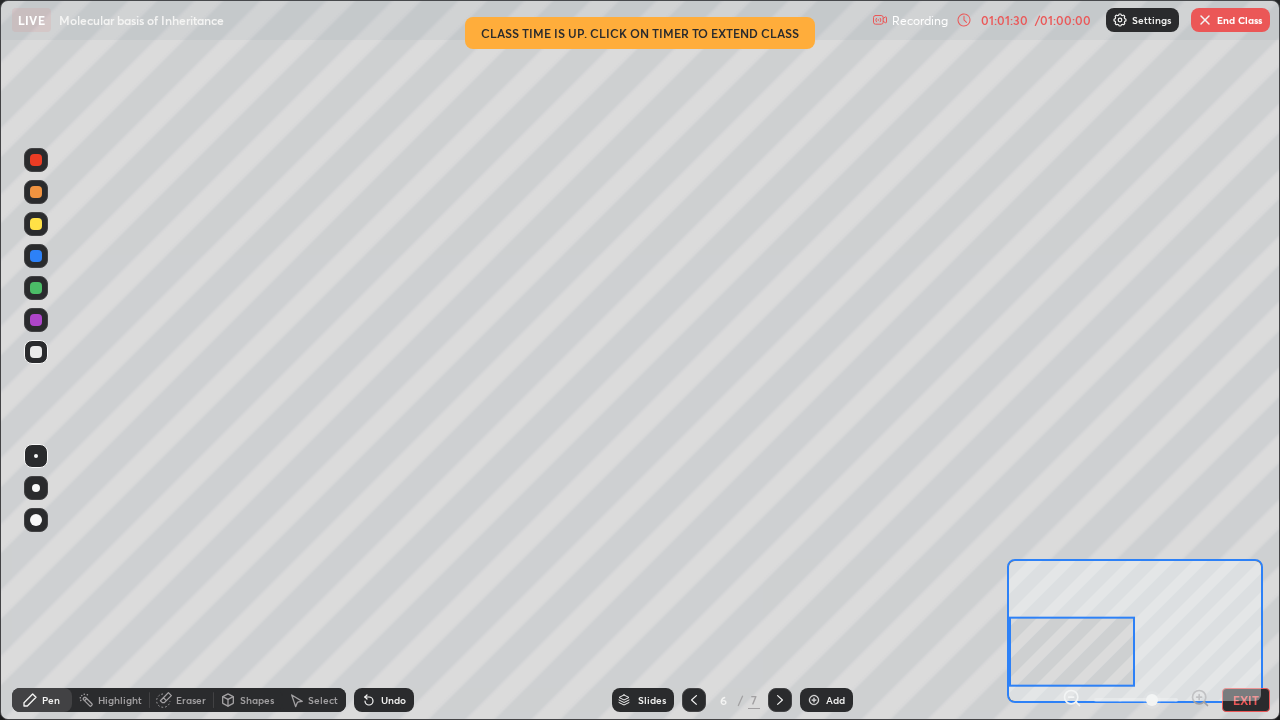 click on "End Class" at bounding box center (1230, 20) 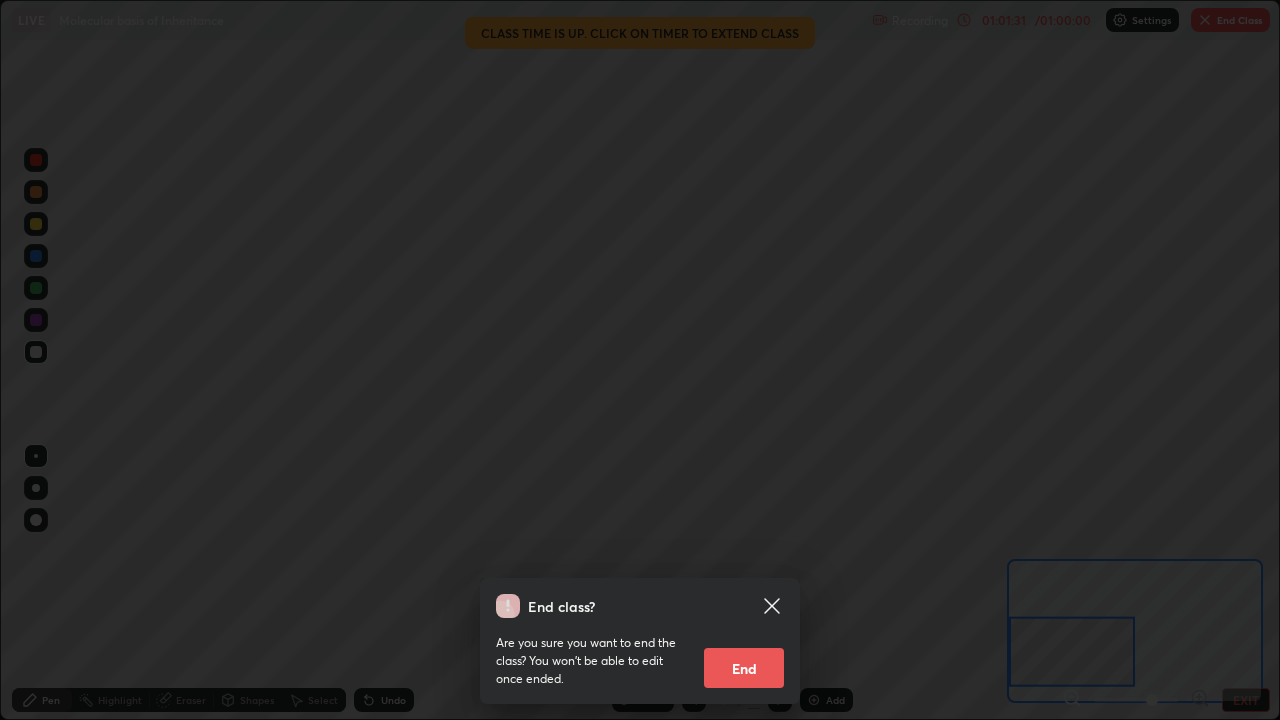 click on "End" at bounding box center (744, 668) 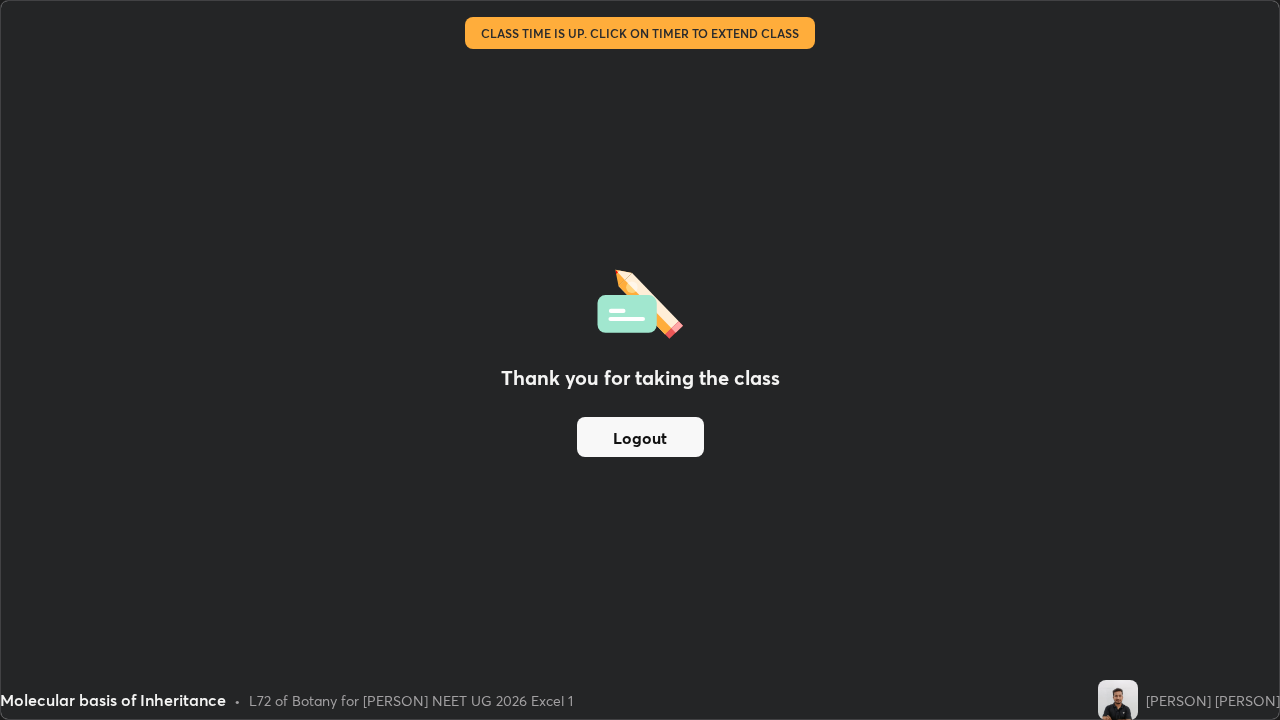 click on "Thank you for taking the class Logout" at bounding box center [640, 360] 